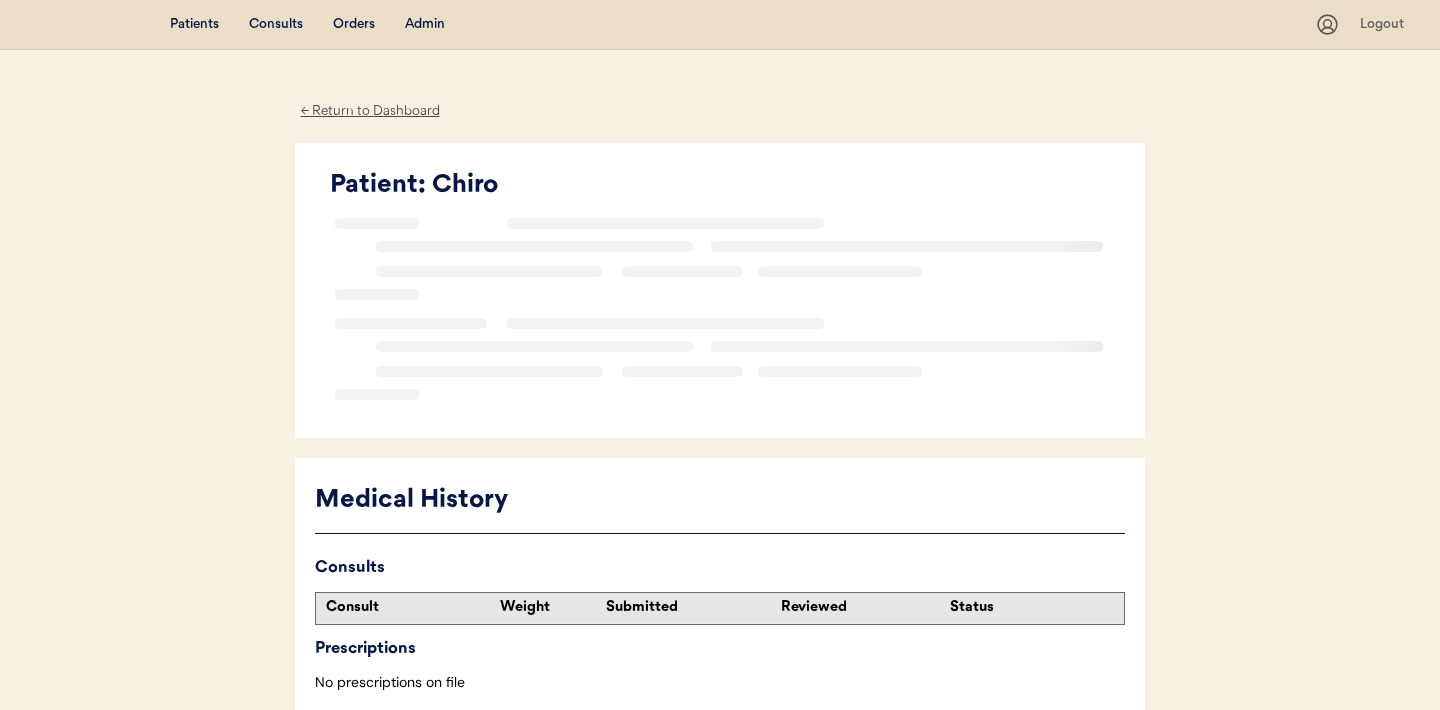 scroll, scrollTop: 0, scrollLeft: 0, axis: both 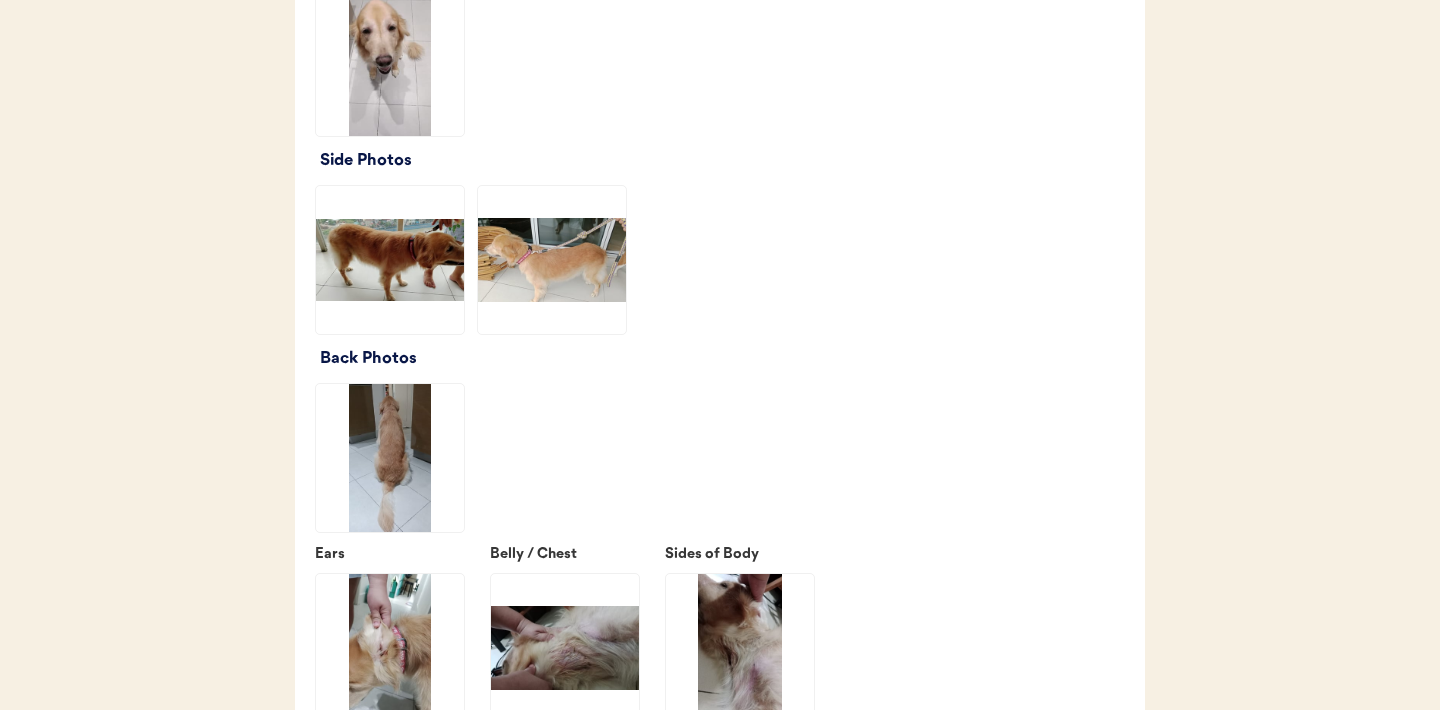 click 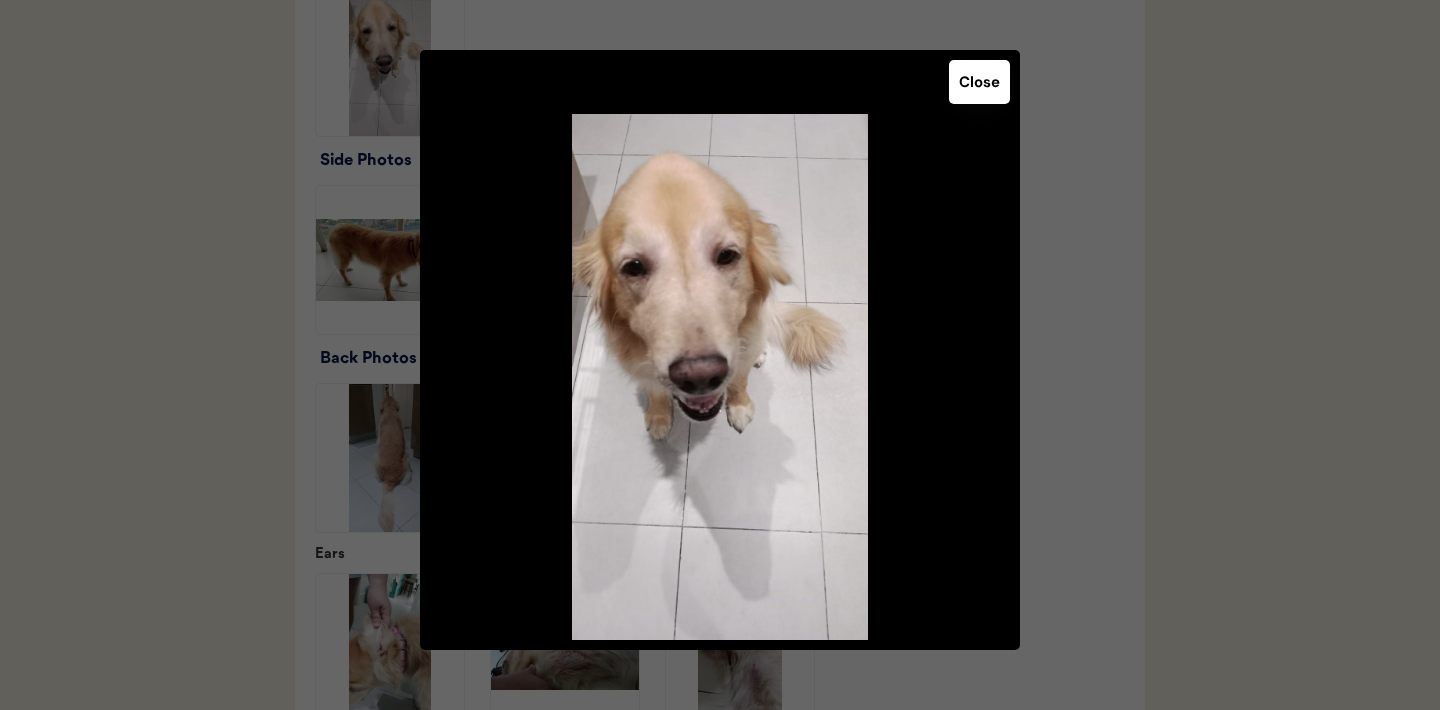 click on "Close" at bounding box center (979, 82) 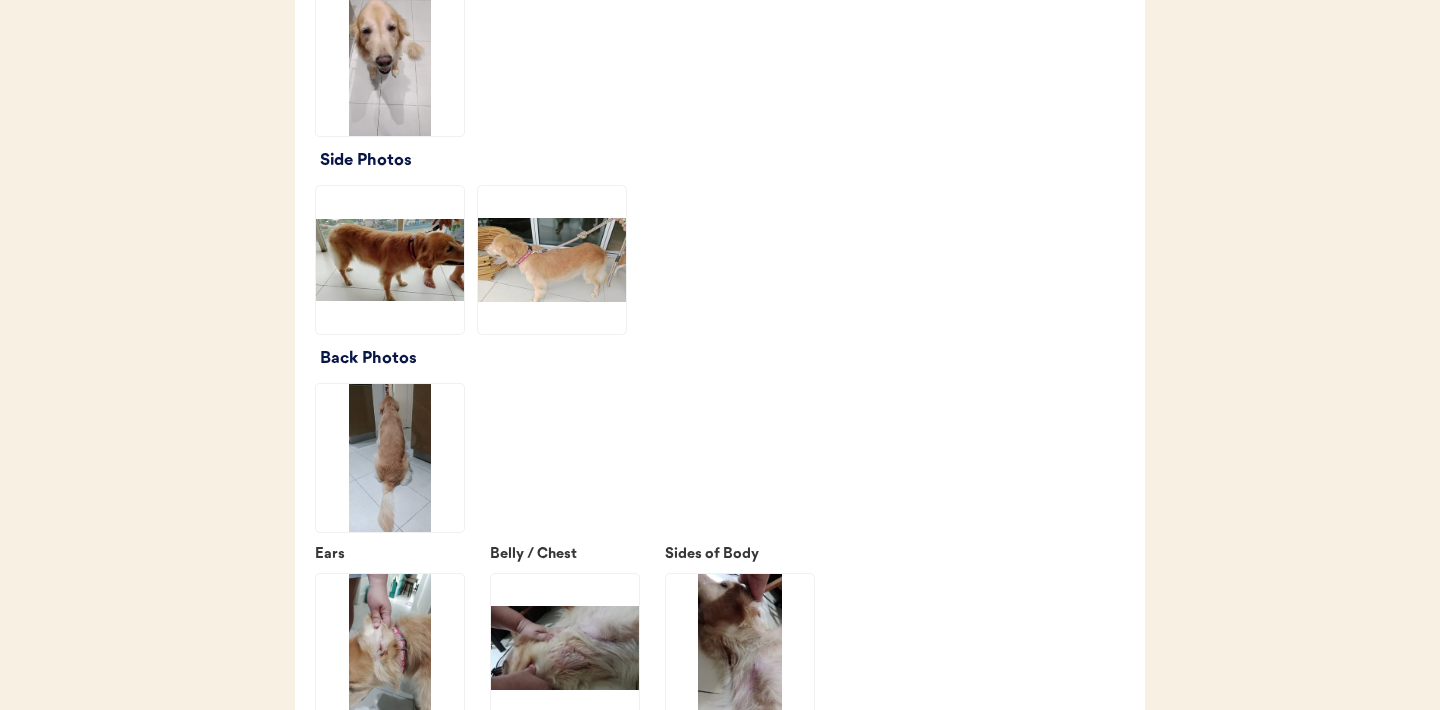 click 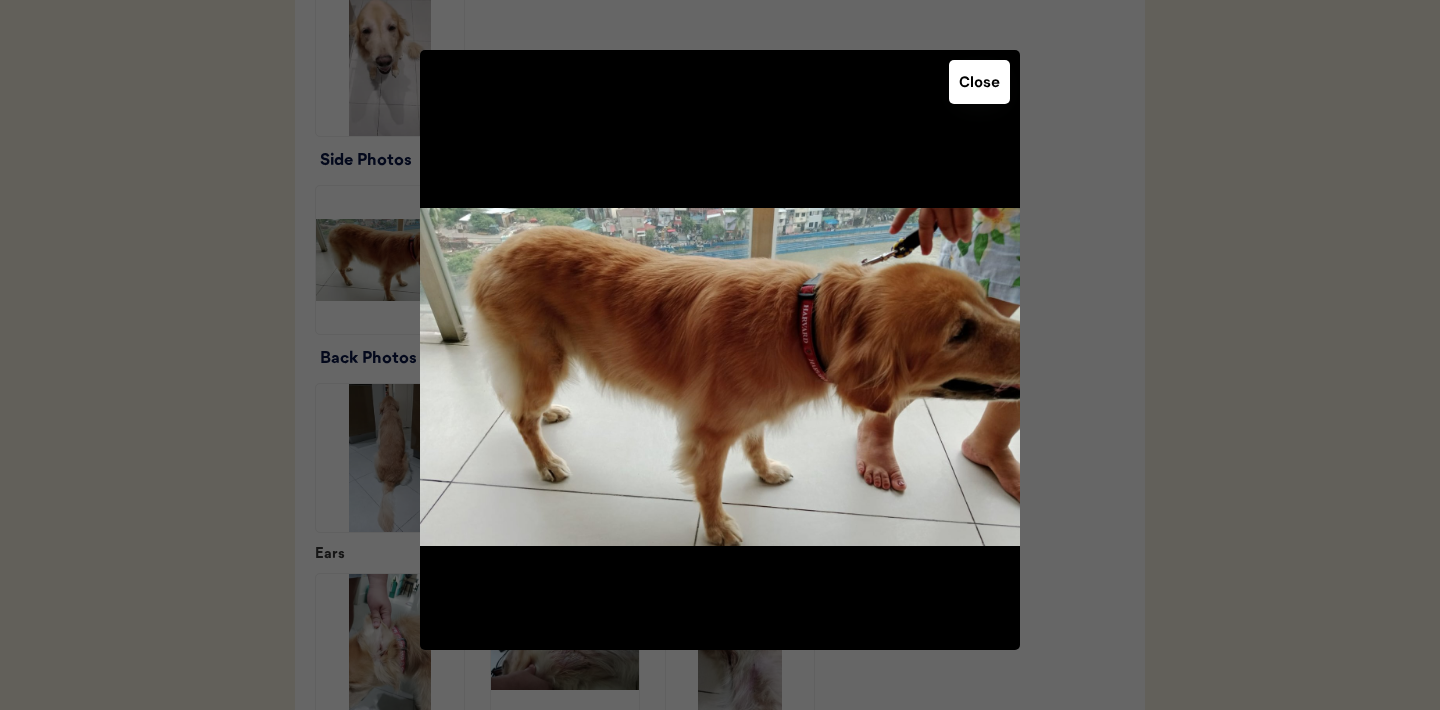click on "Close" at bounding box center [979, 82] 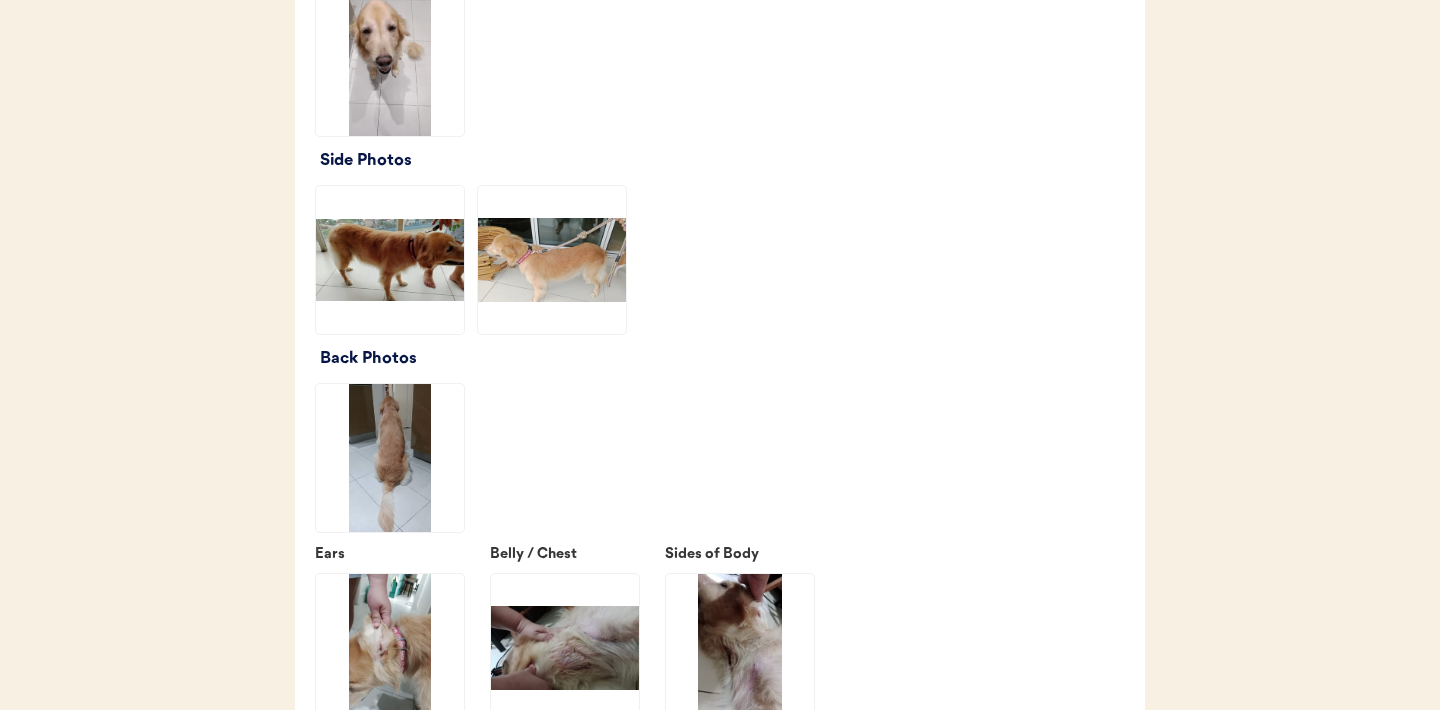 click 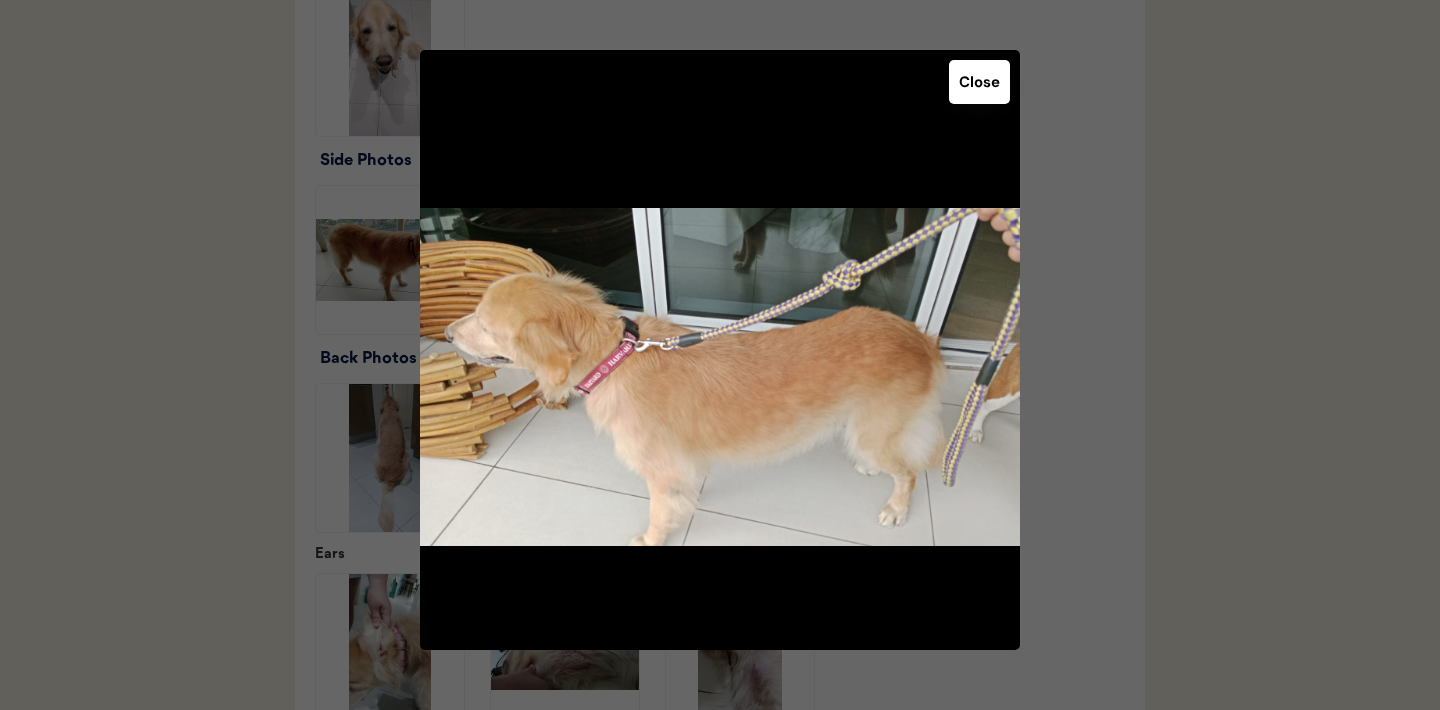click on "Close" at bounding box center (979, 82) 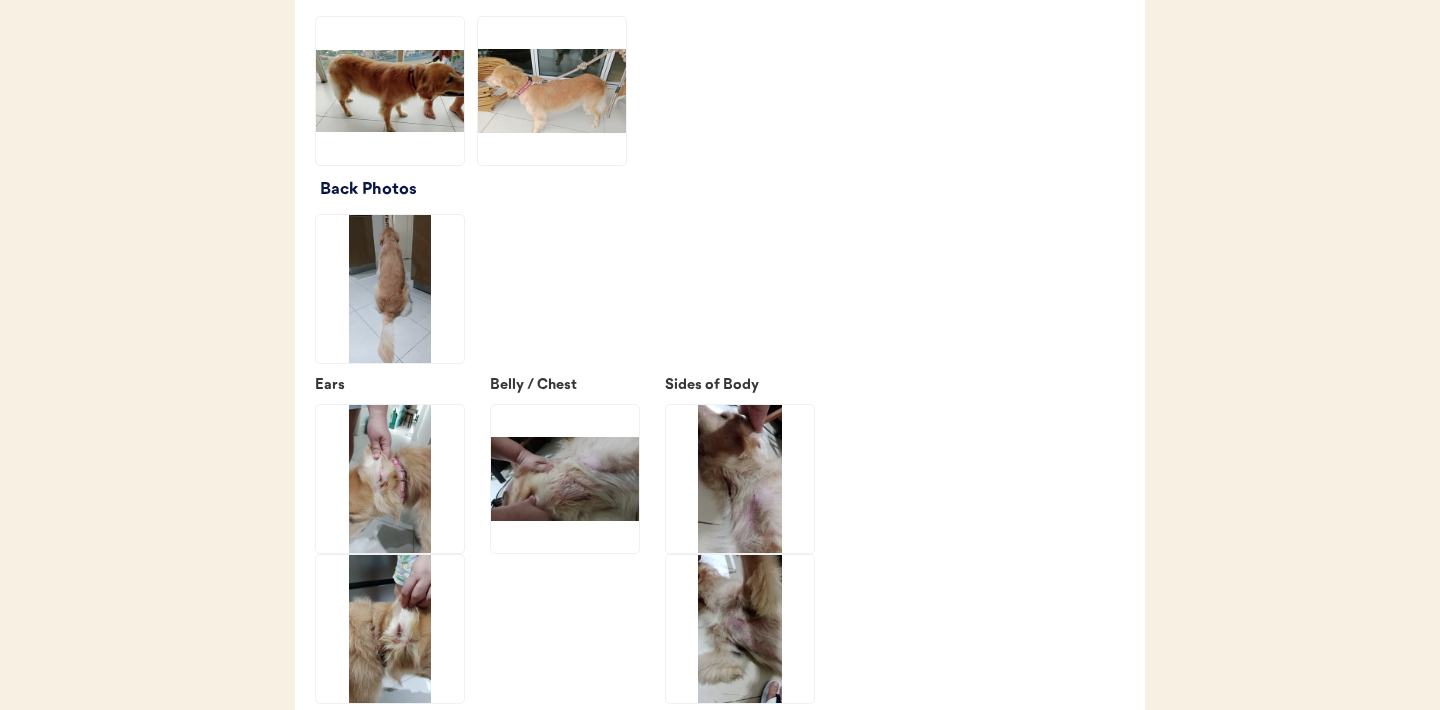 scroll, scrollTop: 2841, scrollLeft: 0, axis: vertical 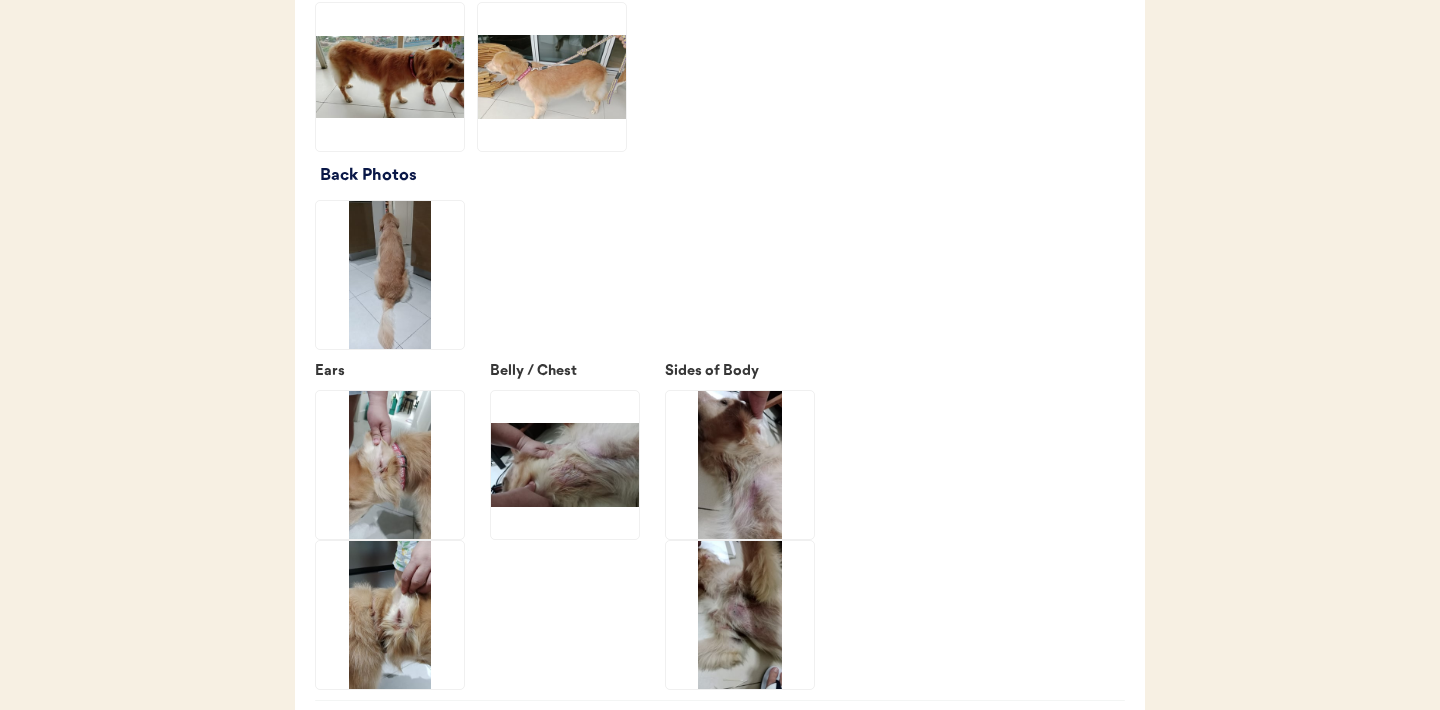 click 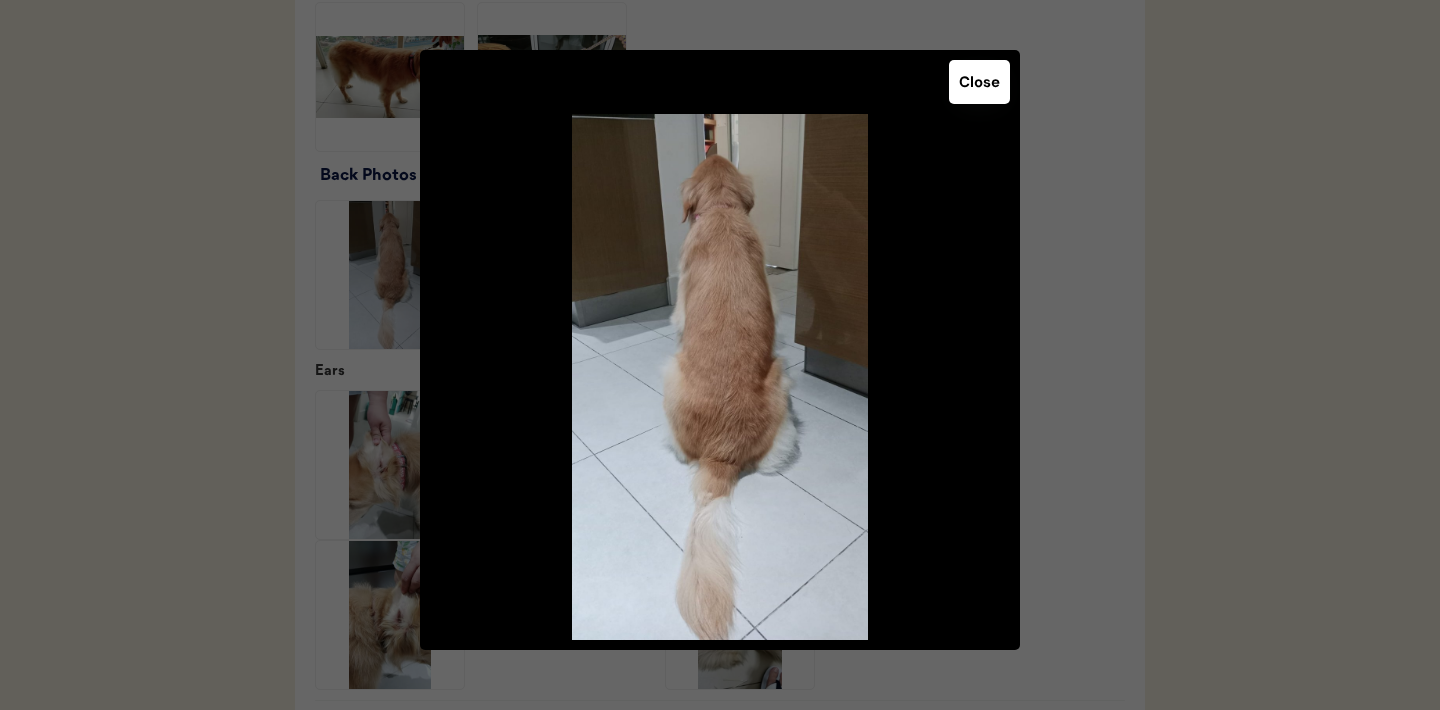click on "Close" at bounding box center [979, 82] 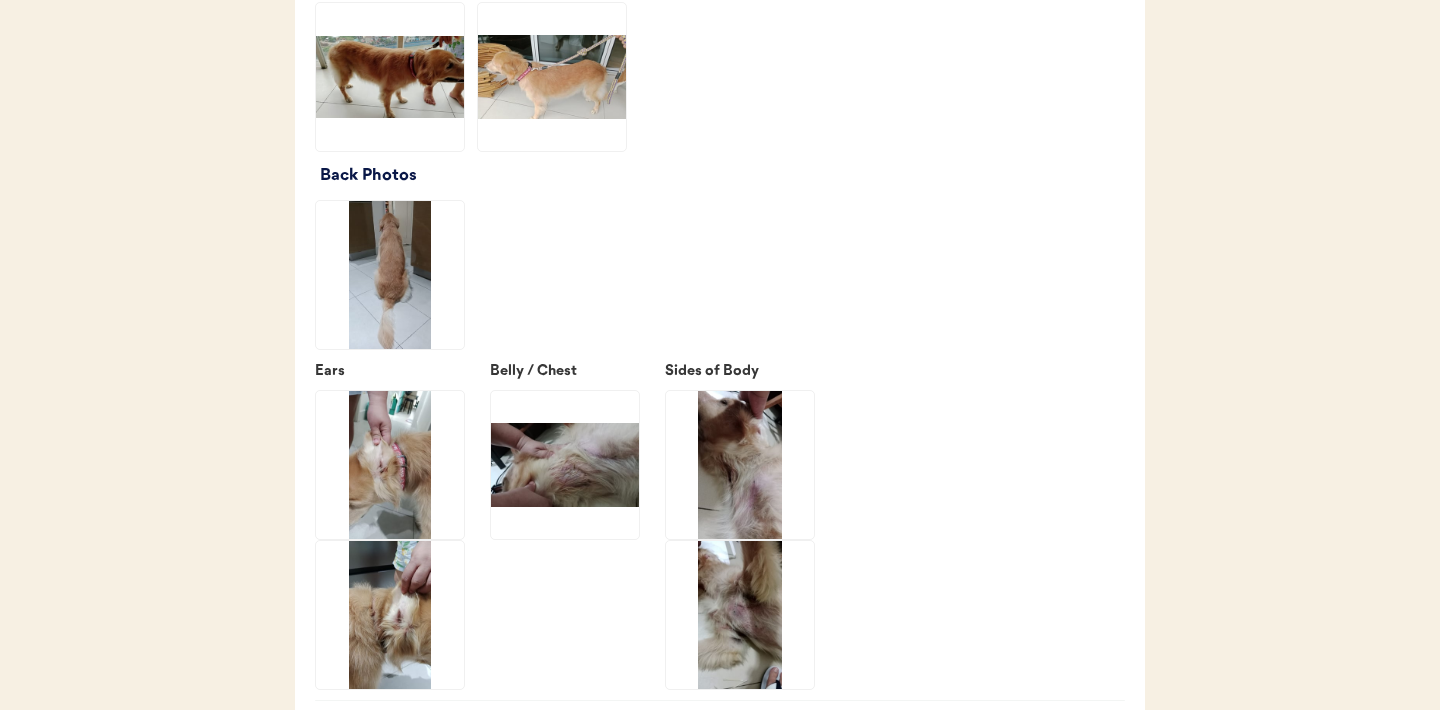 click 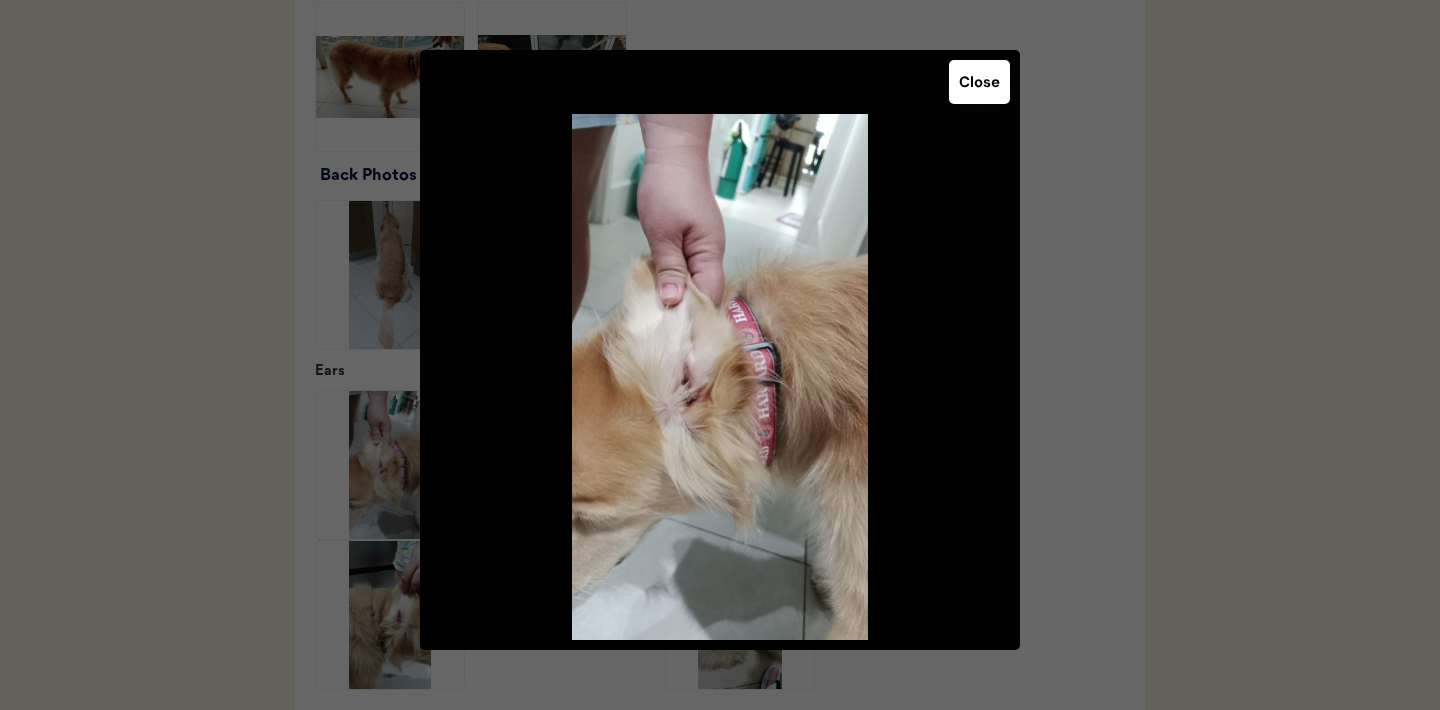 click on "Close" at bounding box center (979, 82) 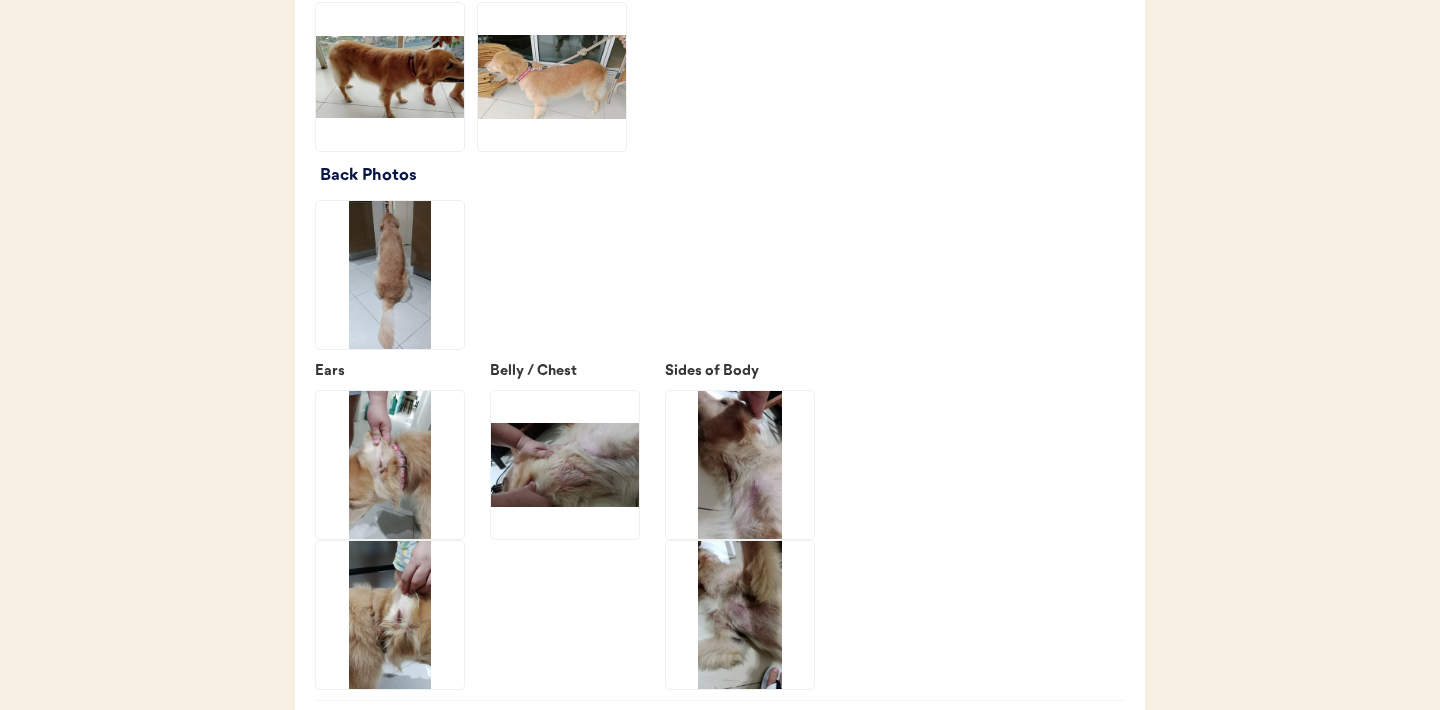 click 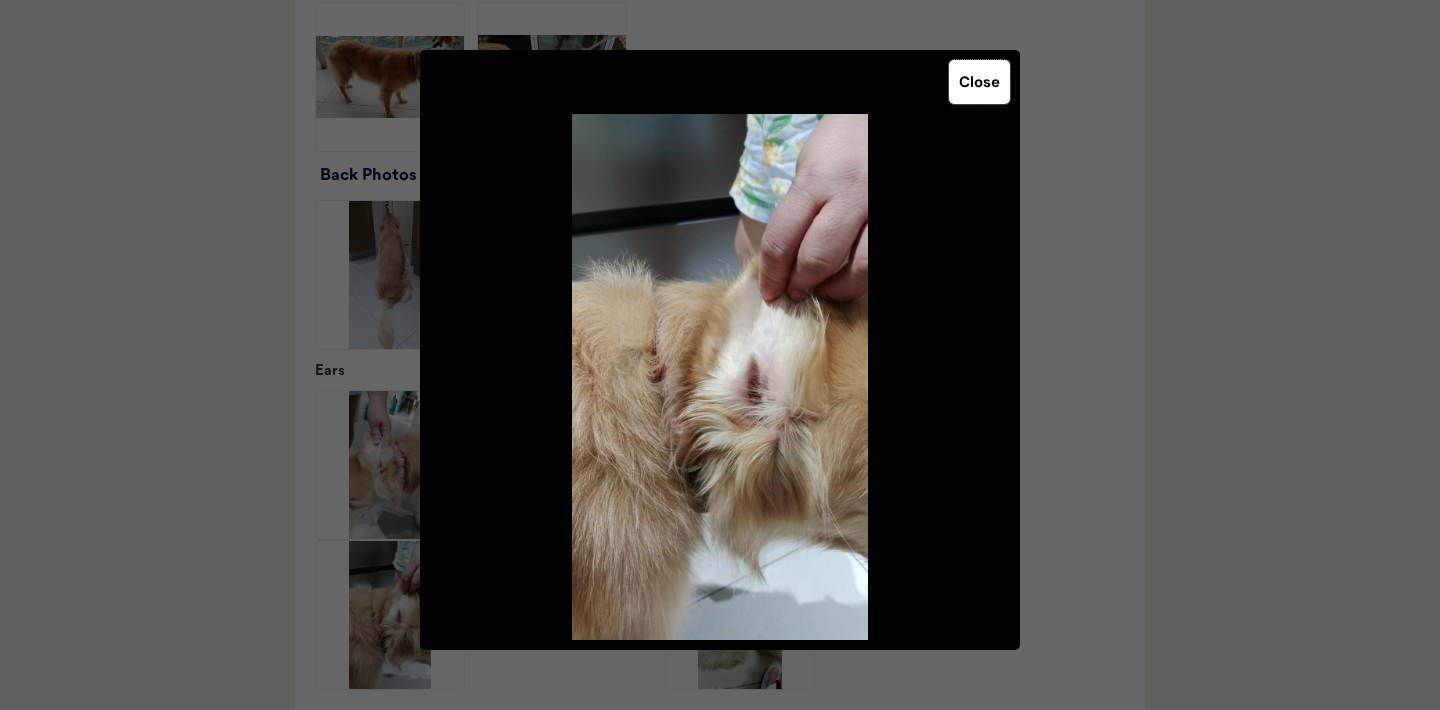 click on "Close" at bounding box center (979, 82) 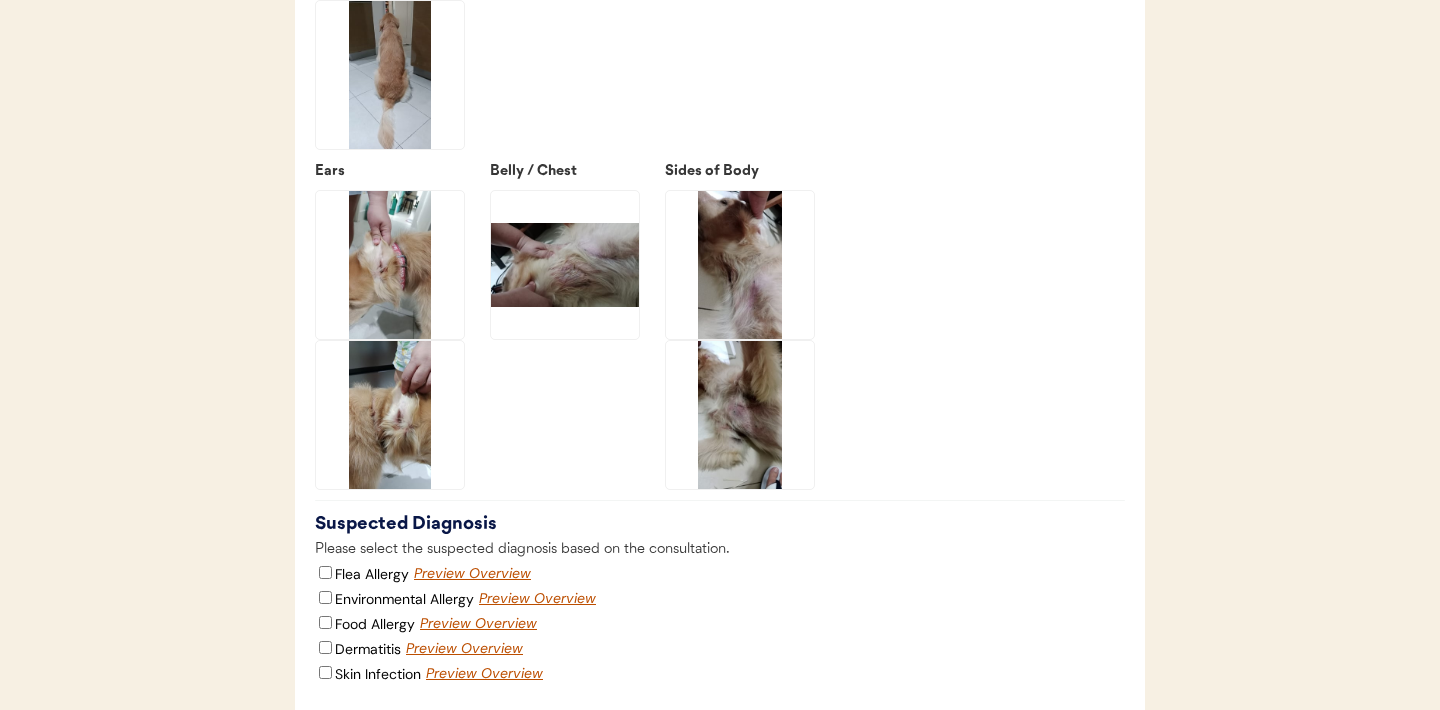 scroll, scrollTop: 3044, scrollLeft: 0, axis: vertical 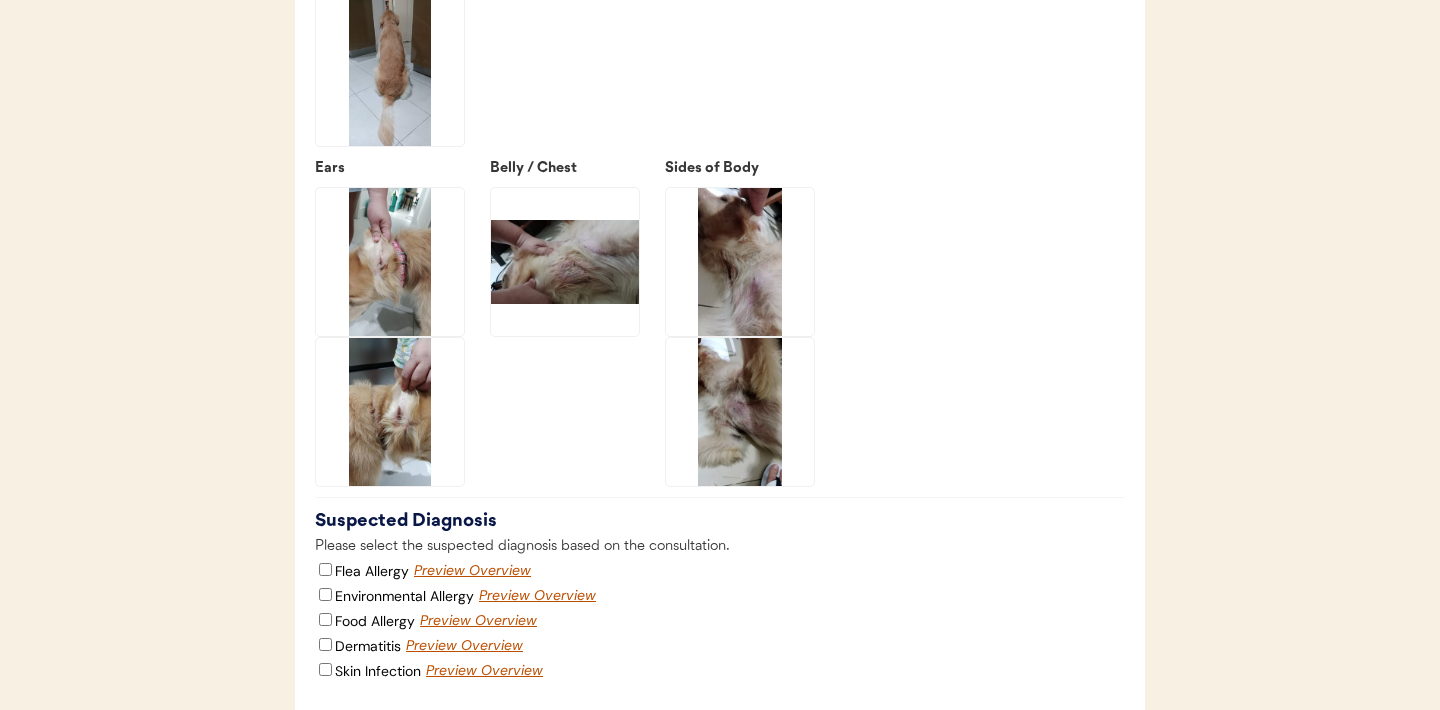 click 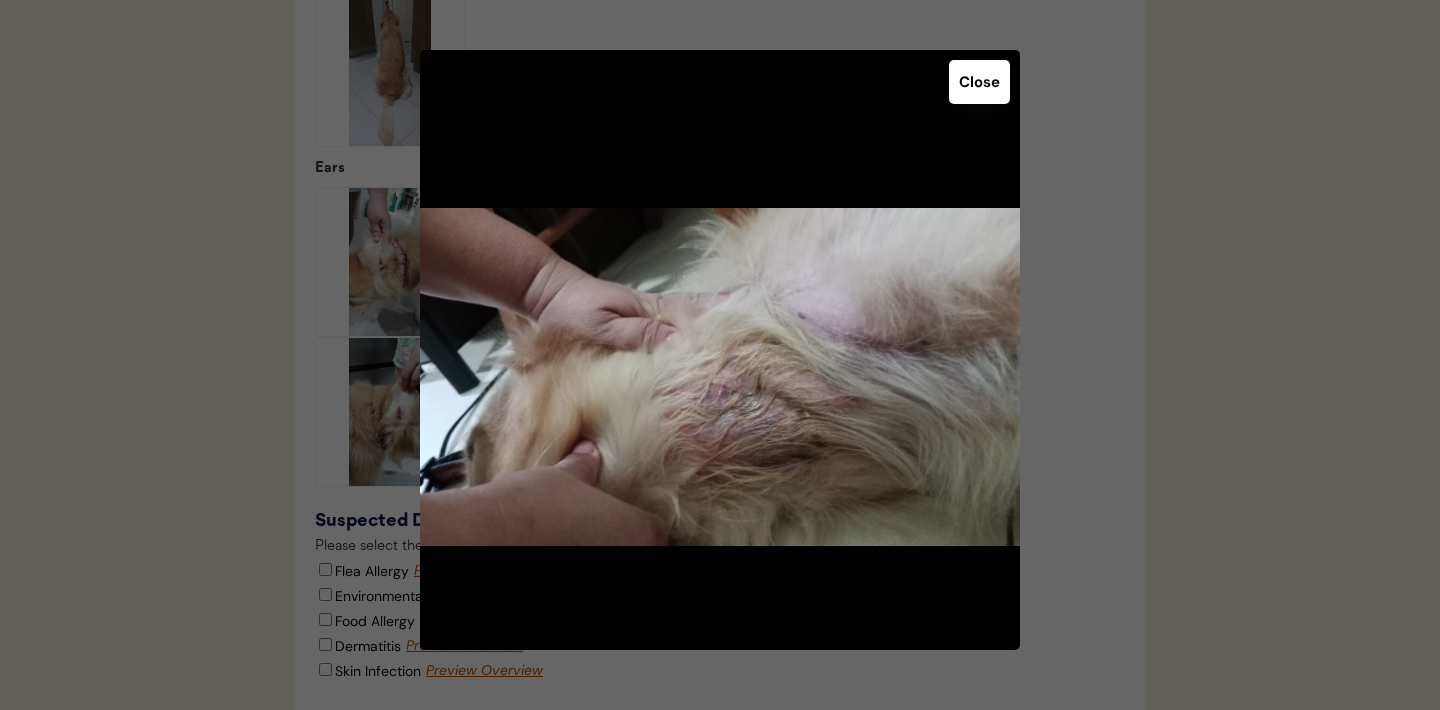 click on "Close" at bounding box center (979, 82) 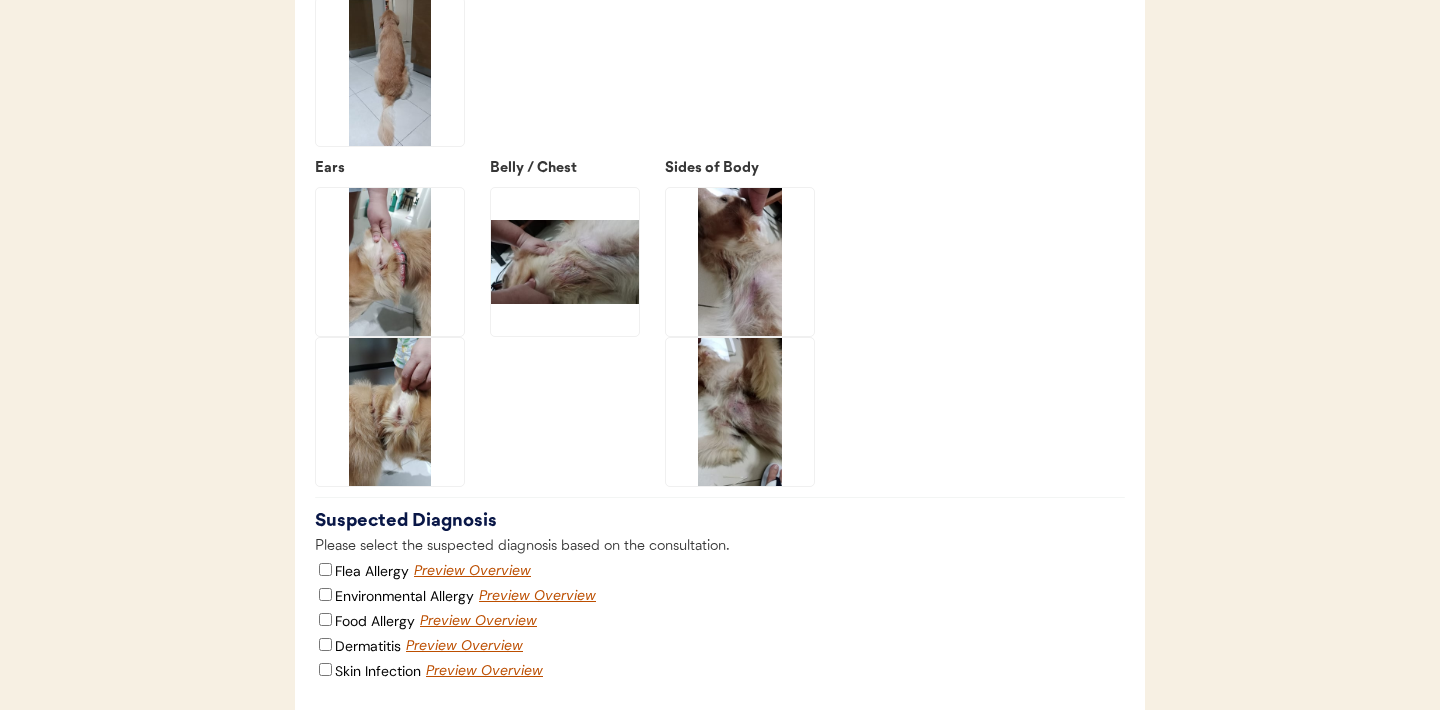 click 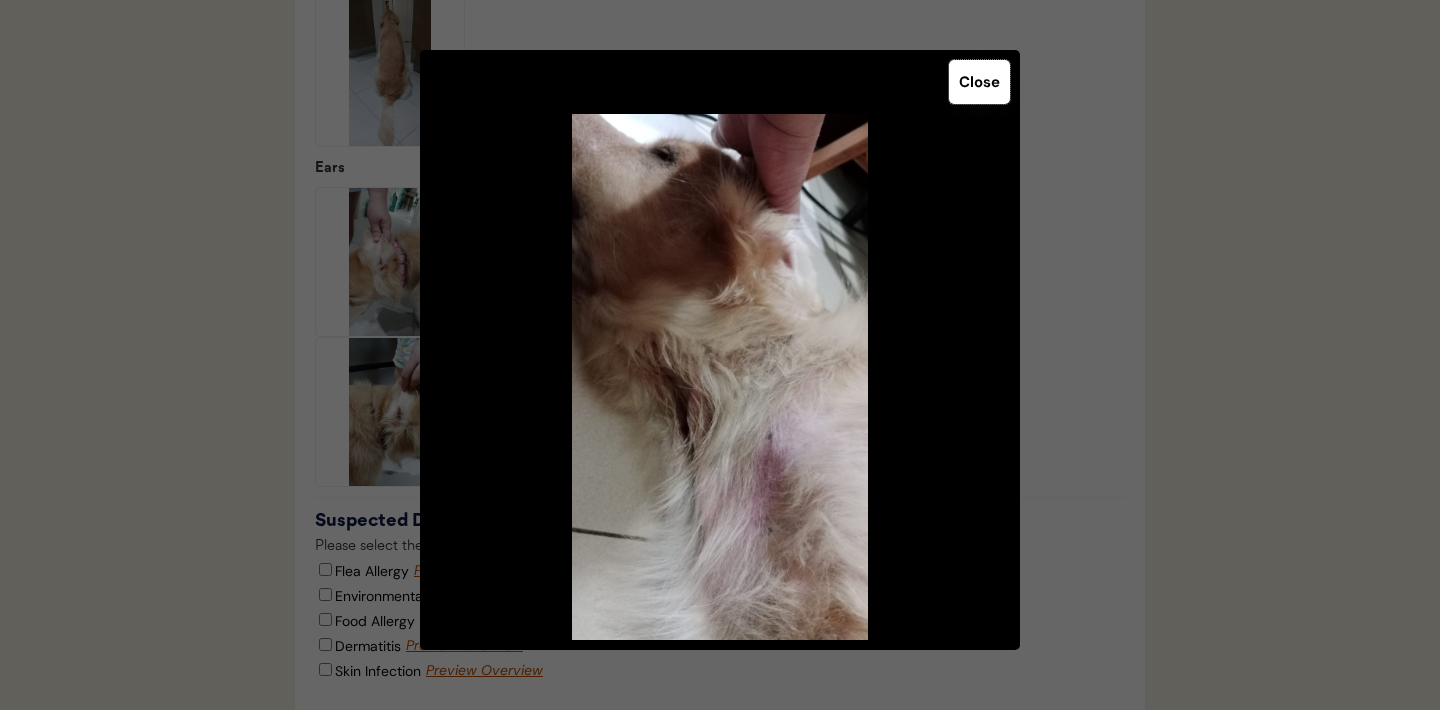 click on "Close" at bounding box center (979, 82) 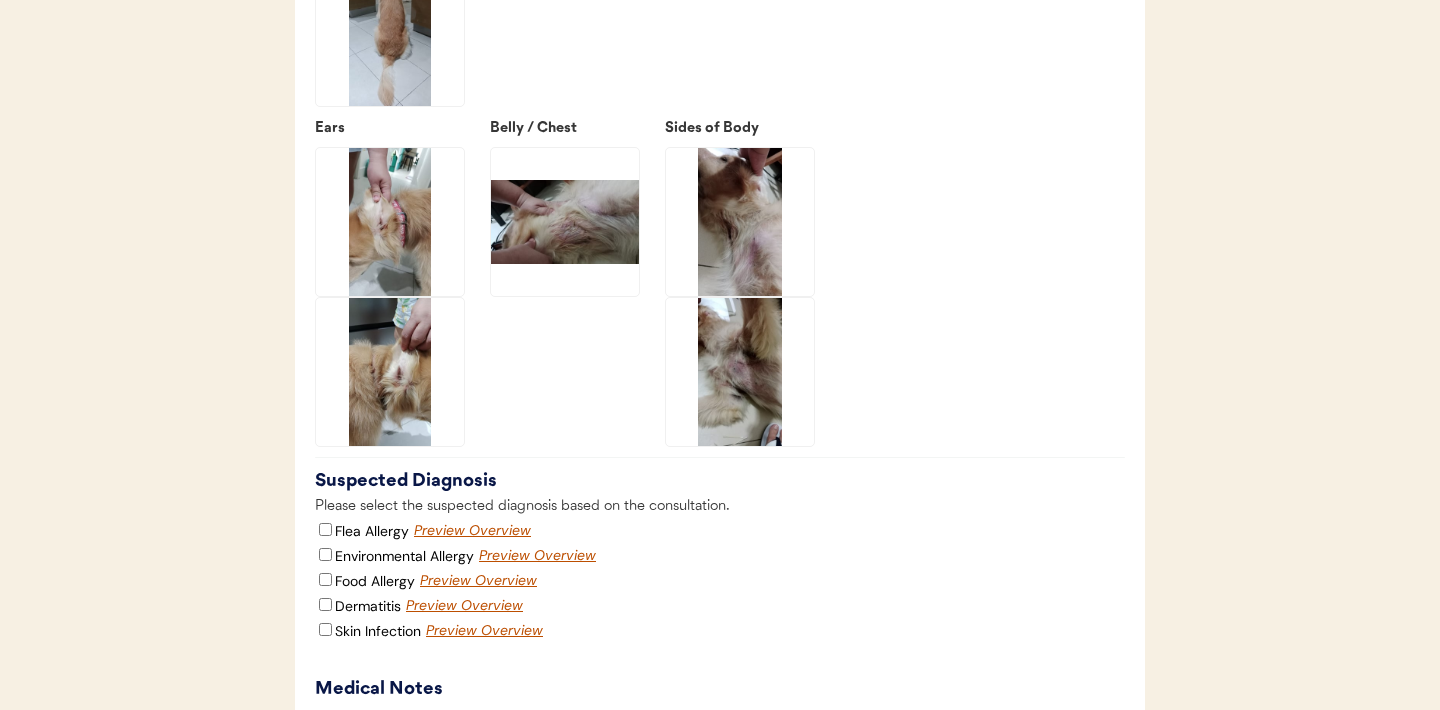 scroll, scrollTop: 3103, scrollLeft: 0, axis: vertical 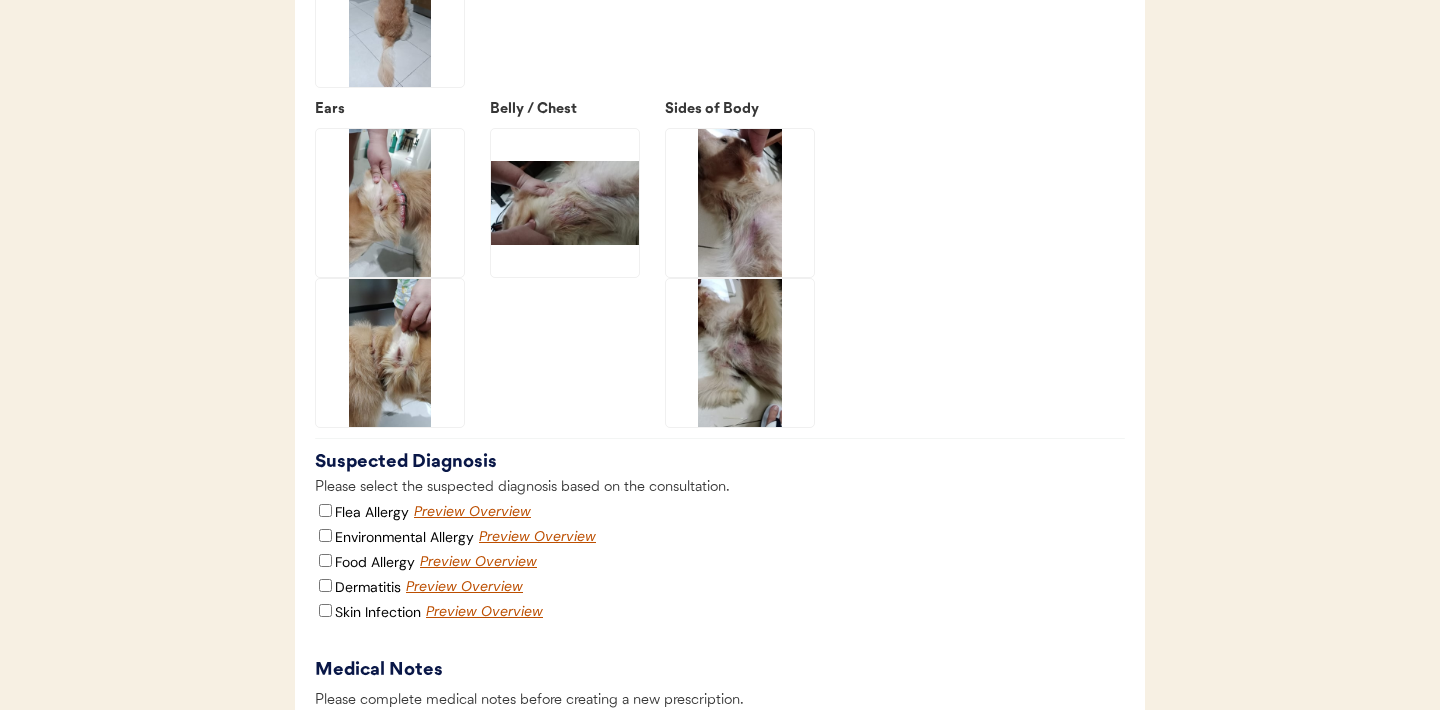 click 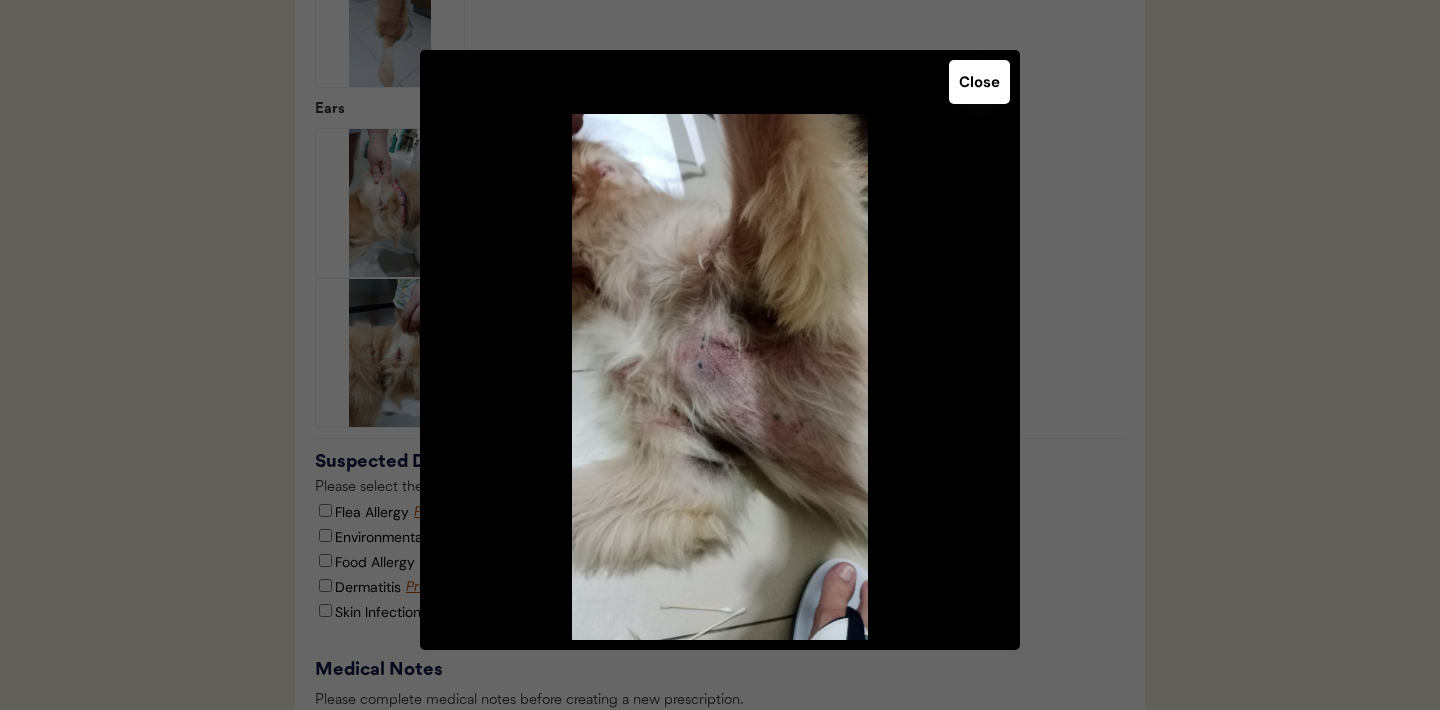 click on "Close" at bounding box center [979, 82] 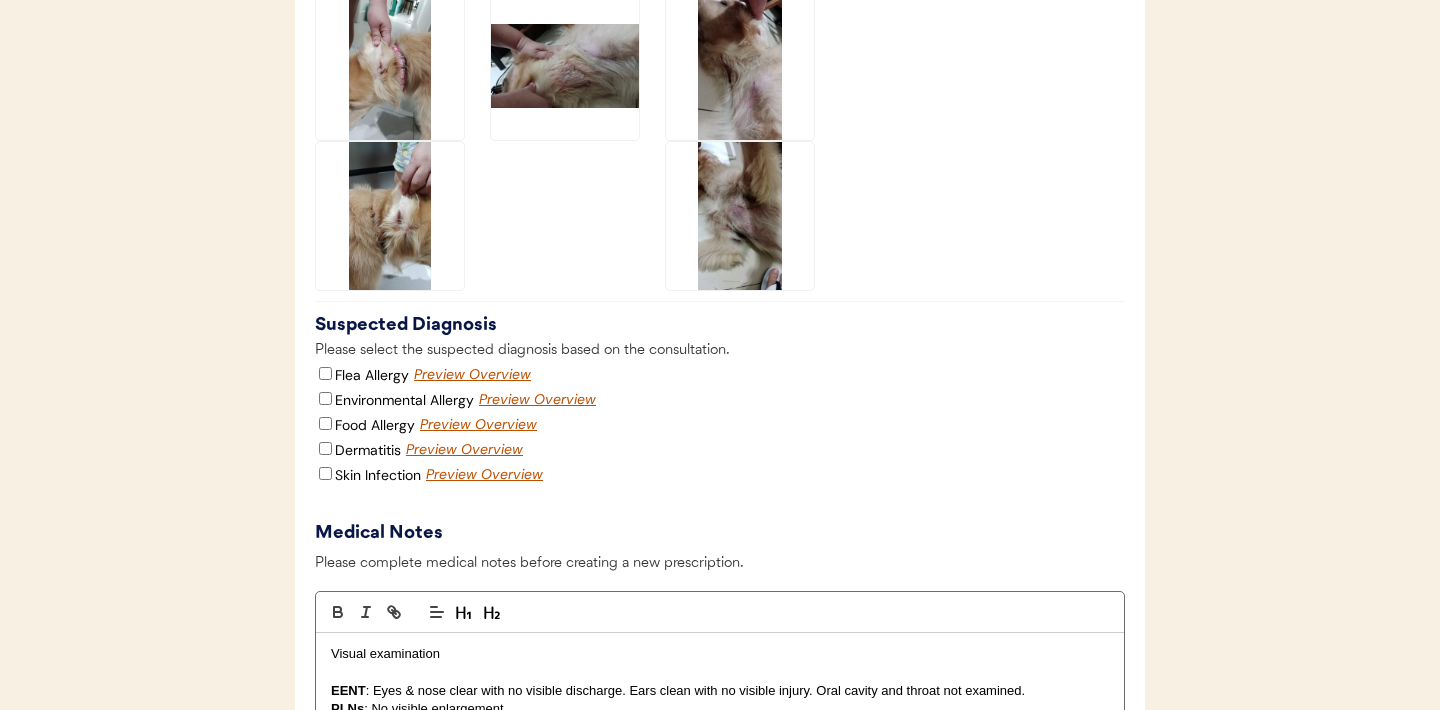 scroll, scrollTop: 3241, scrollLeft: 0, axis: vertical 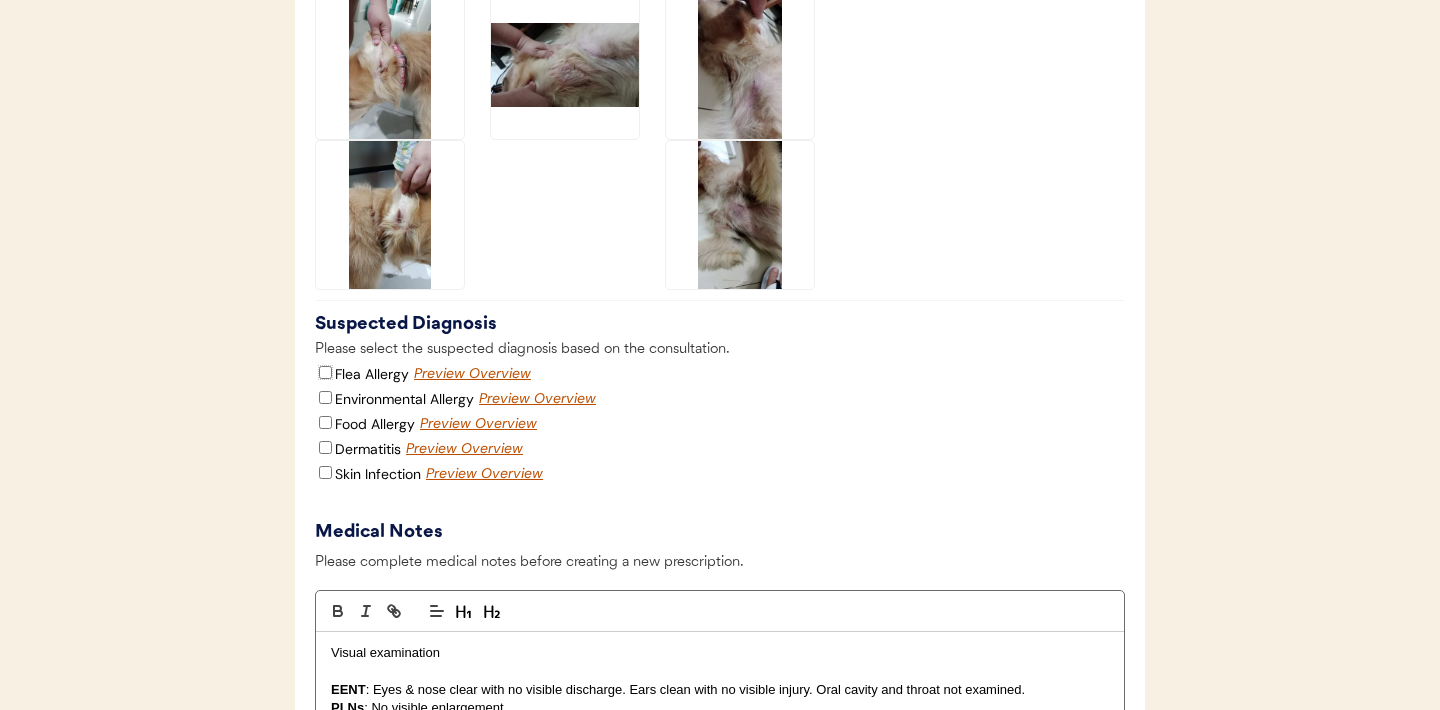 click on "Flea Allergy" at bounding box center (325, 372) 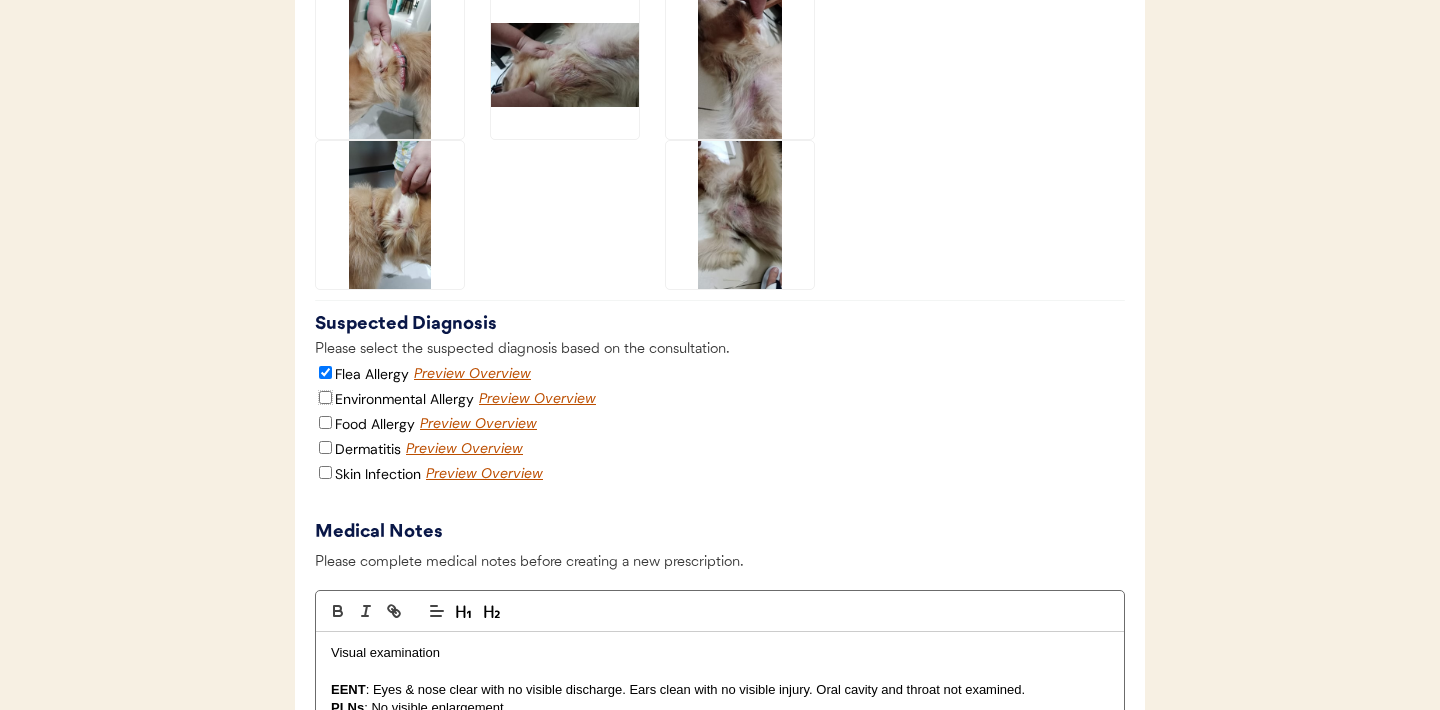 click on "Environmental Allergy" at bounding box center [325, 397] 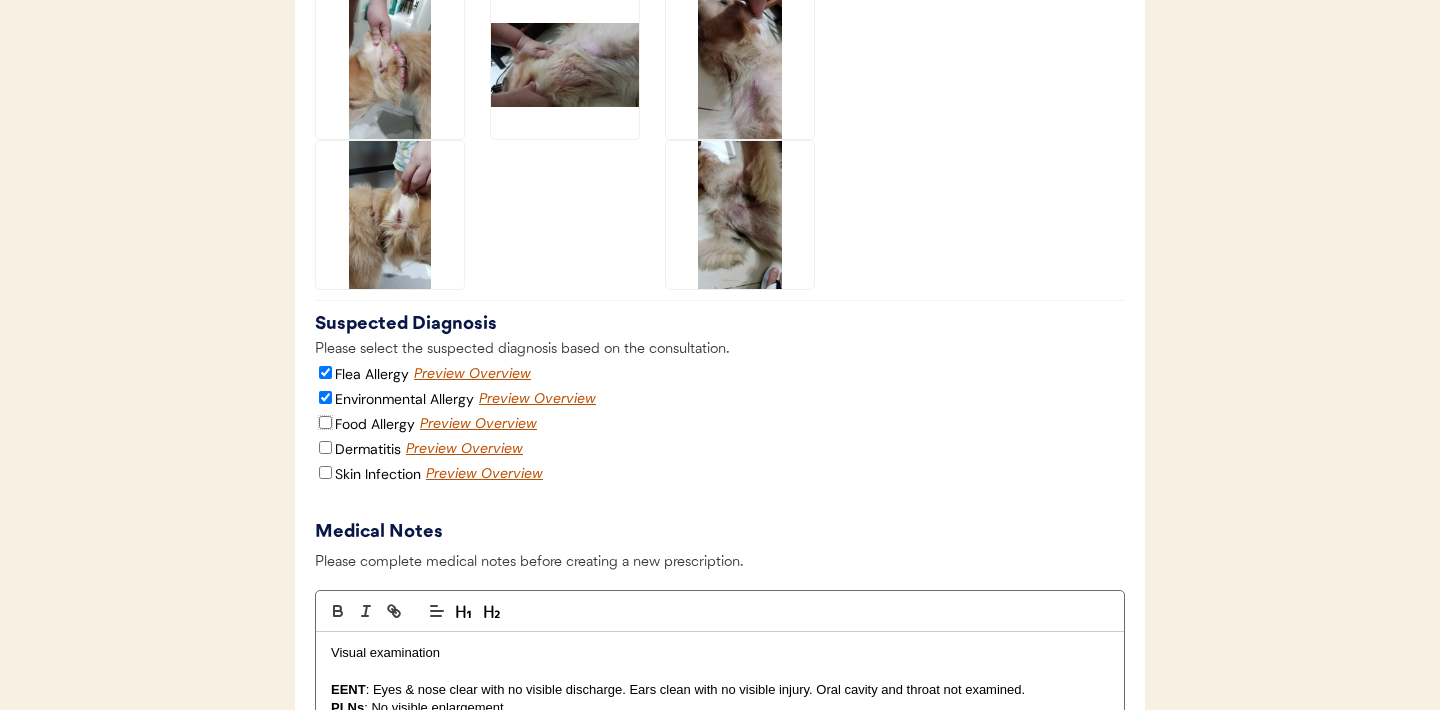 click on "Food Allergy" at bounding box center [325, 422] 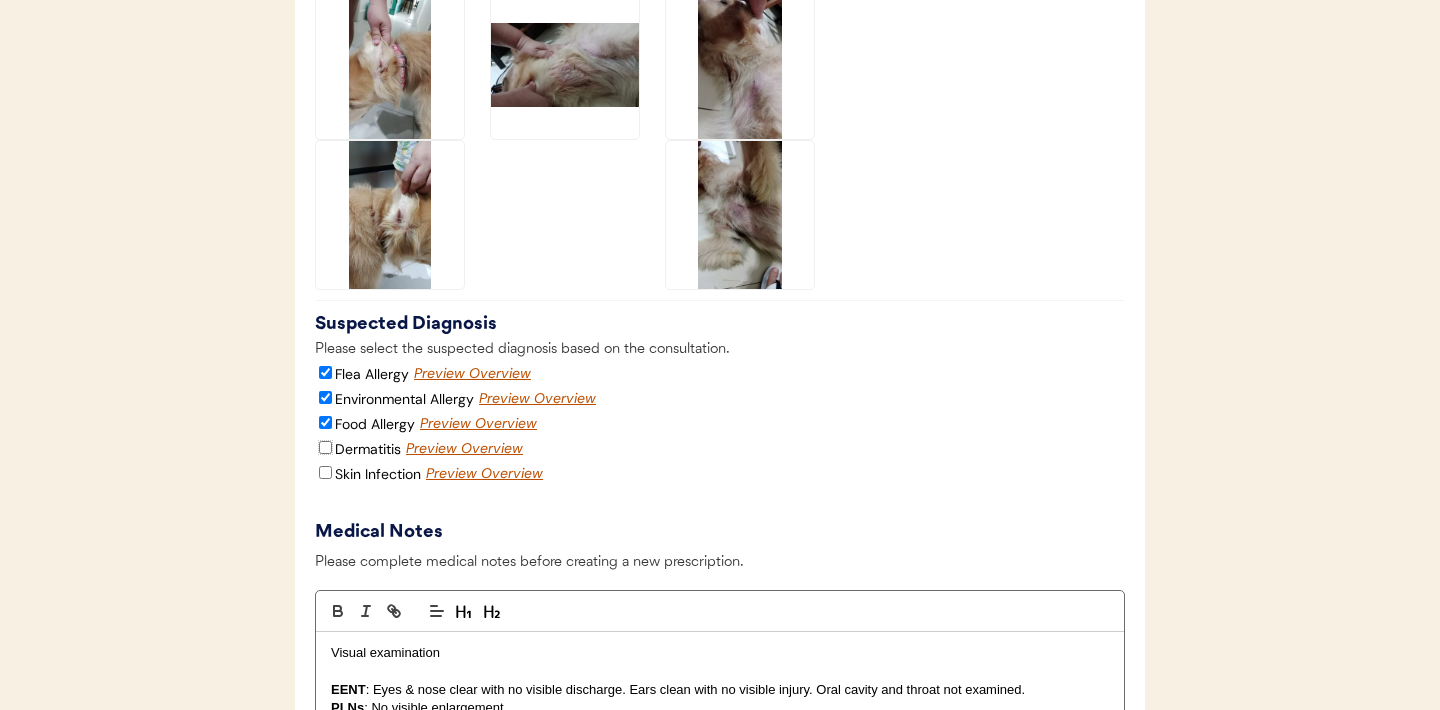 click on "Dermatitis" at bounding box center (325, 447) 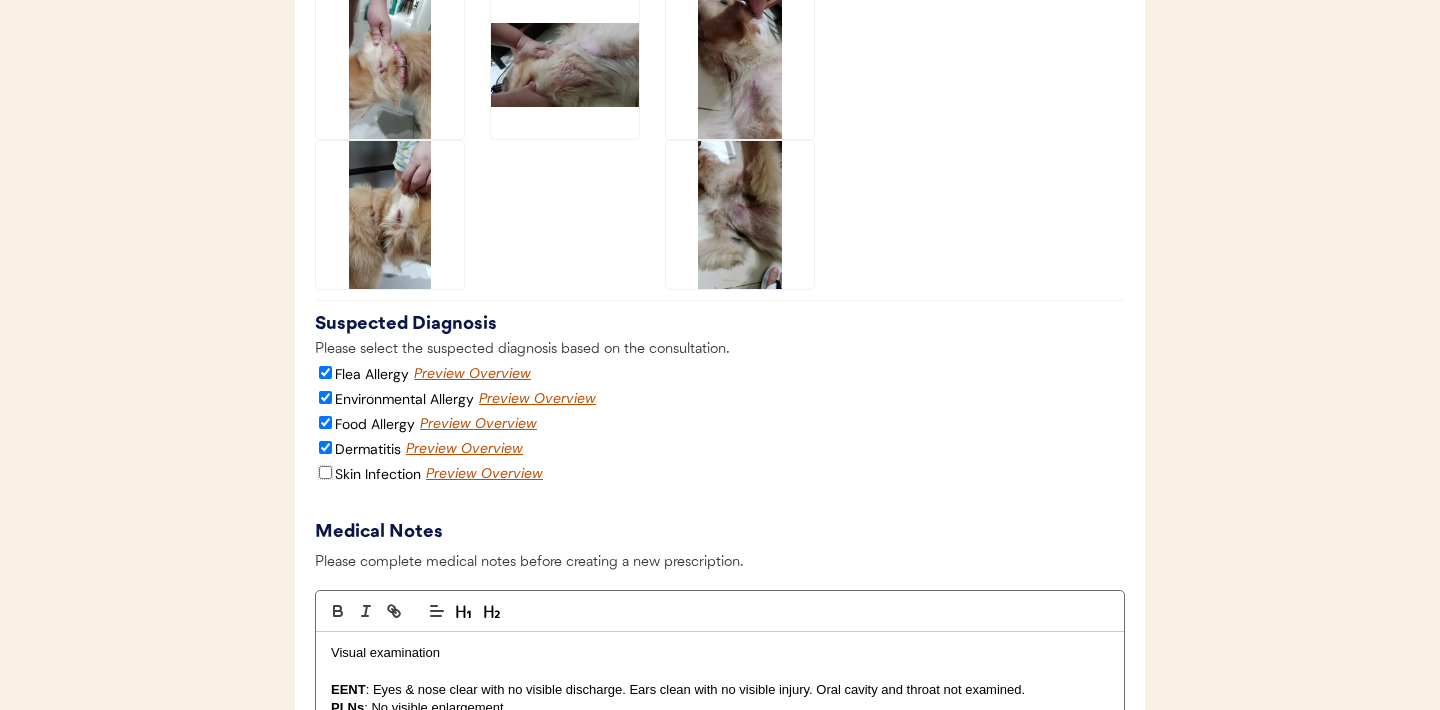 click on "Skin Infection" at bounding box center (325, 472) 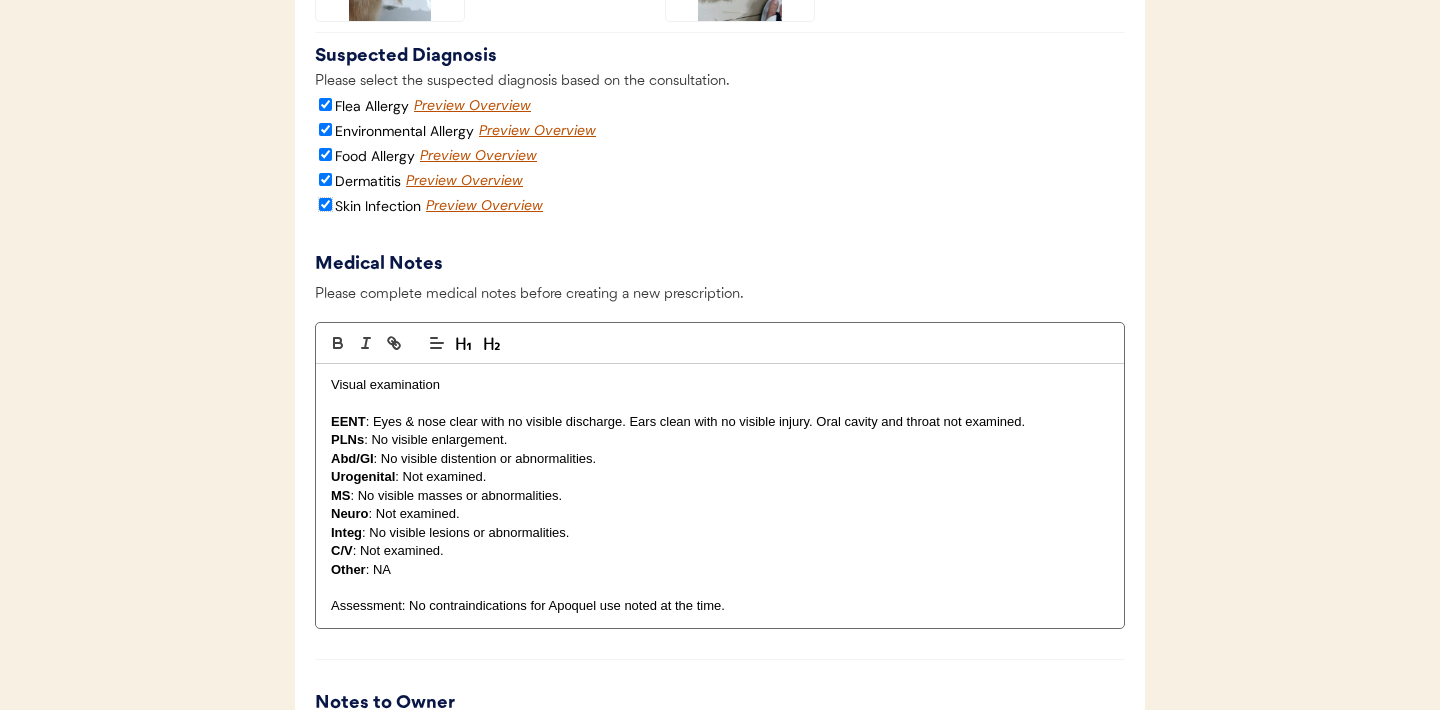 scroll, scrollTop: 3564, scrollLeft: 0, axis: vertical 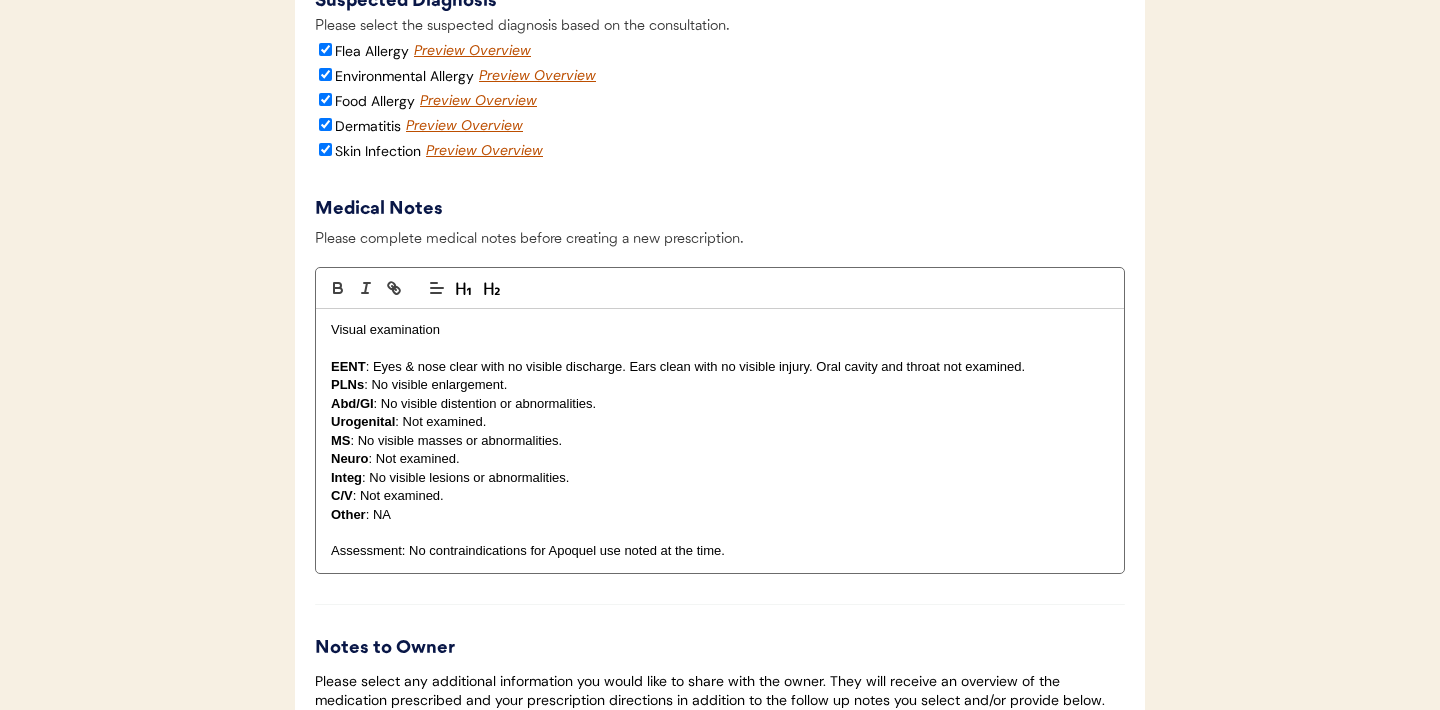 click at bounding box center [720, 348] 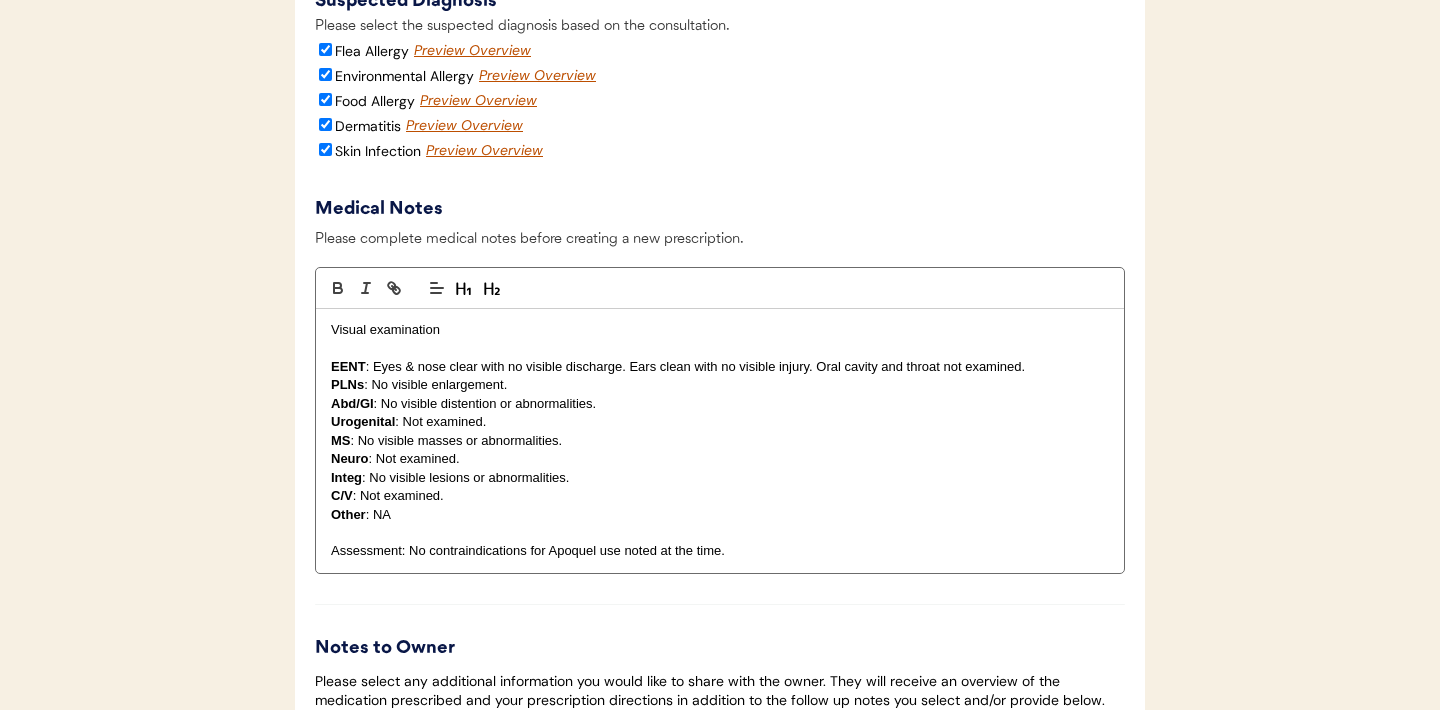 click on "Visual examination" at bounding box center [720, 330] 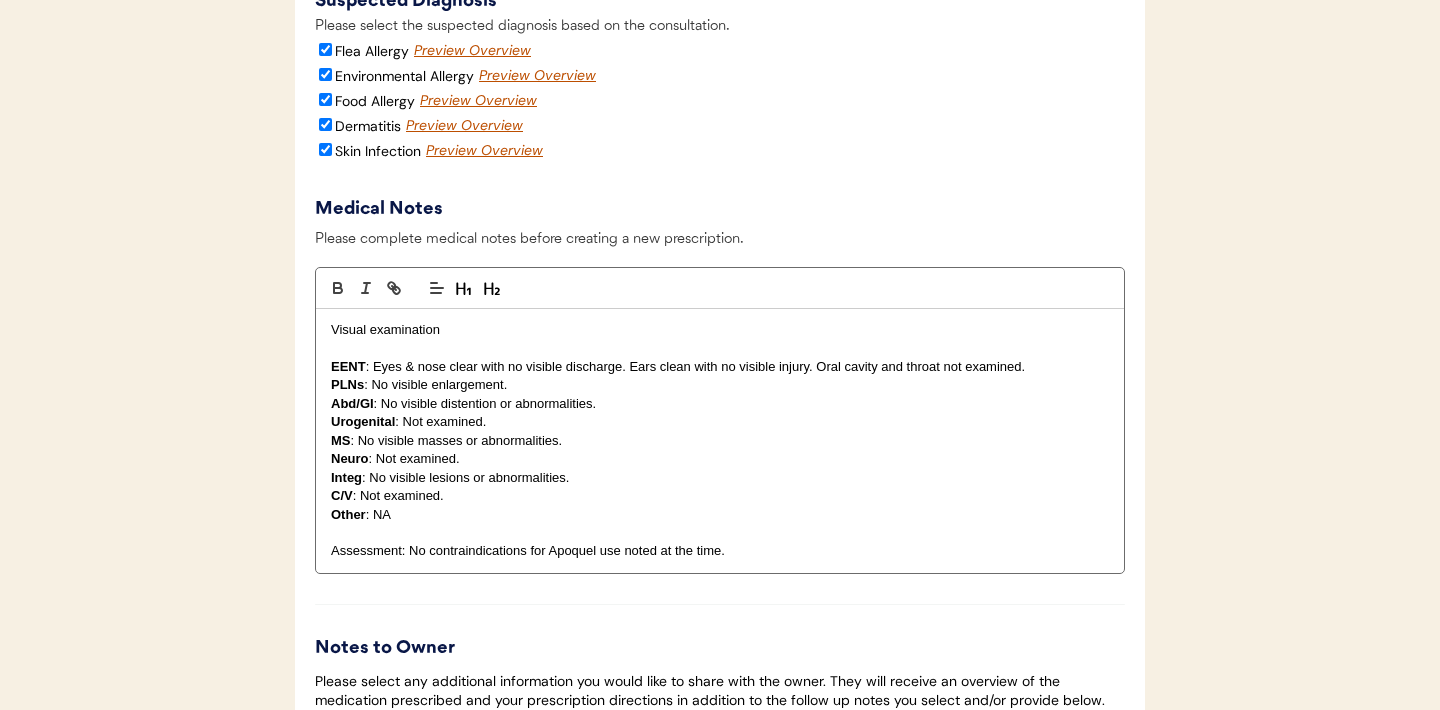 type 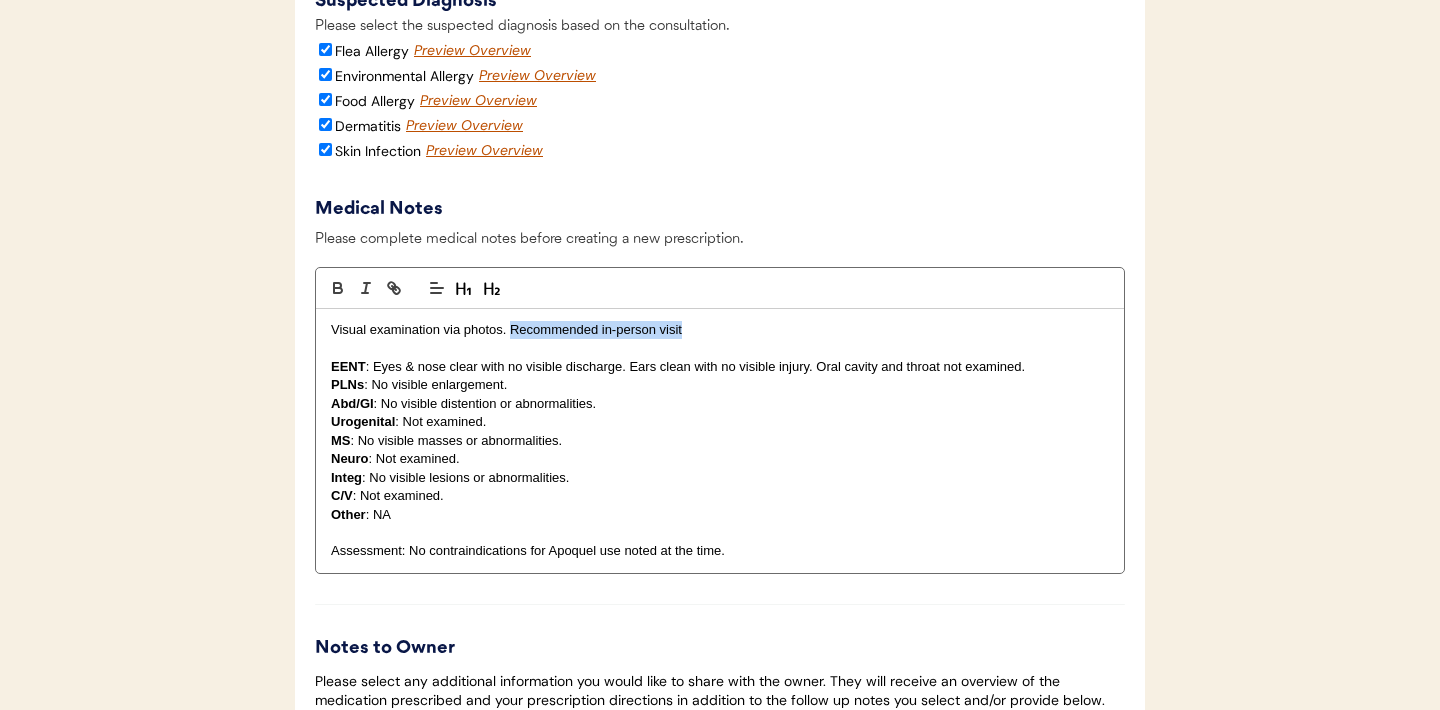 drag, startPoint x: 686, startPoint y: 354, endPoint x: 511, endPoint y: 357, distance: 175.02571 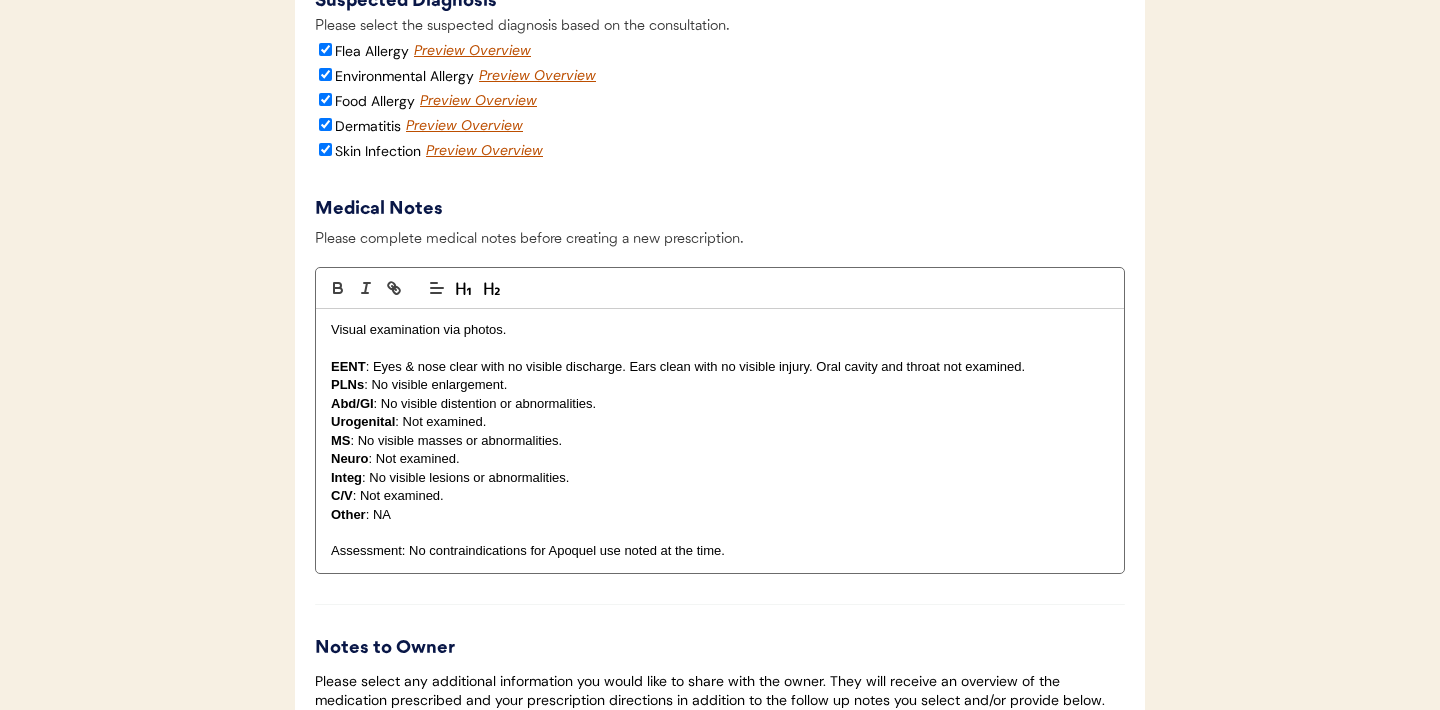 click on "Assessment: No contraindications for Apoquel use noted at the time." at bounding box center (720, 551) 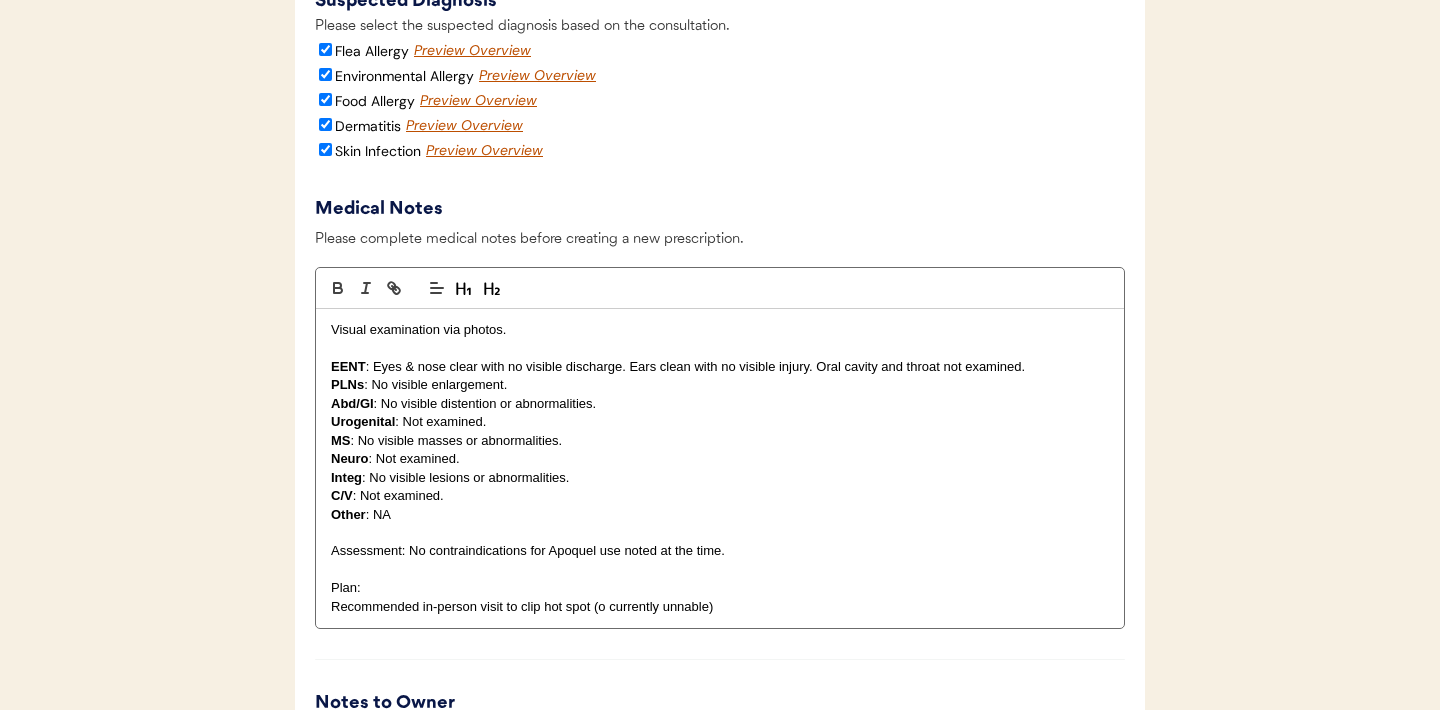 click on "Recommended in-person visit to clip hot spot (o currently unnable)" at bounding box center [720, 607] 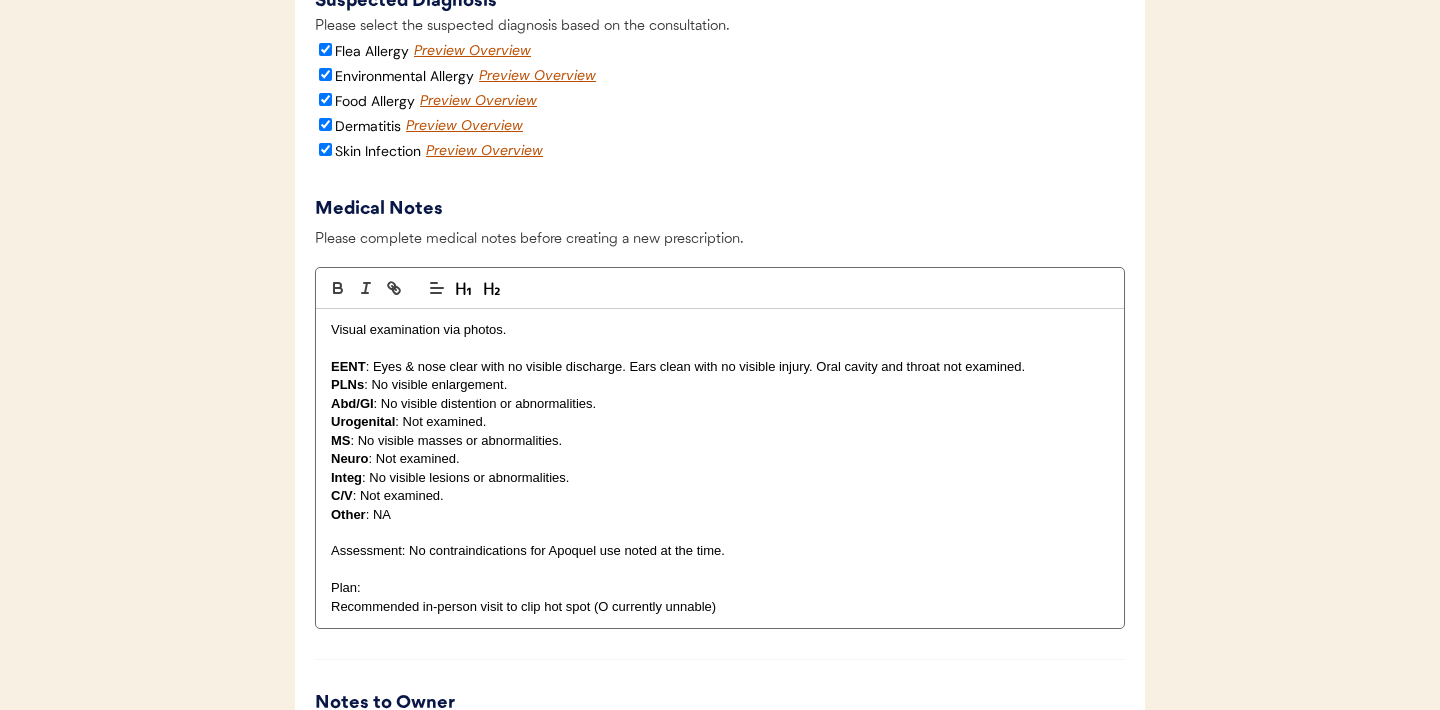 click on "Recommended in-person visit to clip hot spot (O currently unnable)" at bounding box center (720, 607) 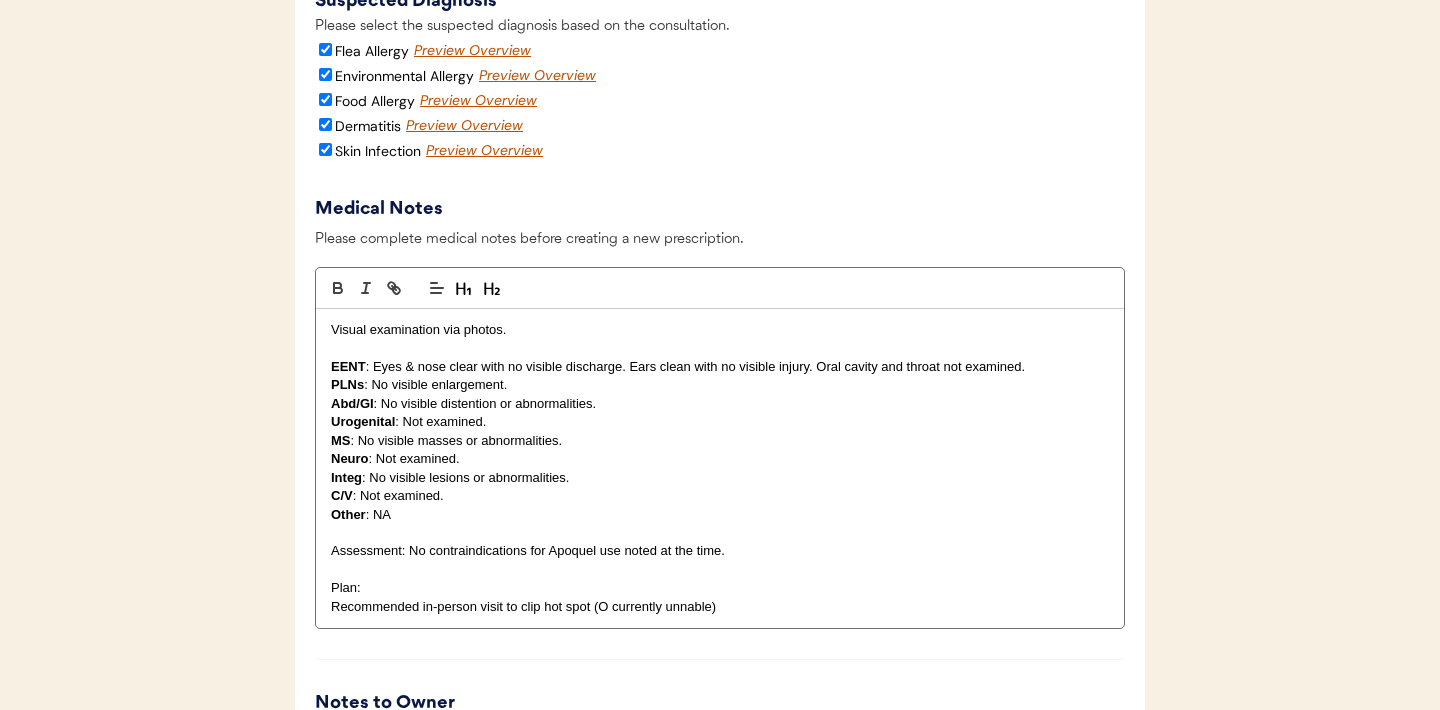 click on "Recommended in-person visit to clip hot spot (O currently unnable)" at bounding box center [720, 607] 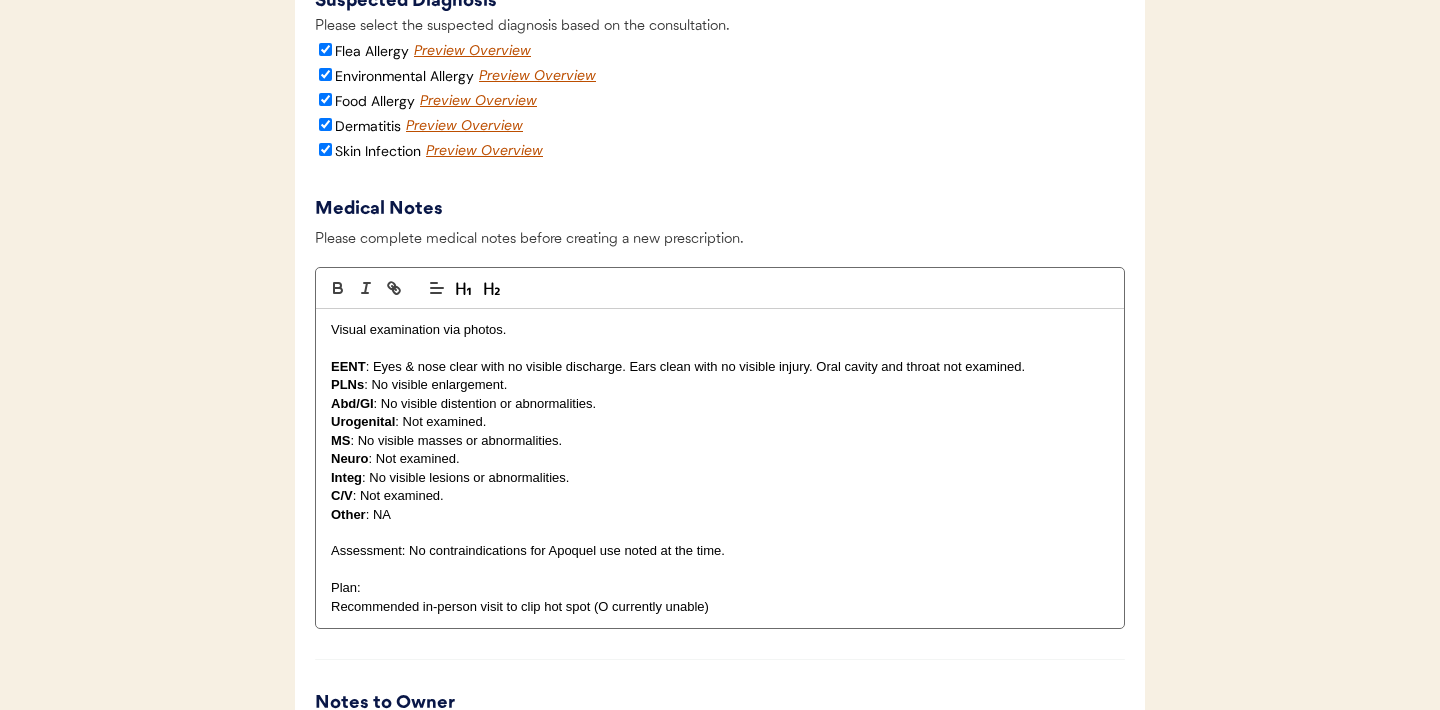 click on "Recommended in-person visit to clip hot spot (O currently unable)" at bounding box center [720, 607] 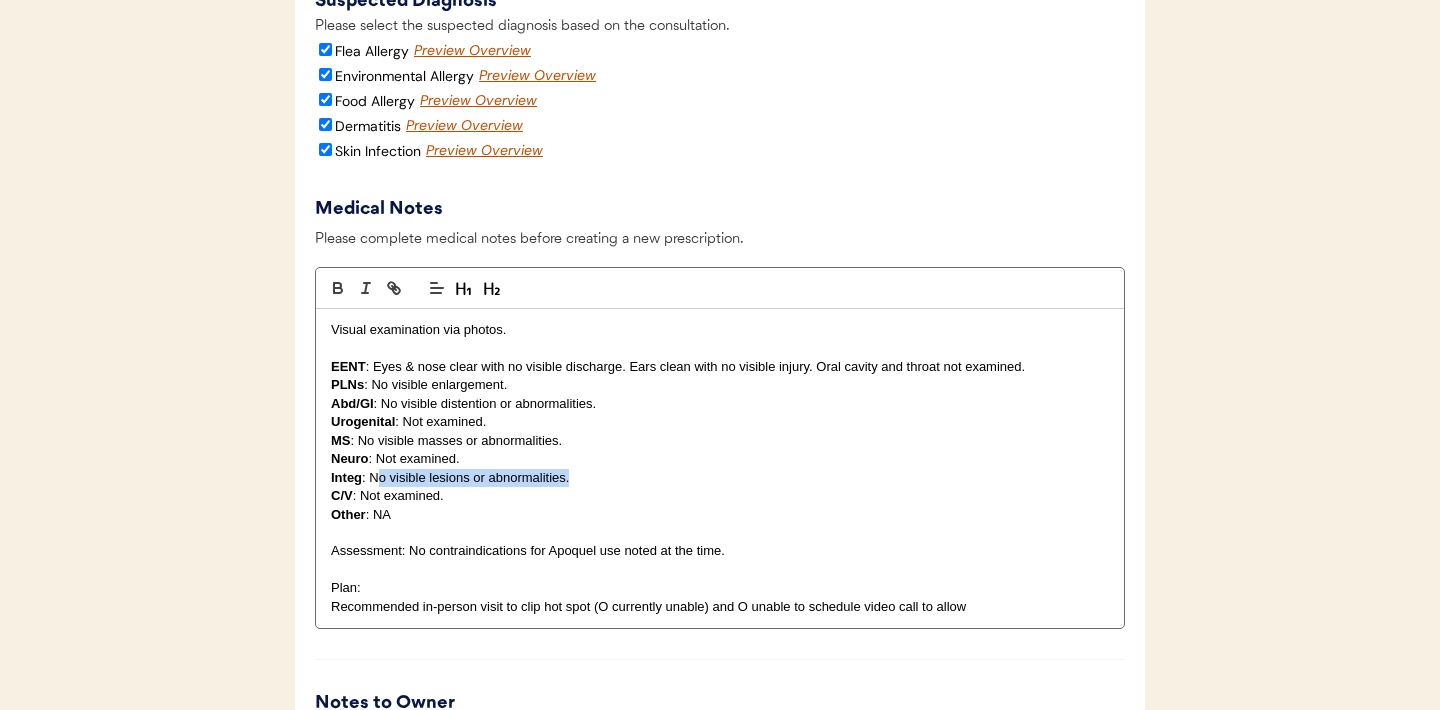 drag, startPoint x: 577, startPoint y: 505, endPoint x: 374, endPoint y: 504, distance: 203.00246 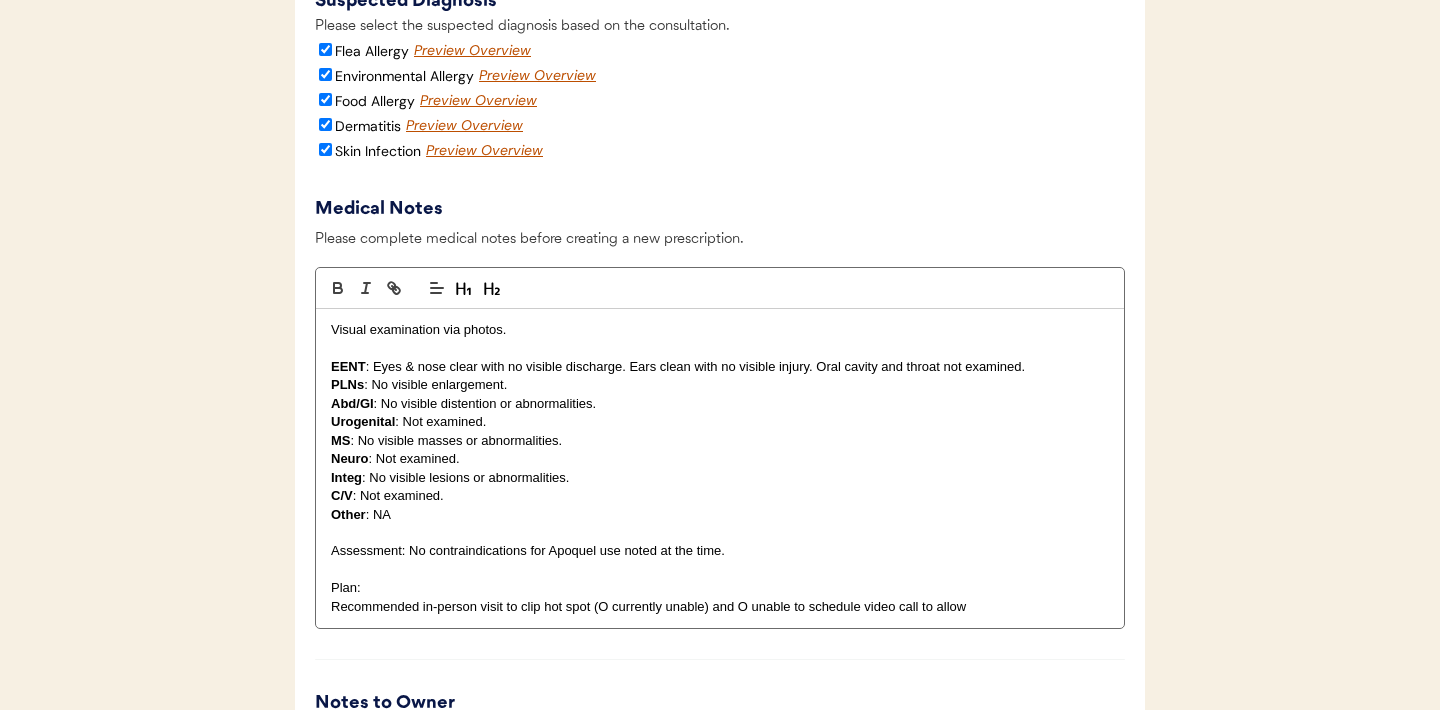 click on "Integ : No visible lesions or abnormalities." at bounding box center (720, 478) 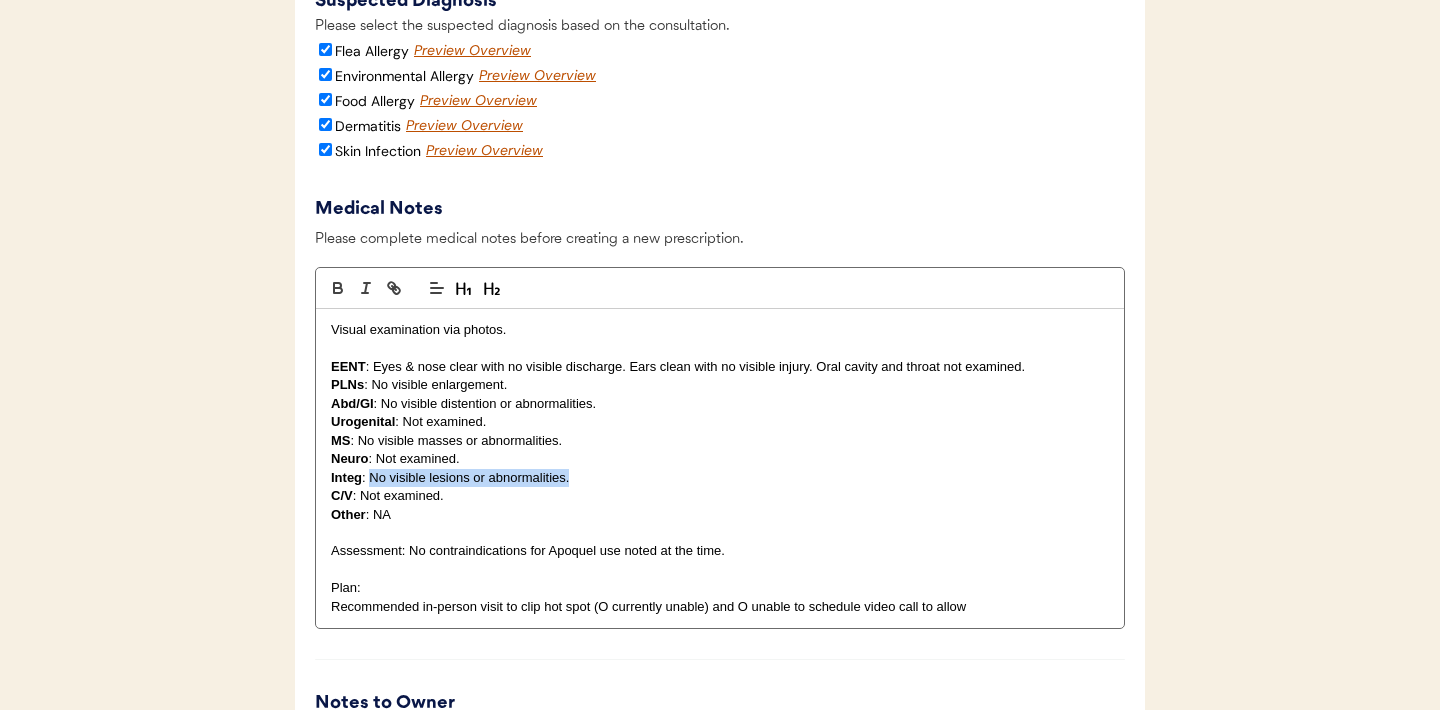 drag, startPoint x: 574, startPoint y: 507, endPoint x: 371, endPoint y: 507, distance: 203 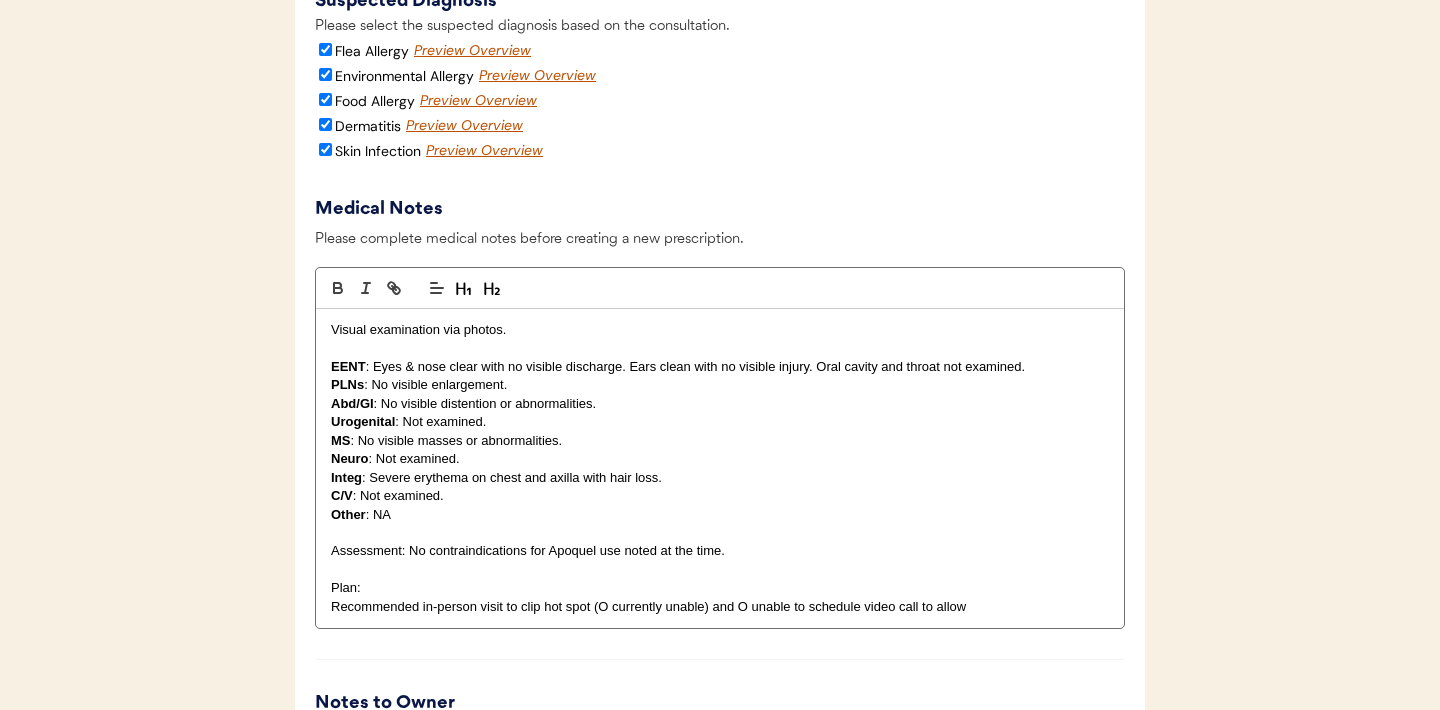 click on "Integ : Severe erythema on chest and axilla with hair loss." at bounding box center (720, 478) 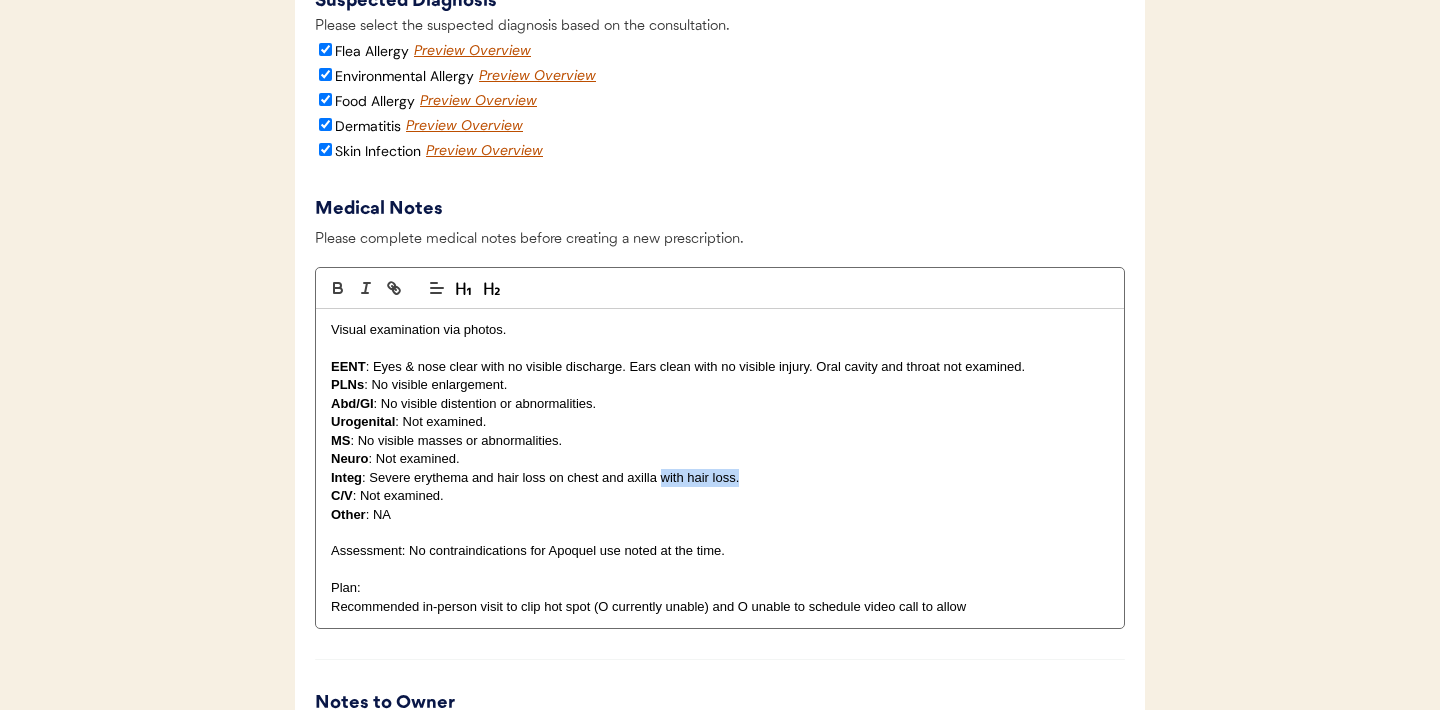 drag, startPoint x: 741, startPoint y: 504, endPoint x: 662, endPoint y: 507, distance: 79.05694 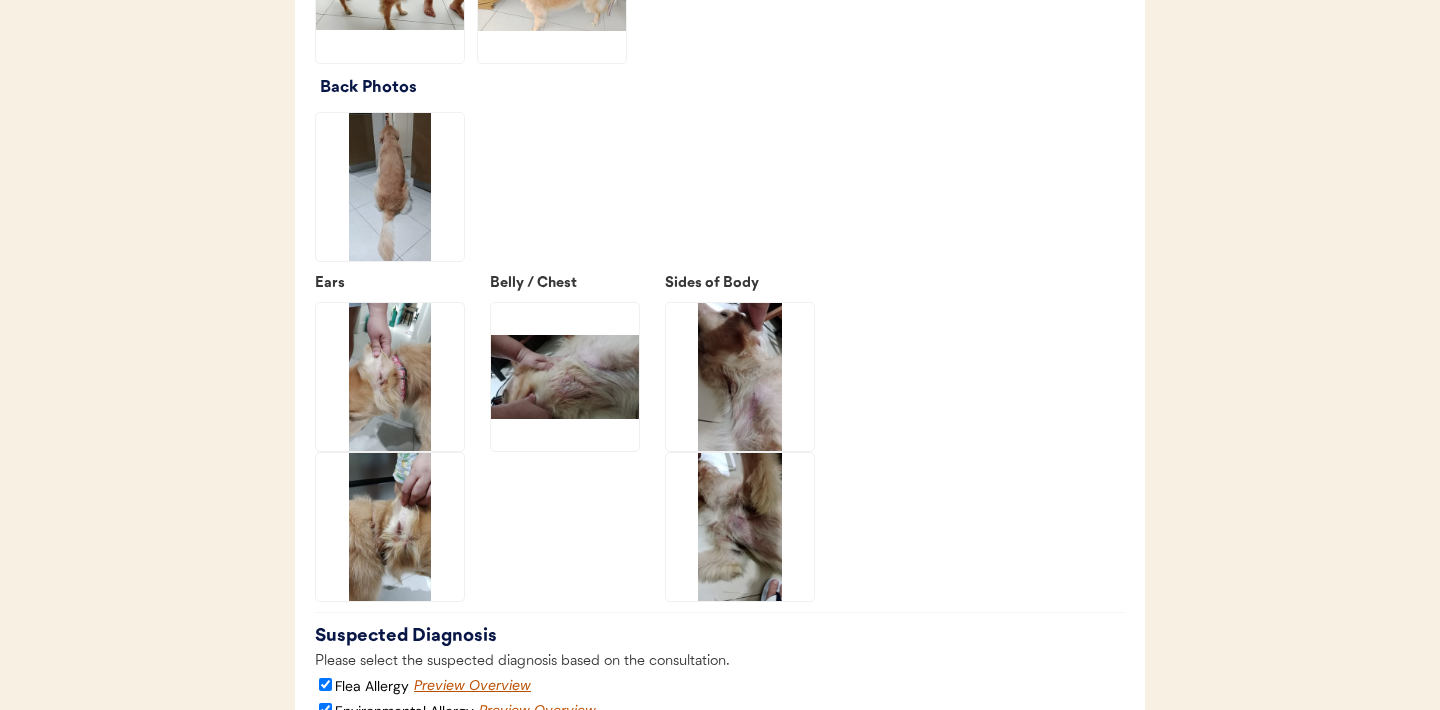 scroll, scrollTop: 2922, scrollLeft: 0, axis: vertical 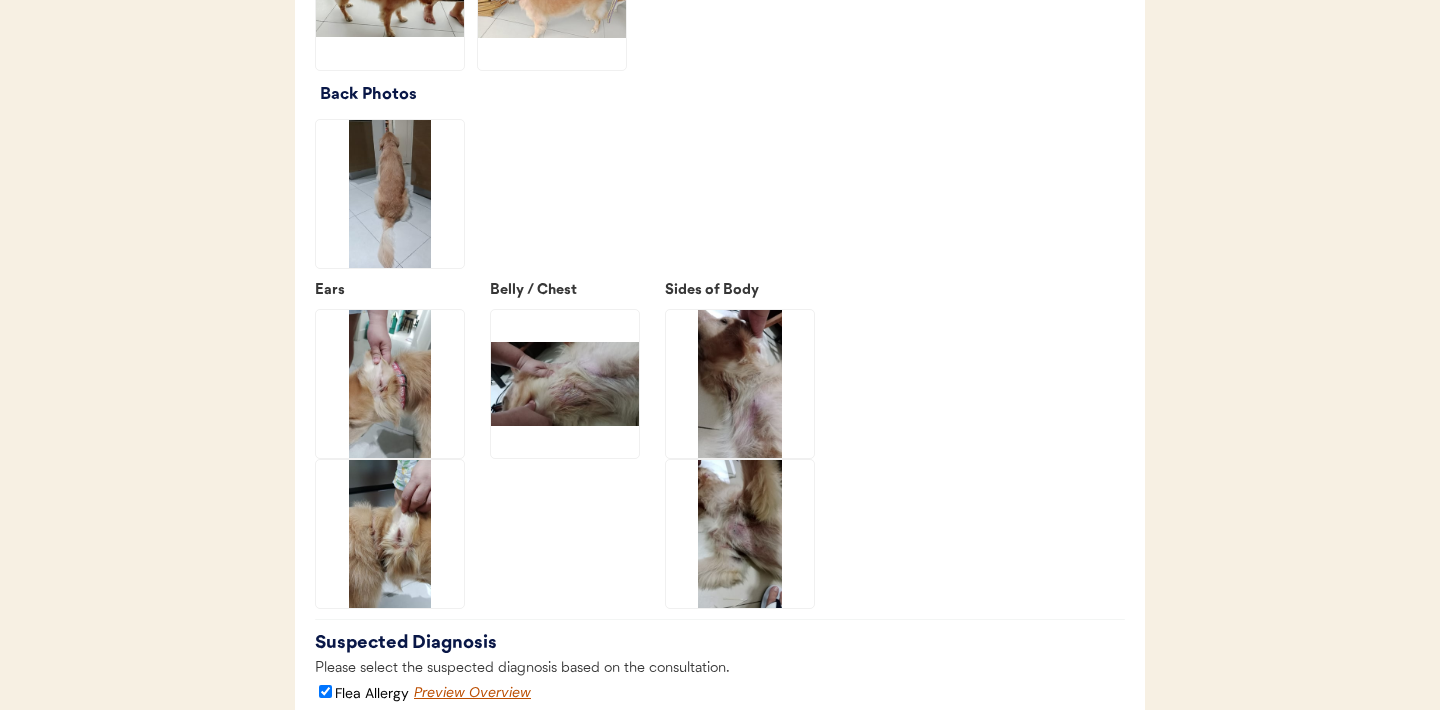 click 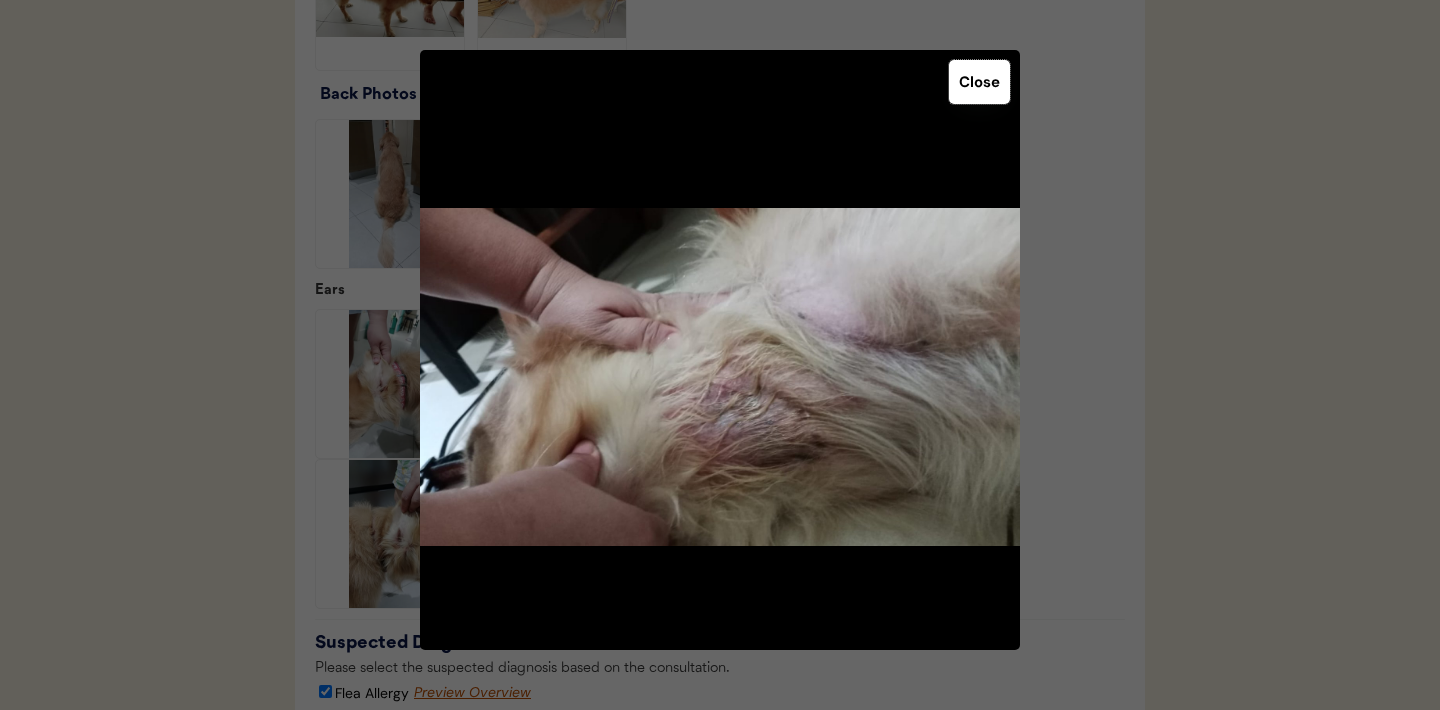 click on "Close" at bounding box center (979, 82) 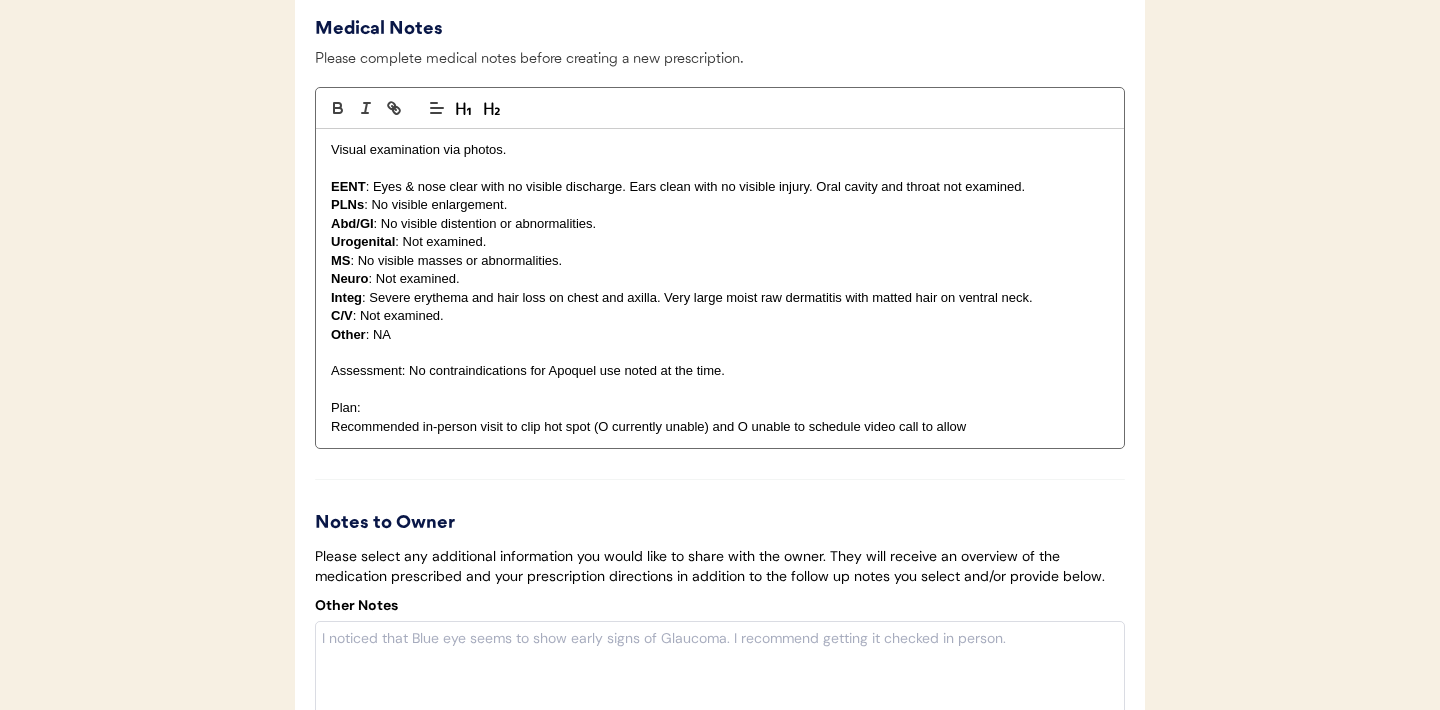 scroll, scrollTop: 3746, scrollLeft: 0, axis: vertical 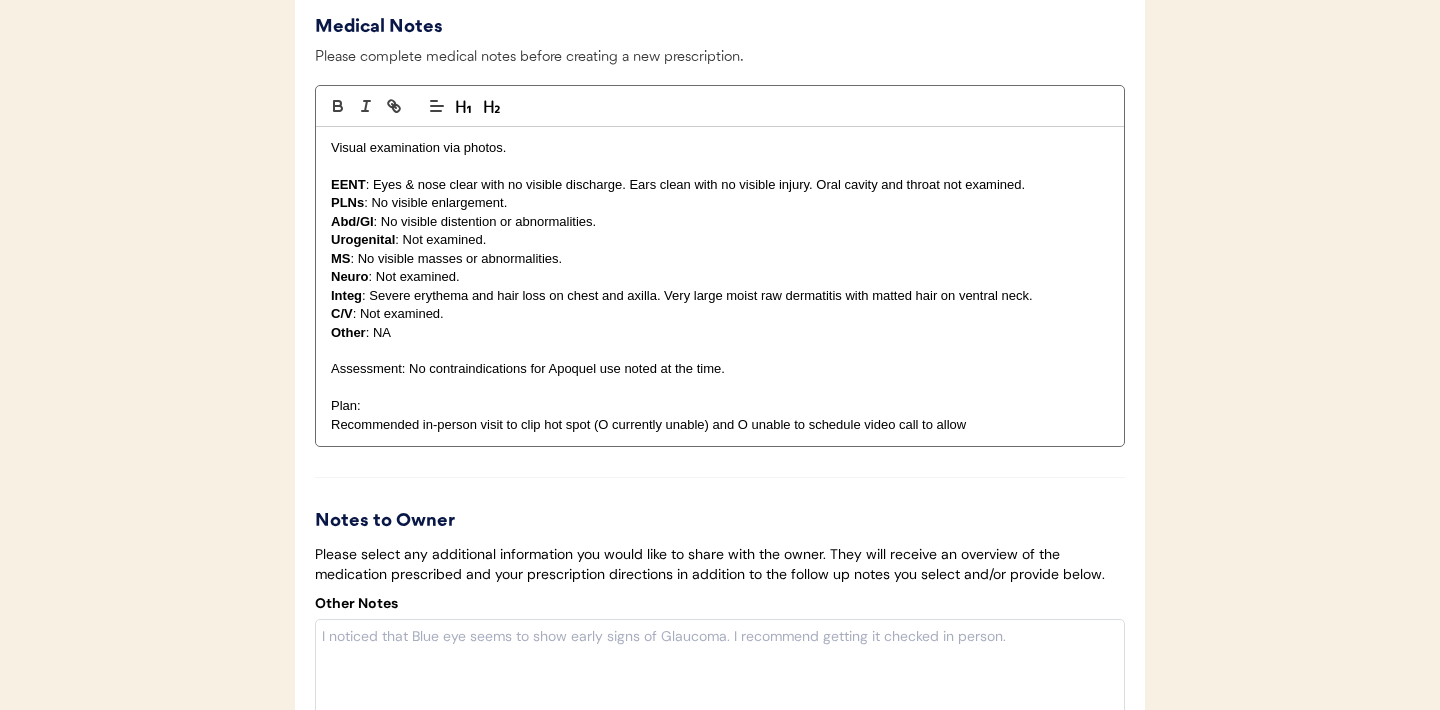 click on "Assessment: No contraindications for Apoquel use noted at the time." at bounding box center (720, 369) 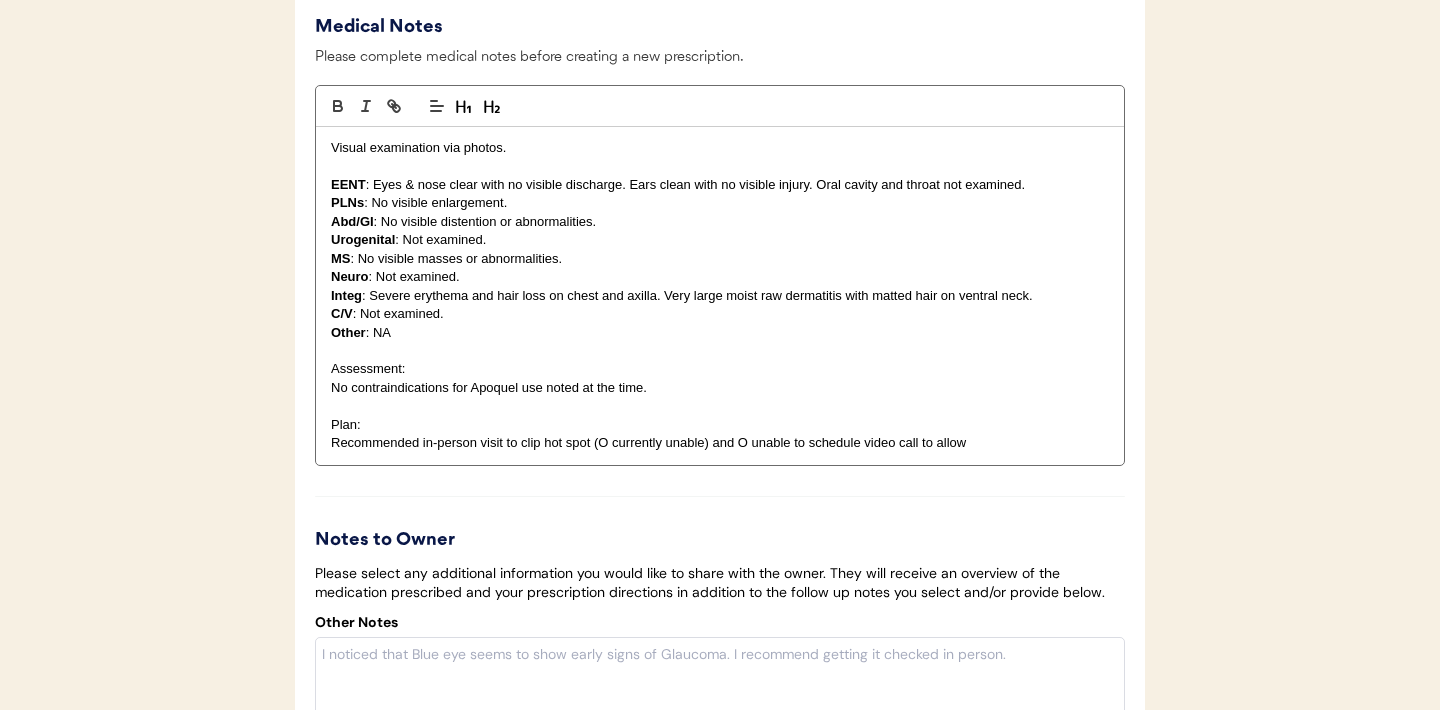 click on "Assessment:" at bounding box center (720, 369) 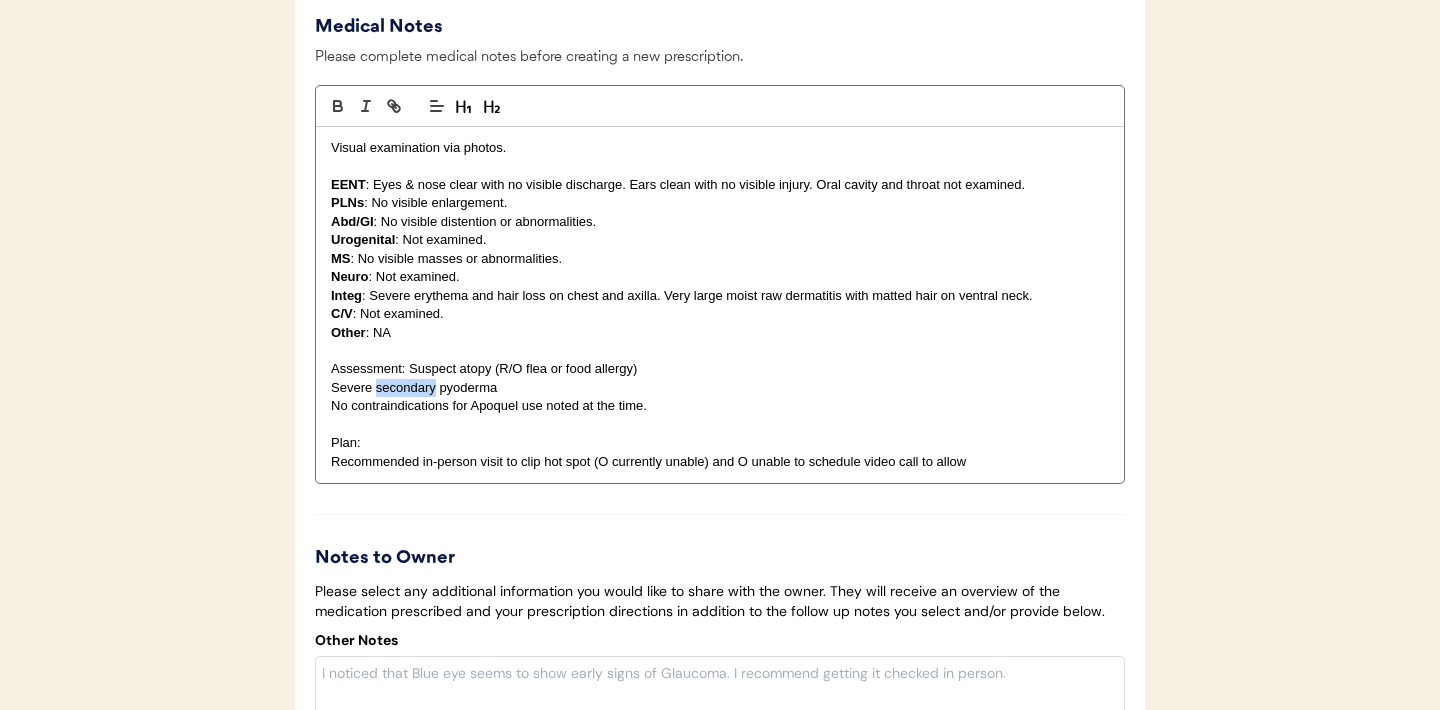 drag, startPoint x: 435, startPoint y: 414, endPoint x: 378, endPoint y: 419, distance: 57.21888 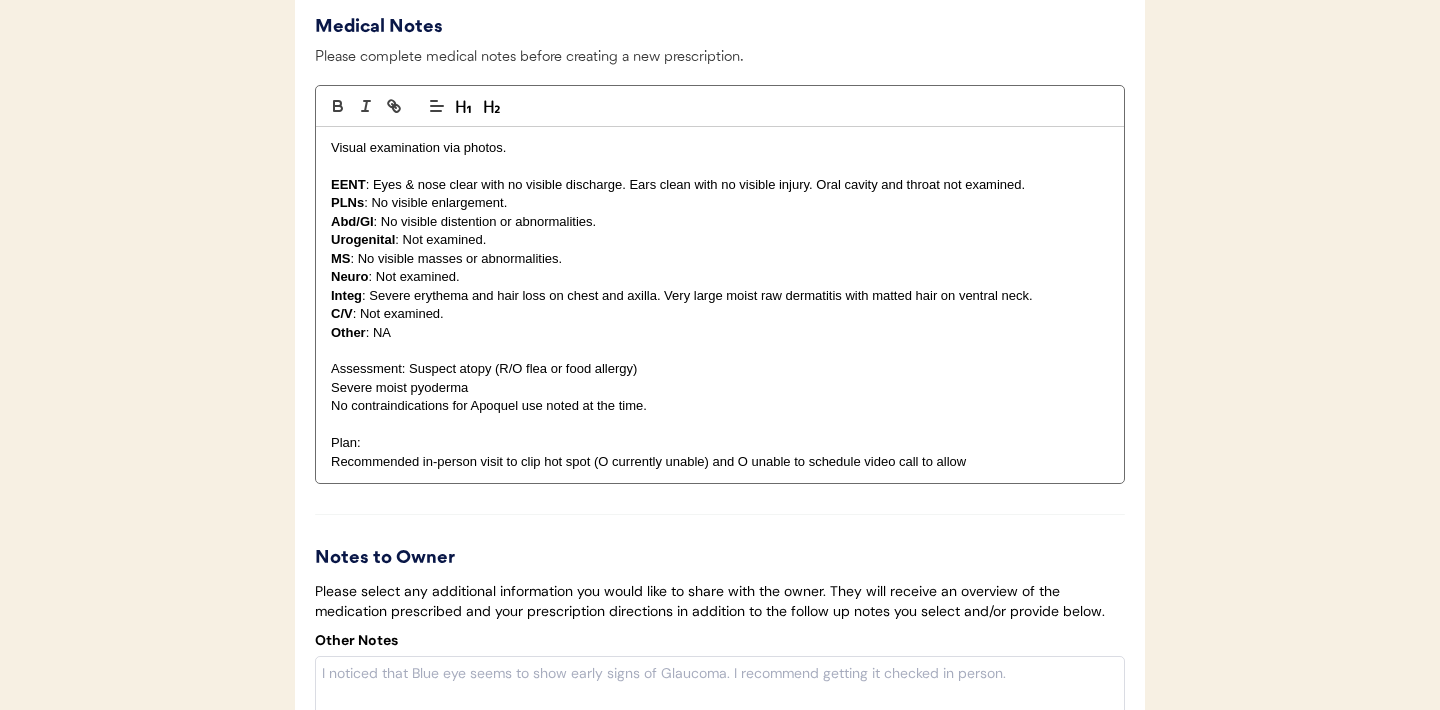 click on "Severe moist pyoderma" at bounding box center (720, 388) 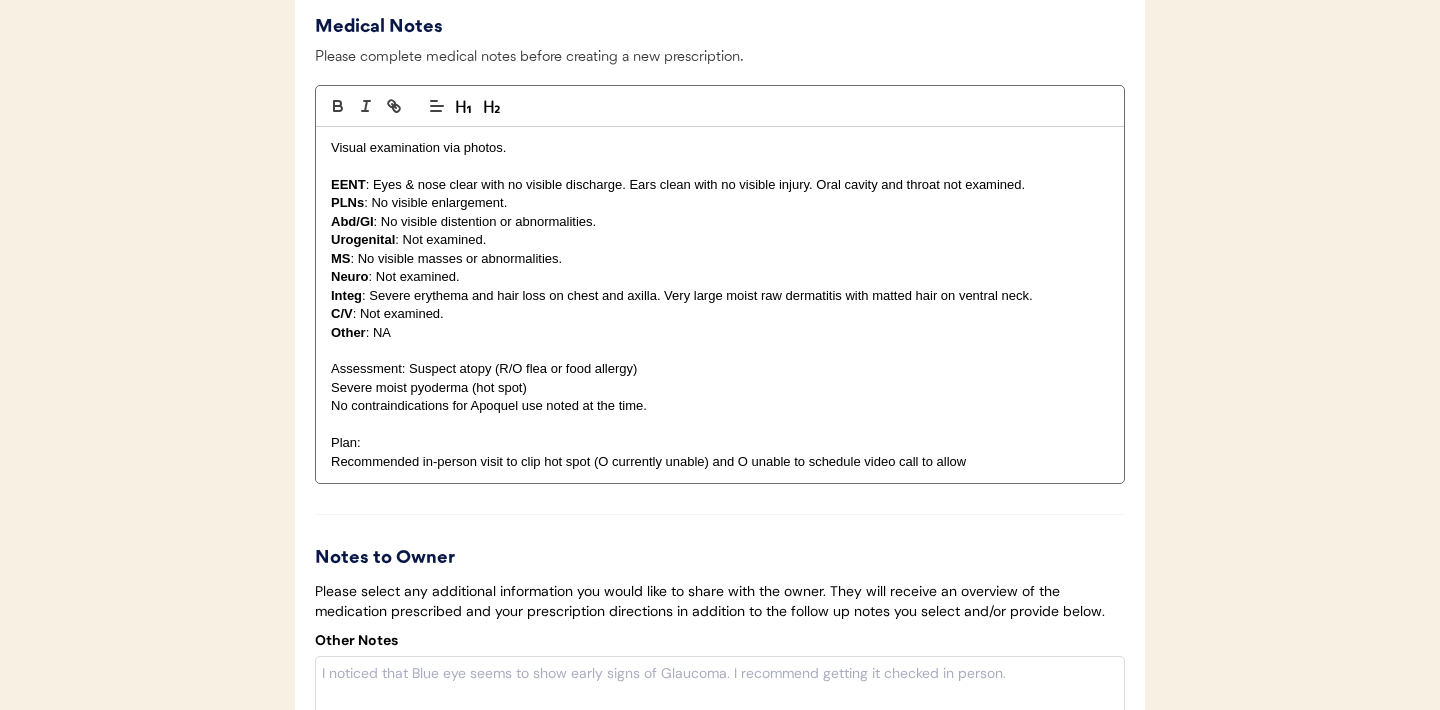 click on "Recommended in-person visit to clip hot spot (O currently unable) and O unable to schedule video call to allow" at bounding box center [720, 462] 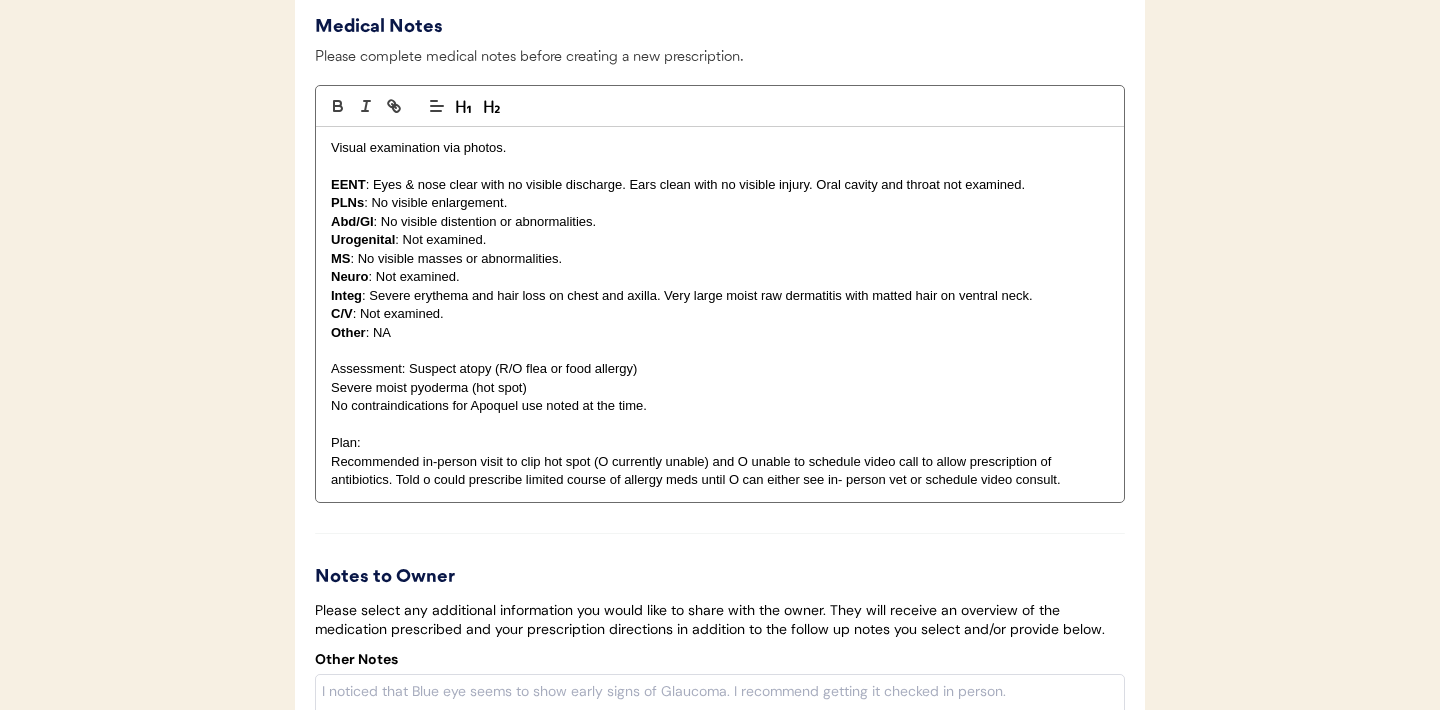 click on "Integ : Severe erythema and hair loss on chest and axilla. Very large moist raw dermatitis with matted hair on ventral neck." at bounding box center [720, 296] 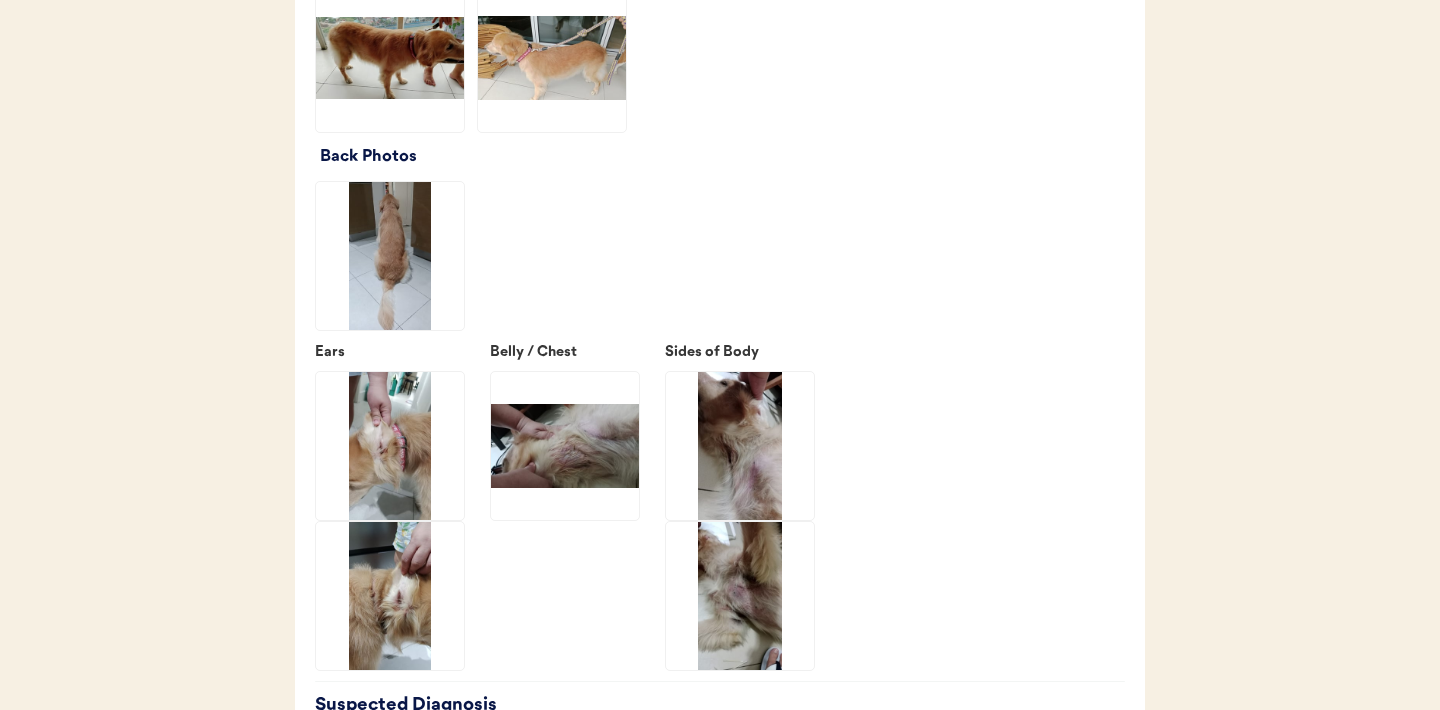 scroll, scrollTop: 2922, scrollLeft: 0, axis: vertical 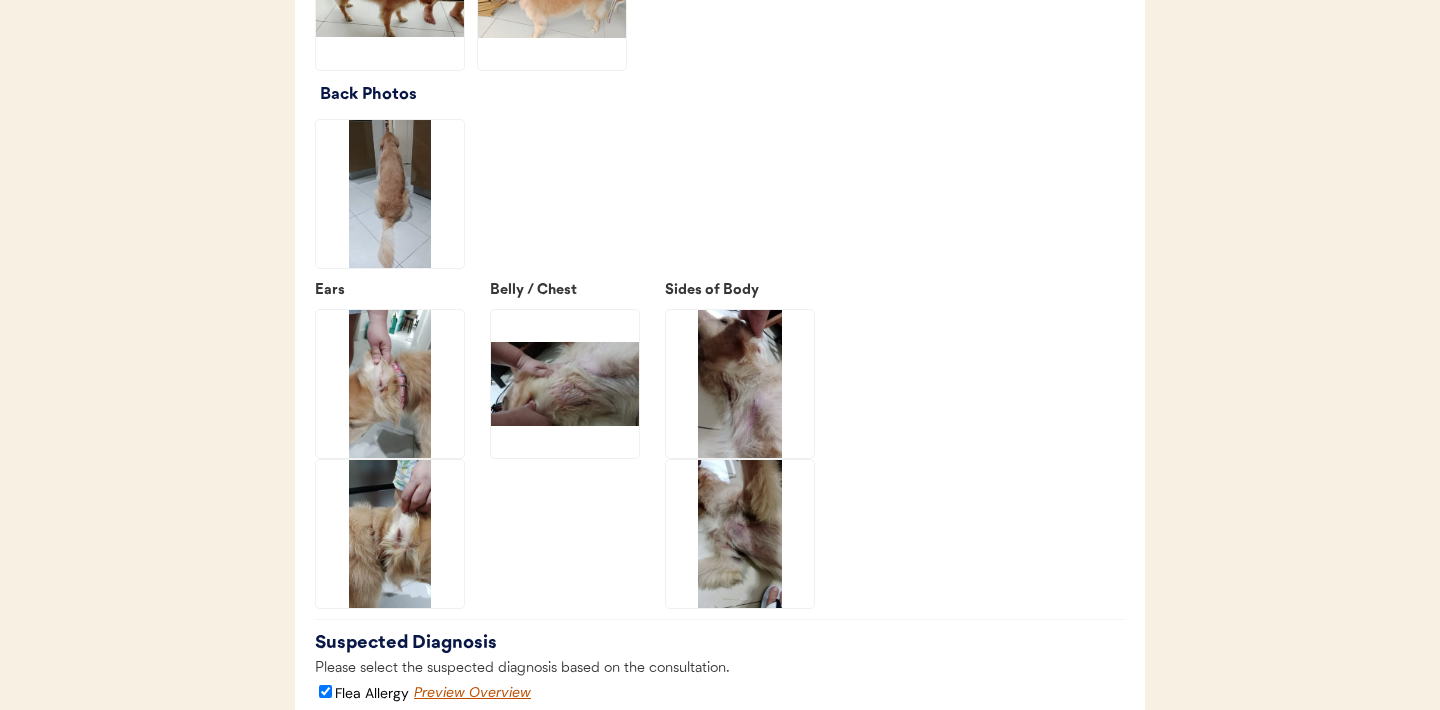 click 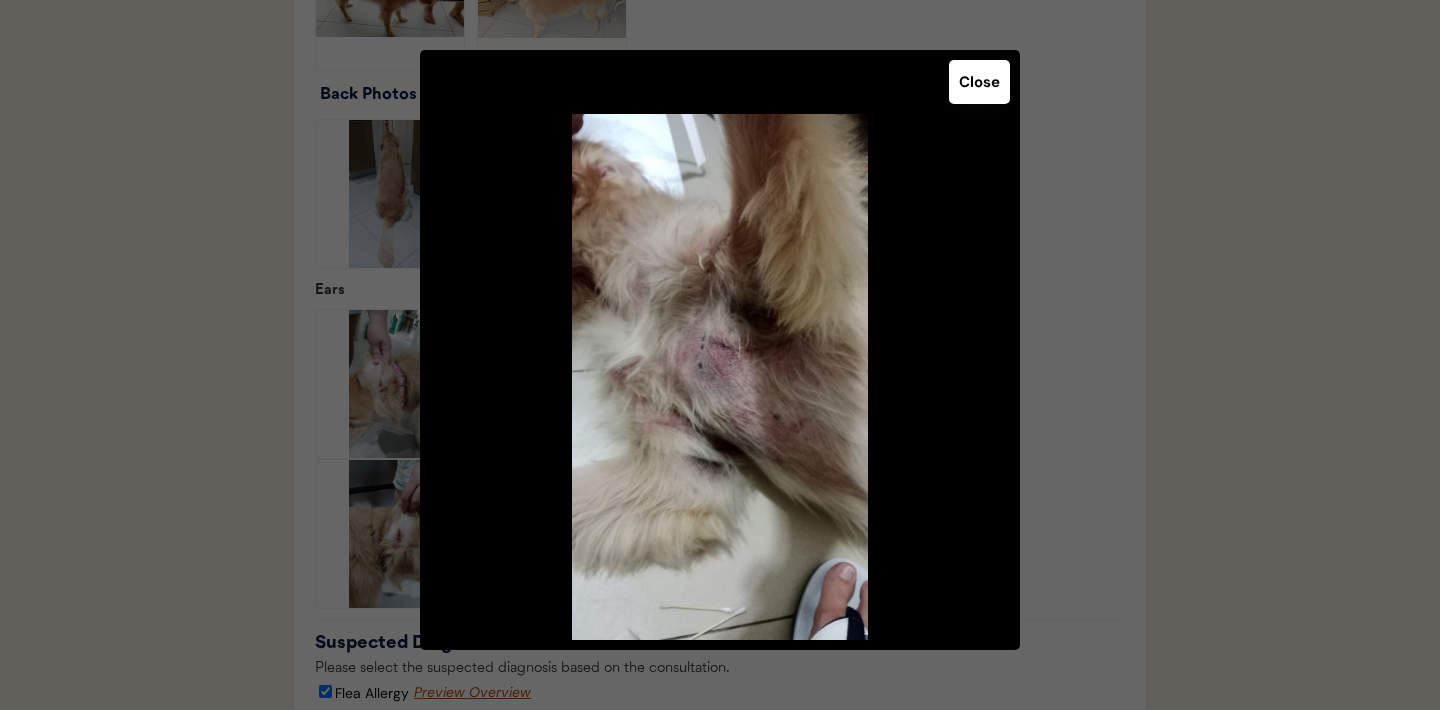 click at bounding box center [720, 355] 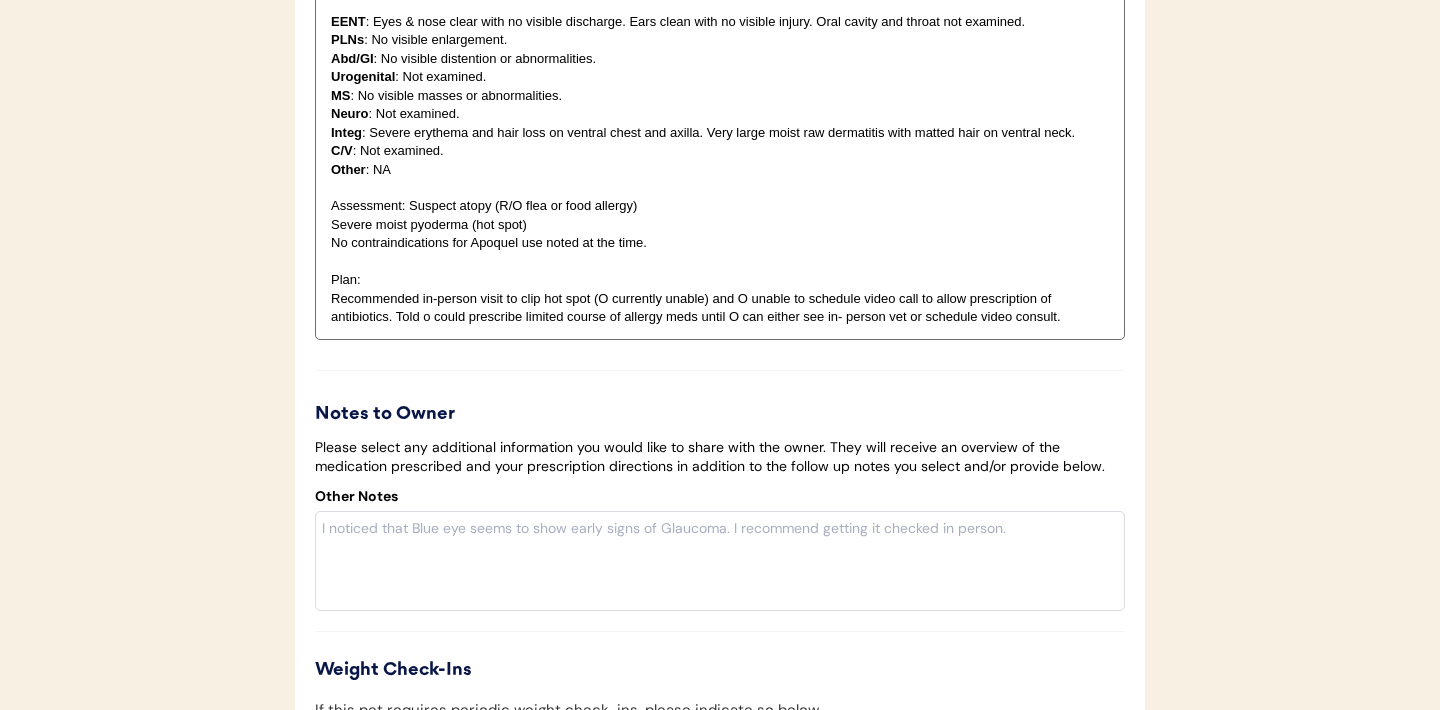 scroll, scrollTop: 3910, scrollLeft: 0, axis: vertical 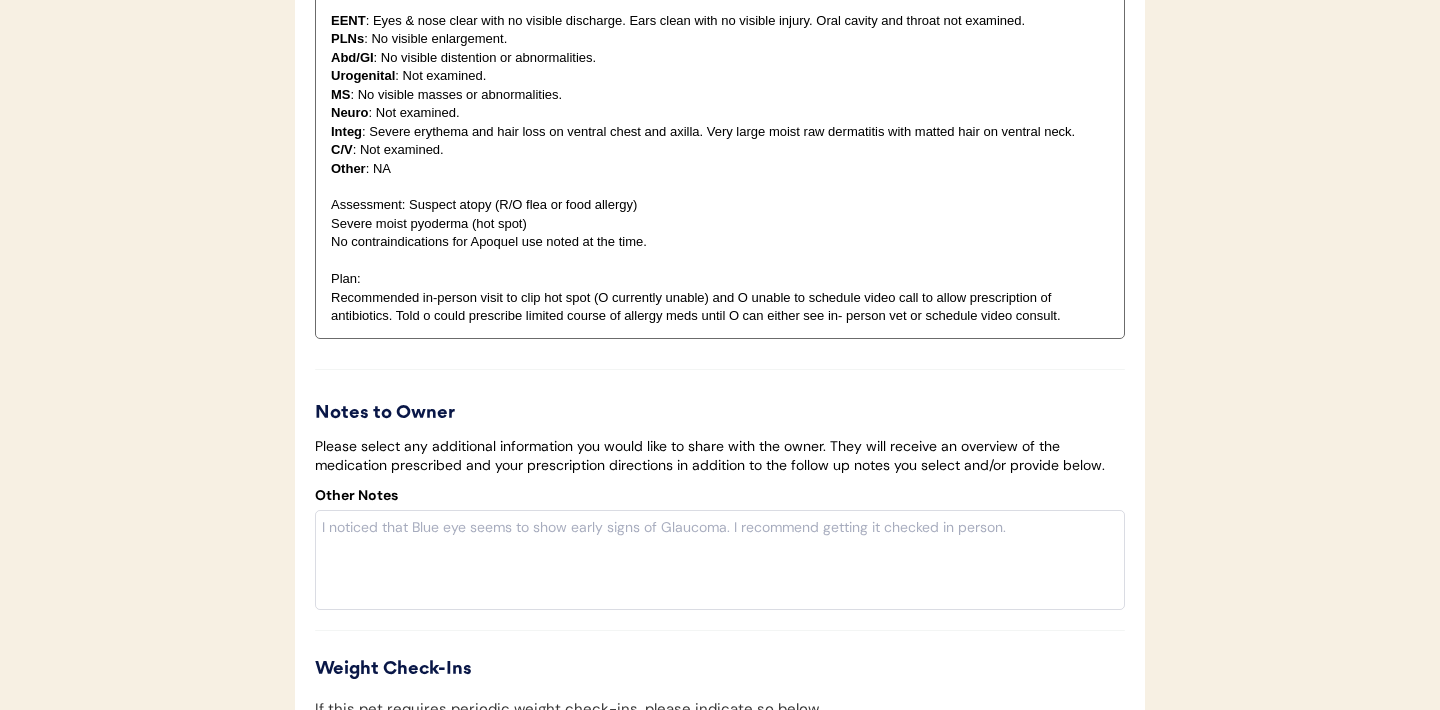 click on "Recommended in-person visit to clip hot spot (O currently unable) and O unable to schedule video call to allow prescription of antibiotics. Told o could prescribe limited course of allergy meds until O can either see in- person vet or schedule video consult." at bounding box center (720, 307) 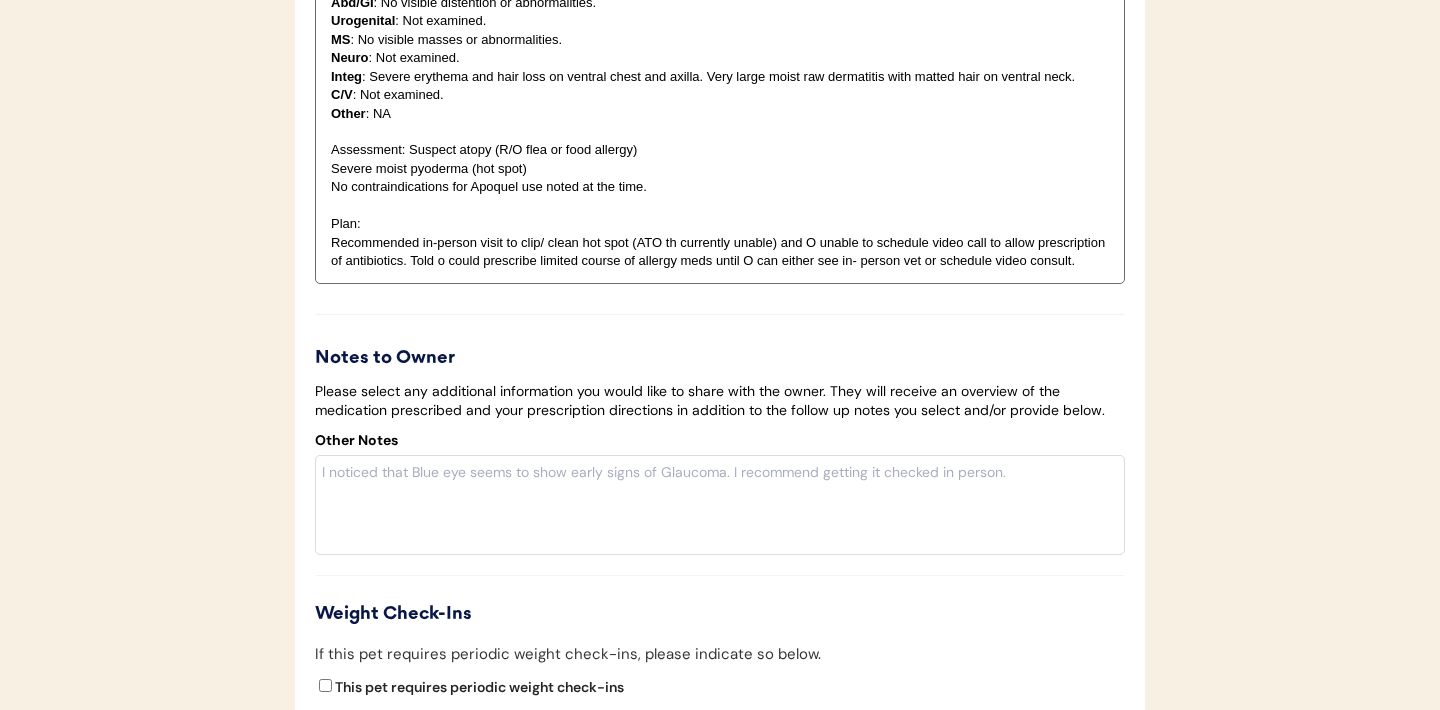 scroll, scrollTop: 3970, scrollLeft: 0, axis: vertical 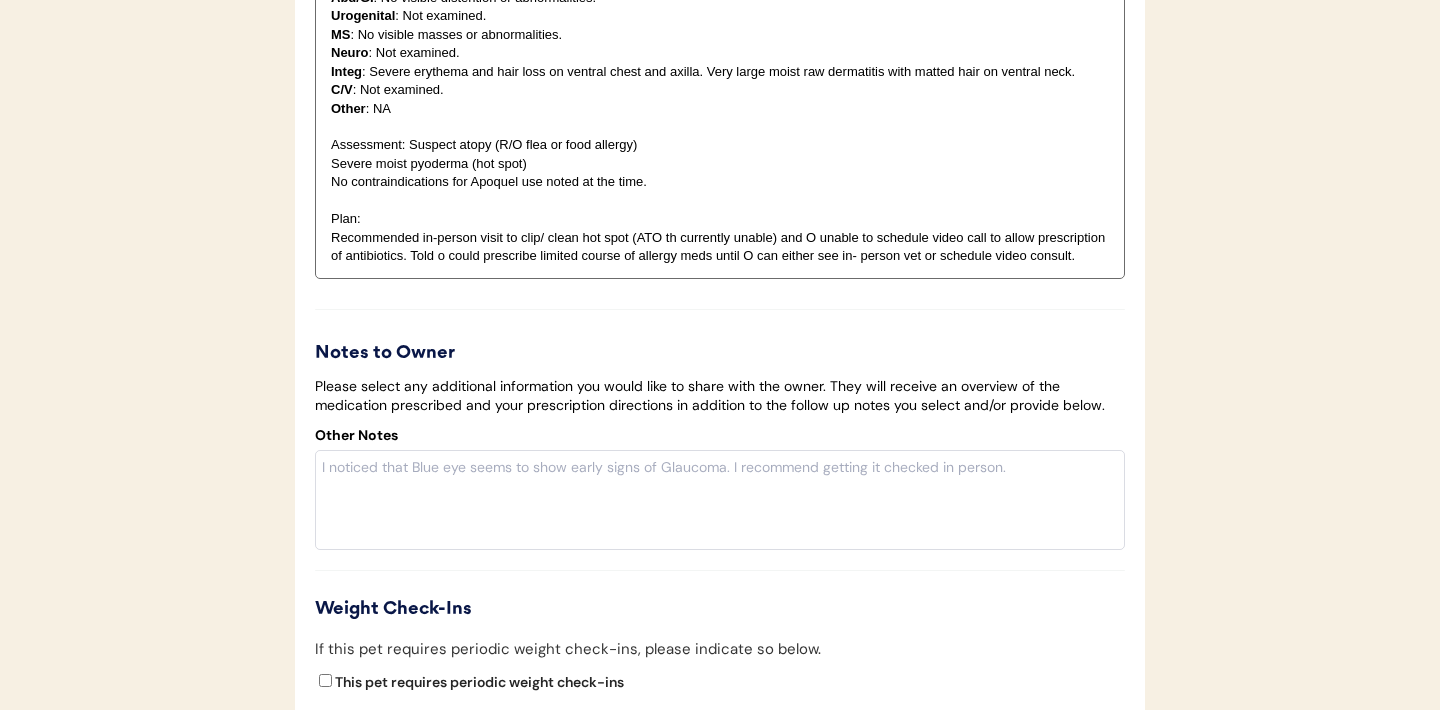 click on "Recommended in-person visit to clip/ clean hot spot (ATO th currently unable) and O unable to schedule video call to allow prescription of antibiotics. Told o could prescribe limited course of allergy meds until O can either see in- person vet or schedule video consult." at bounding box center (720, 247) 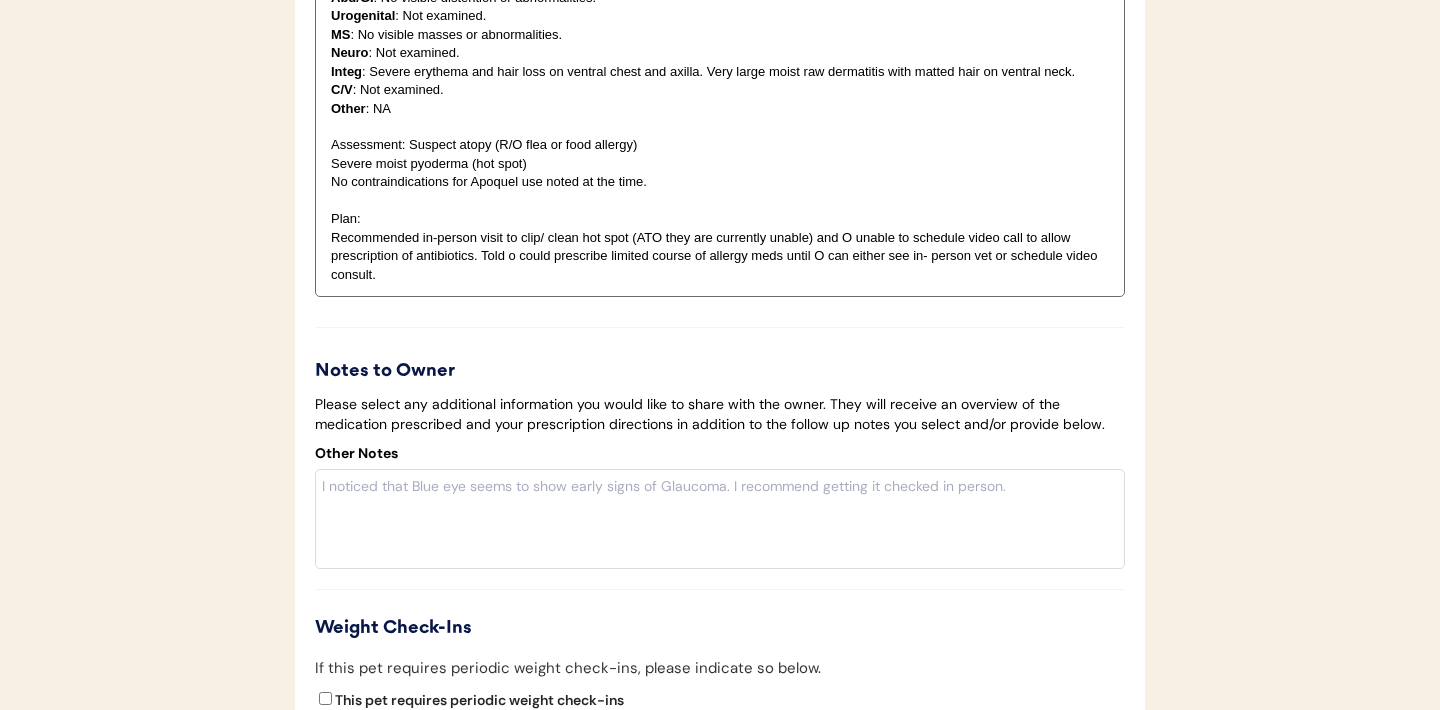 click on "Recommended in-person visit to clip/ clean hot spot (ATO they are currently unable) and O unable to schedule video call to allow prescription of antibiotics. Told o could prescribe limited course of allergy meds until O can either see in- person vet or schedule video consult." at bounding box center [720, 256] 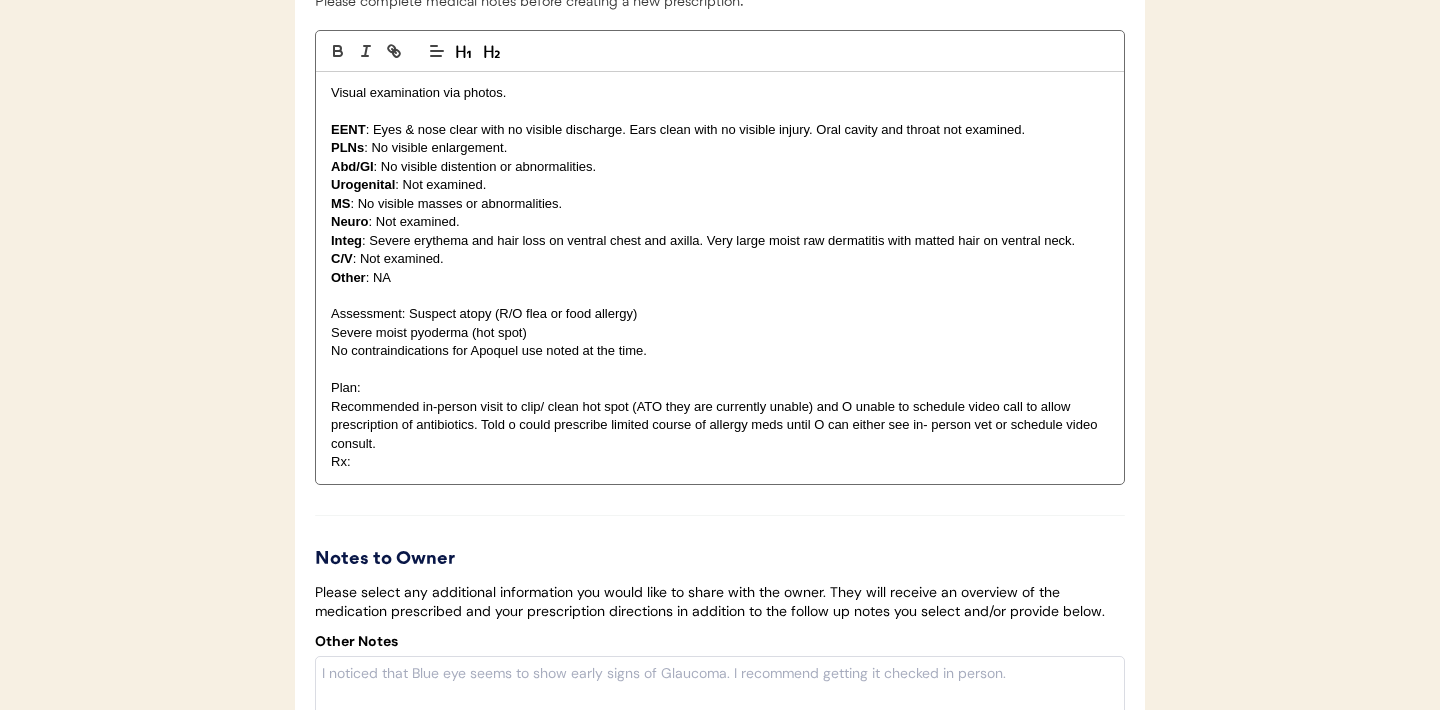 scroll, scrollTop: 3799, scrollLeft: 0, axis: vertical 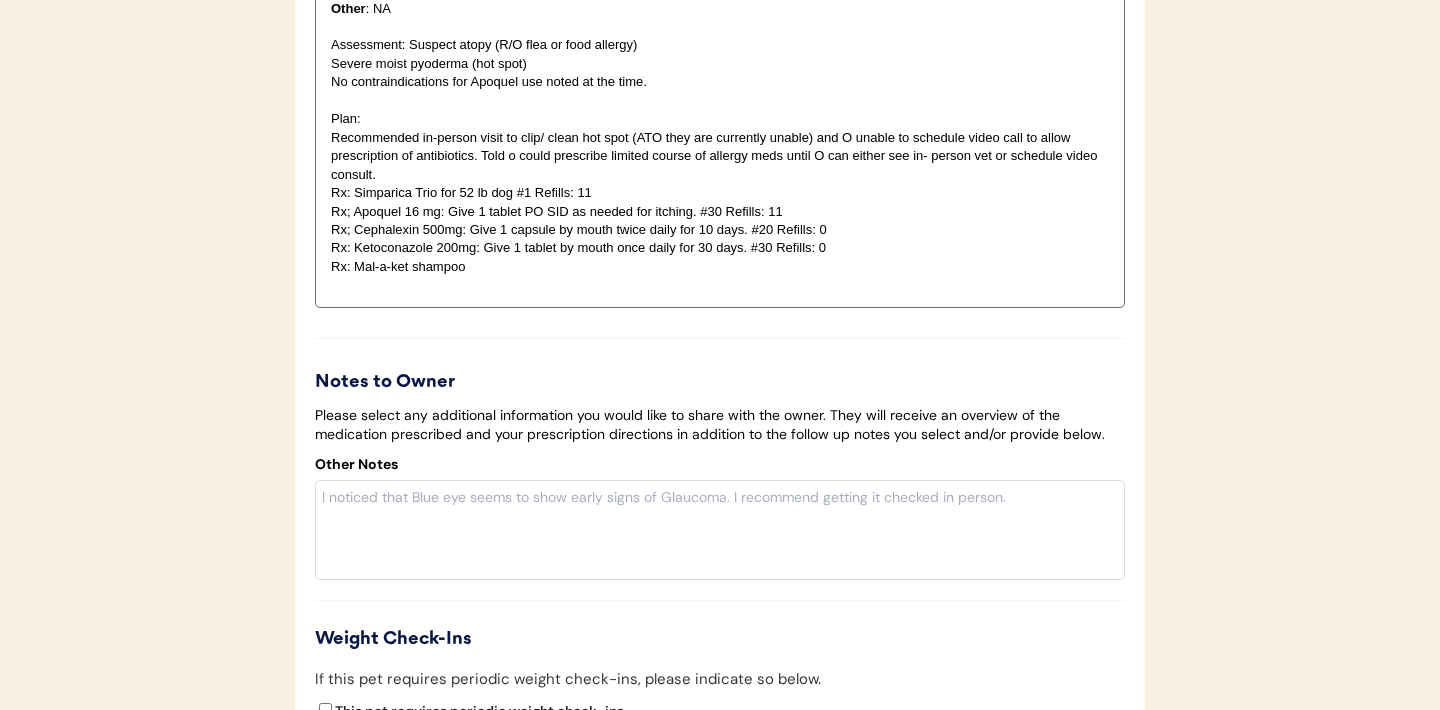 click on "Rx: Simparica Trio for 52 lb dog #1 Refills: 11" at bounding box center (720, 193) 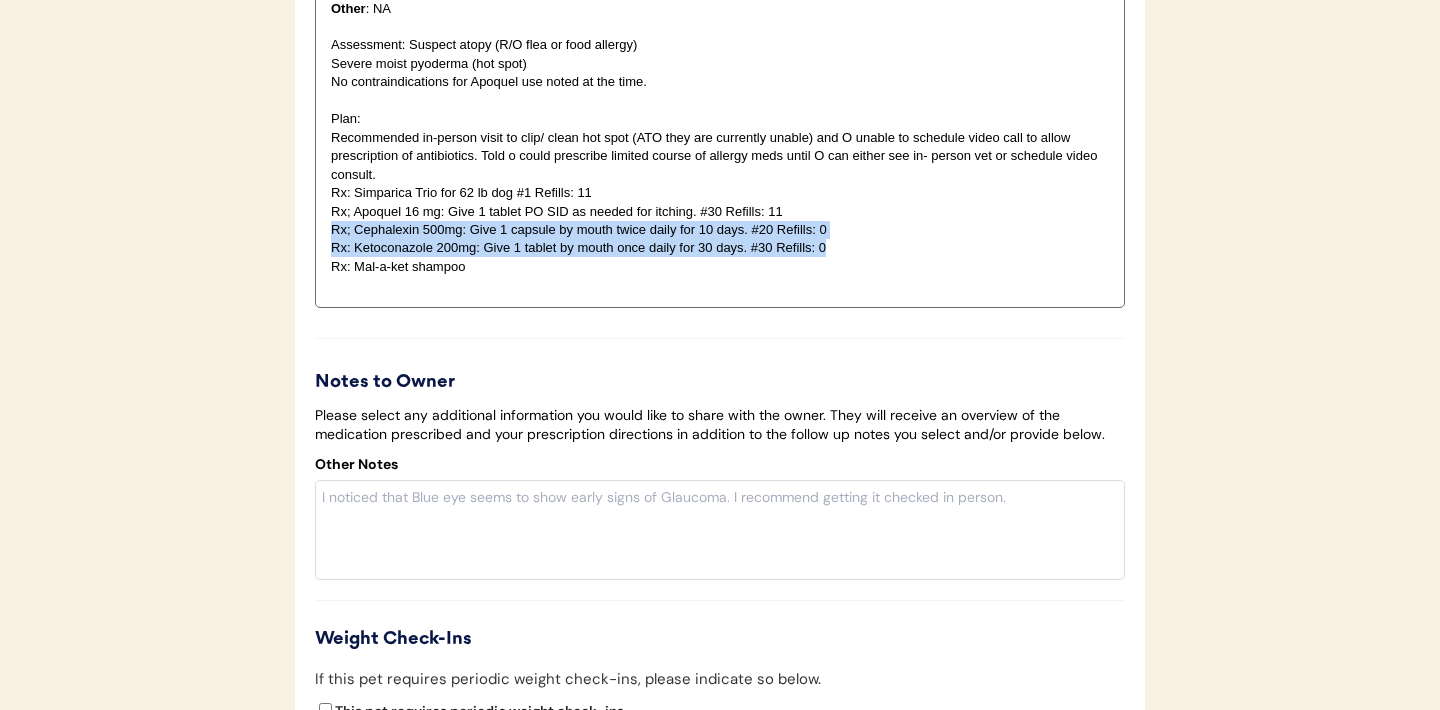 drag, startPoint x: 326, startPoint y: 258, endPoint x: 875, endPoint y: 275, distance: 549.2631 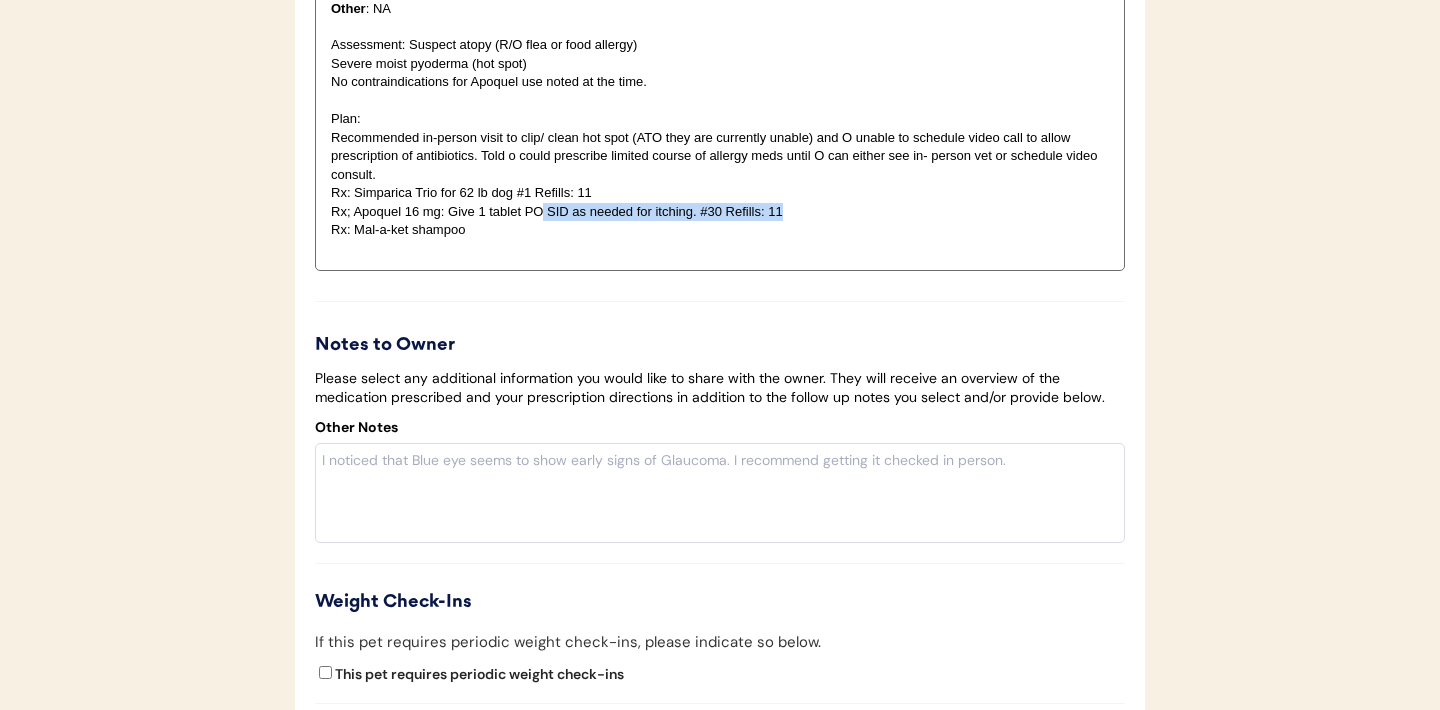 drag, startPoint x: 789, startPoint y: 235, endPoint x: 545, endPoint y: 237, distance: 244.0082 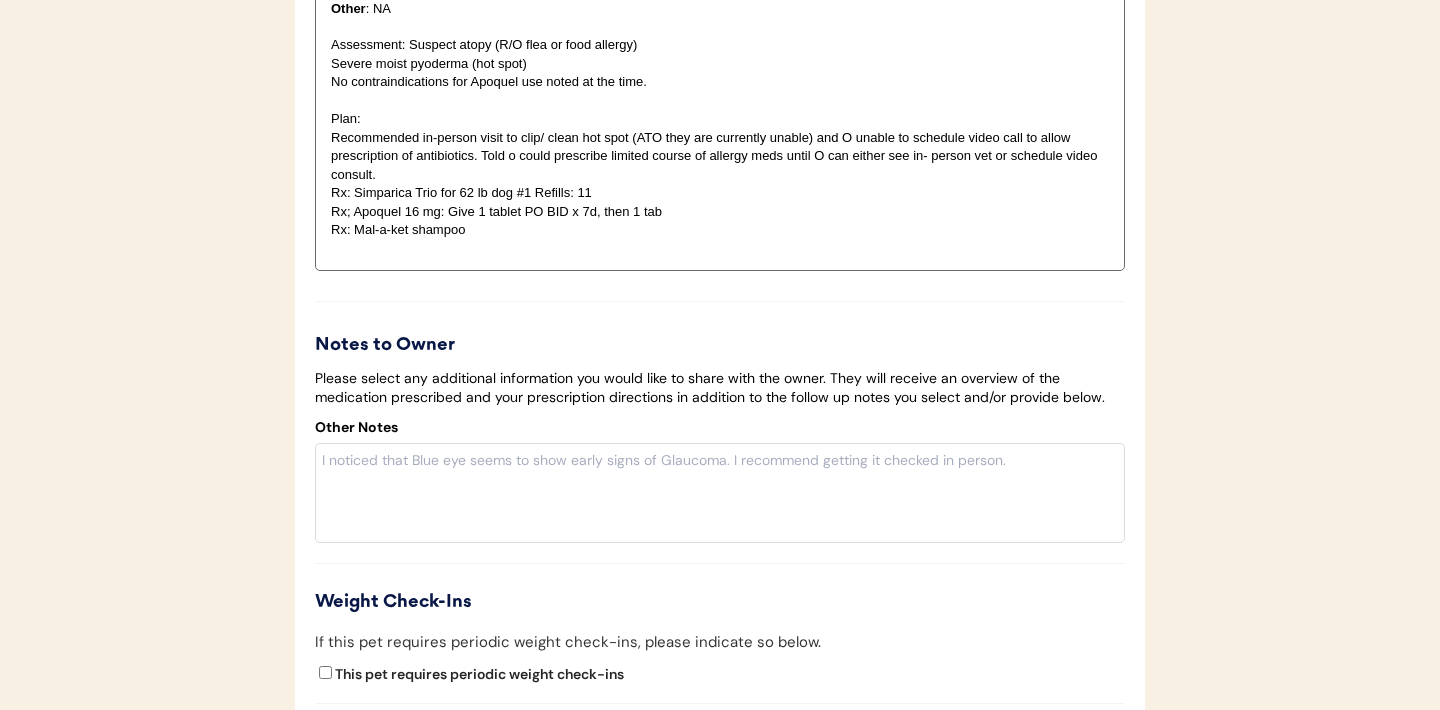 click on "Rx: Mal-a-ket shampoo" at bounding box center [720, 230] 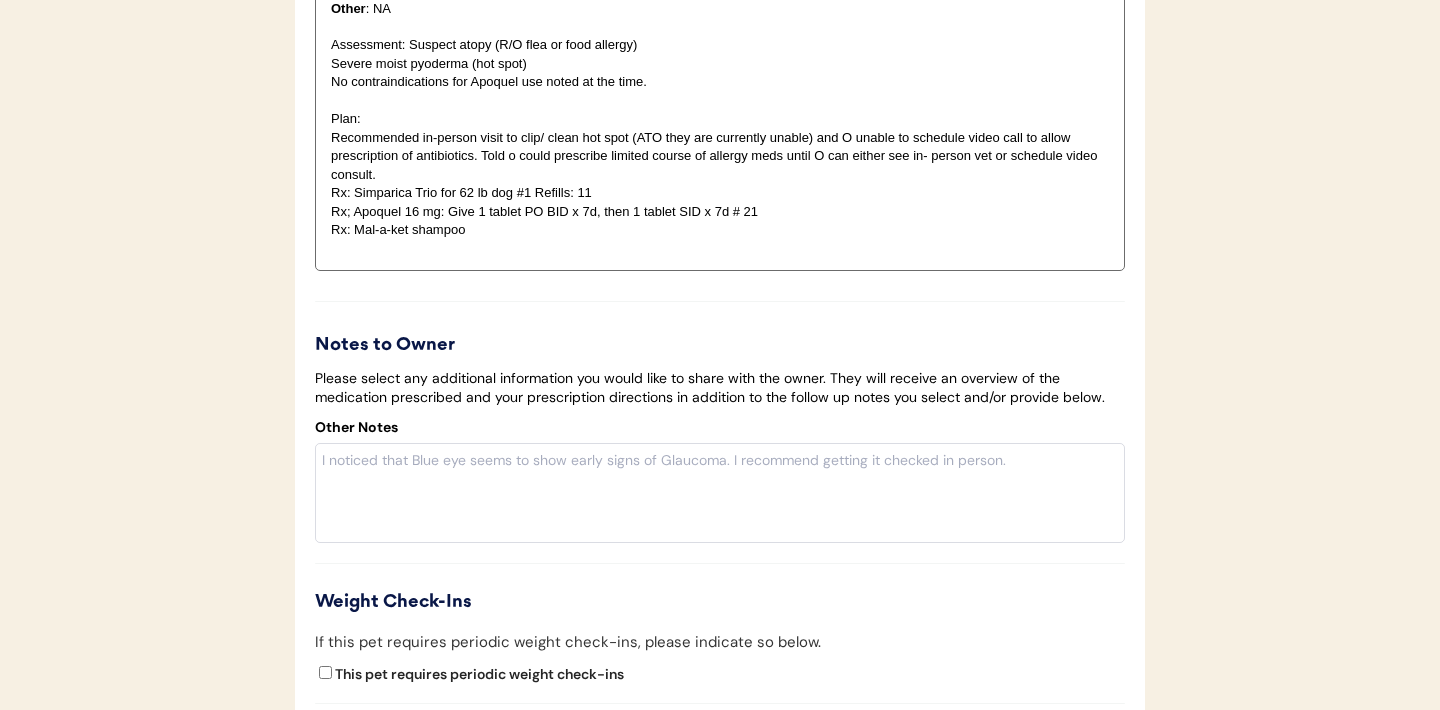 click on "Rx; Apoquel 16 mg: Give 1 tablet PO BID x 7d, then 1 tablet SID x 7d # 21" at bounding box center [720, 212] 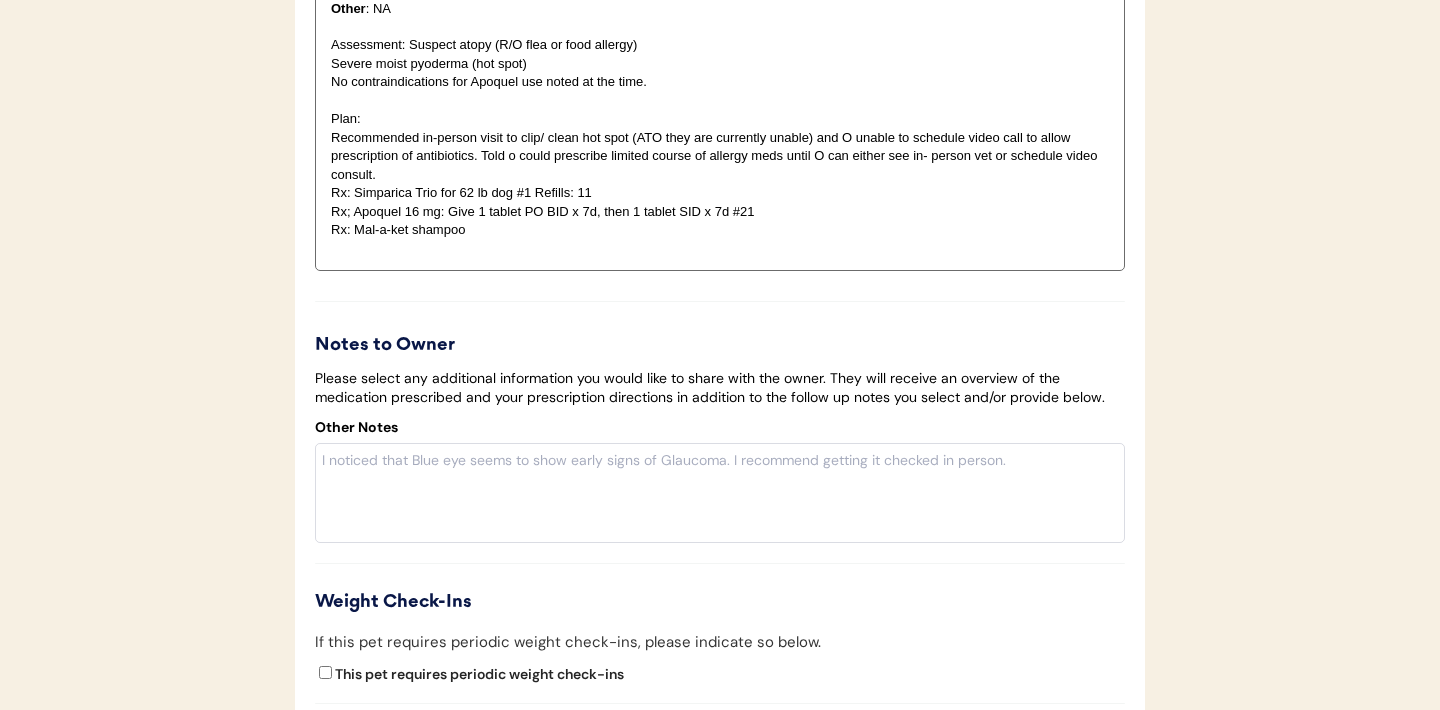 click on "Rx; Apoquel 16 mg: Give 1 tablet PO BID x 7d, then 1 tablet SID x 7d #21" at bounding box center (720, 212) 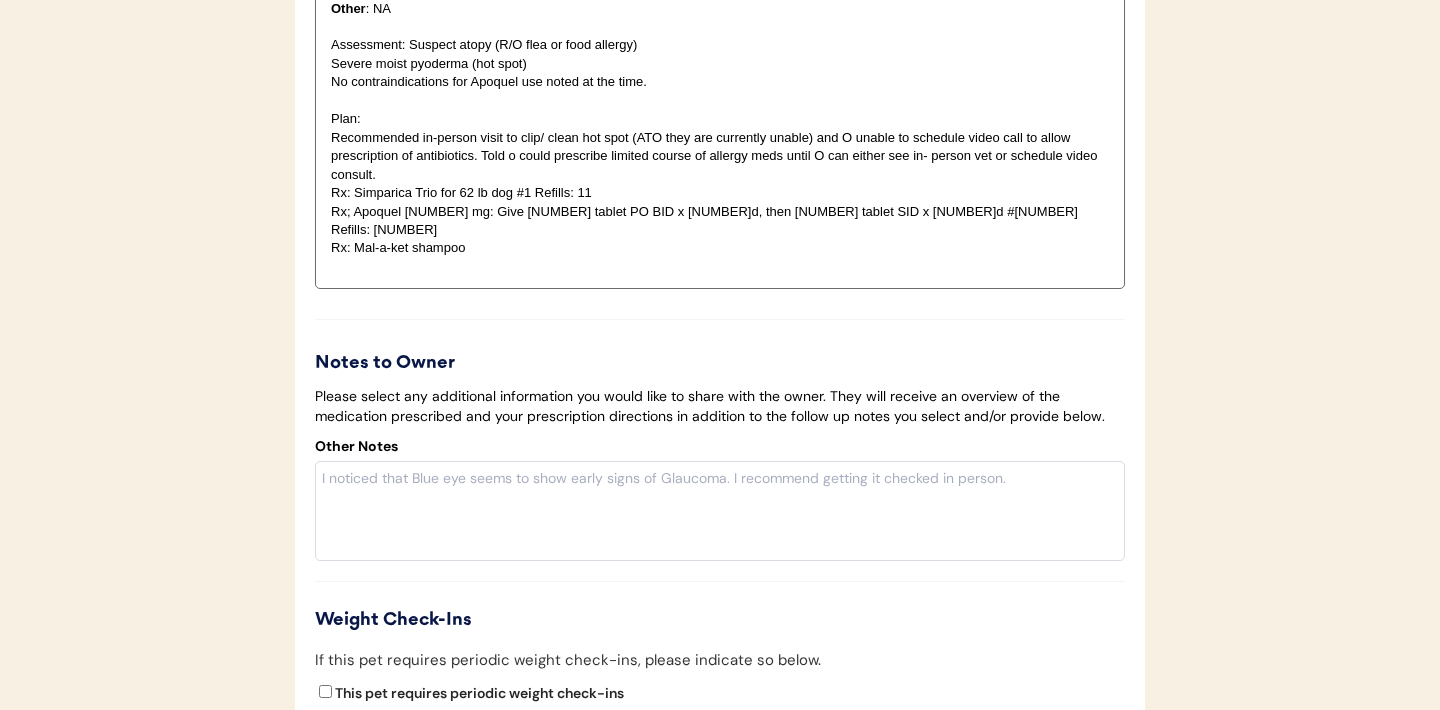 click on "Rx: Mal-a-ket shampoo" at bounding box center [720, 248] 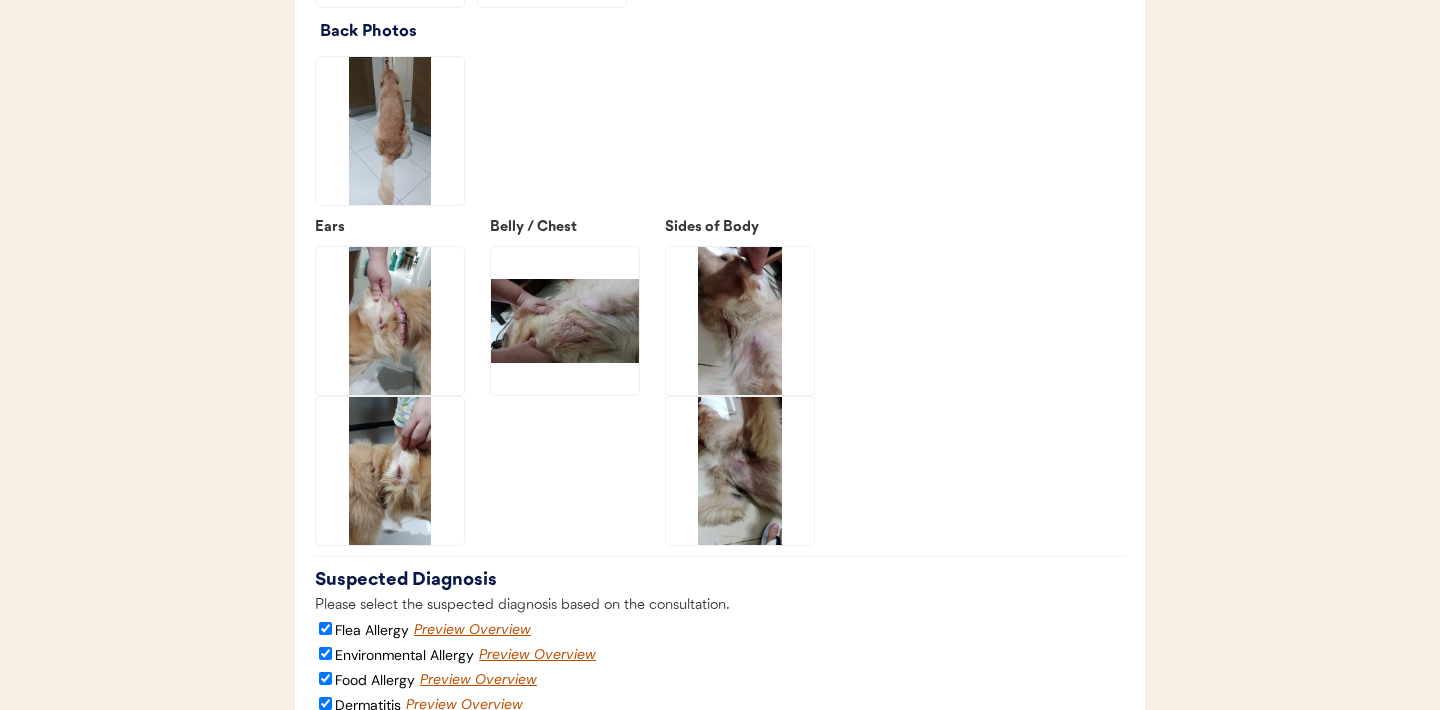 scroll, scrollTop: 2999, scrollLeft: 0, axis: vertical 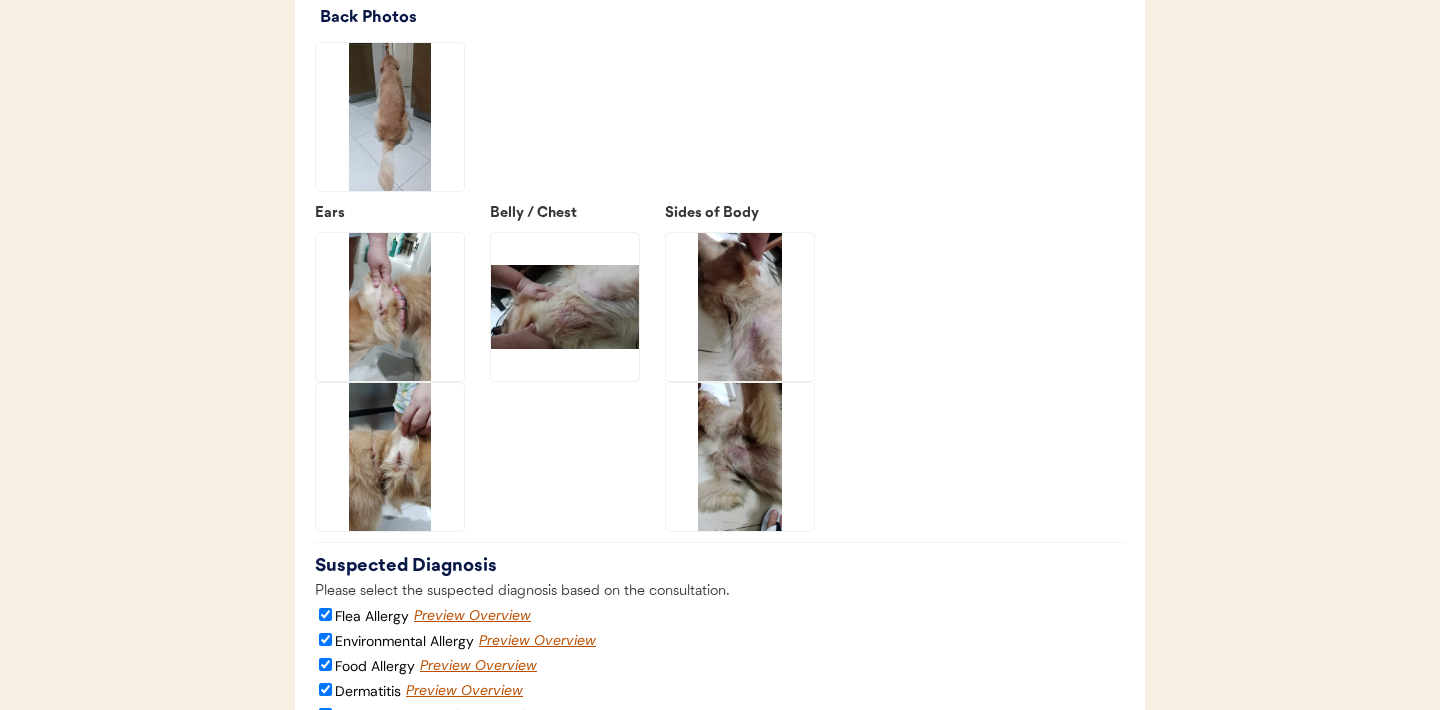 click 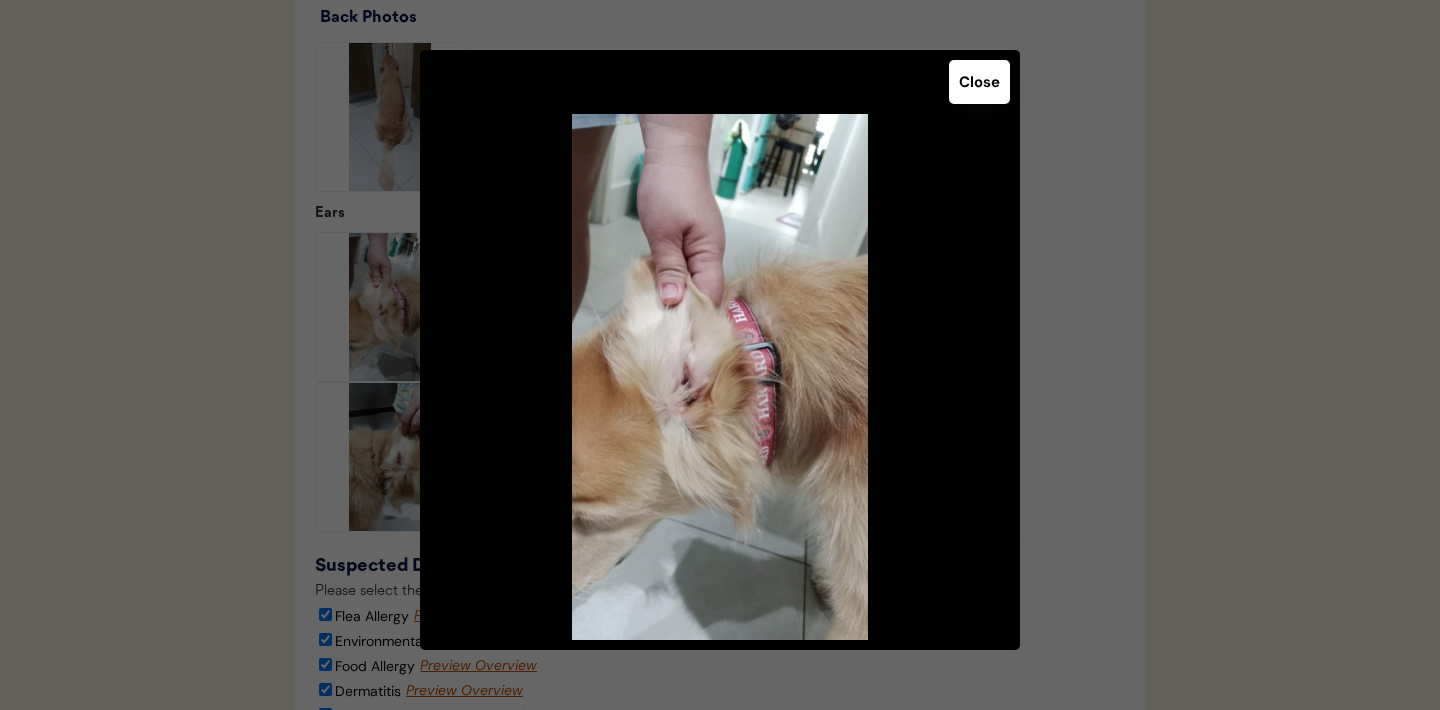 click on "Close" at bounding box center (979, 82) 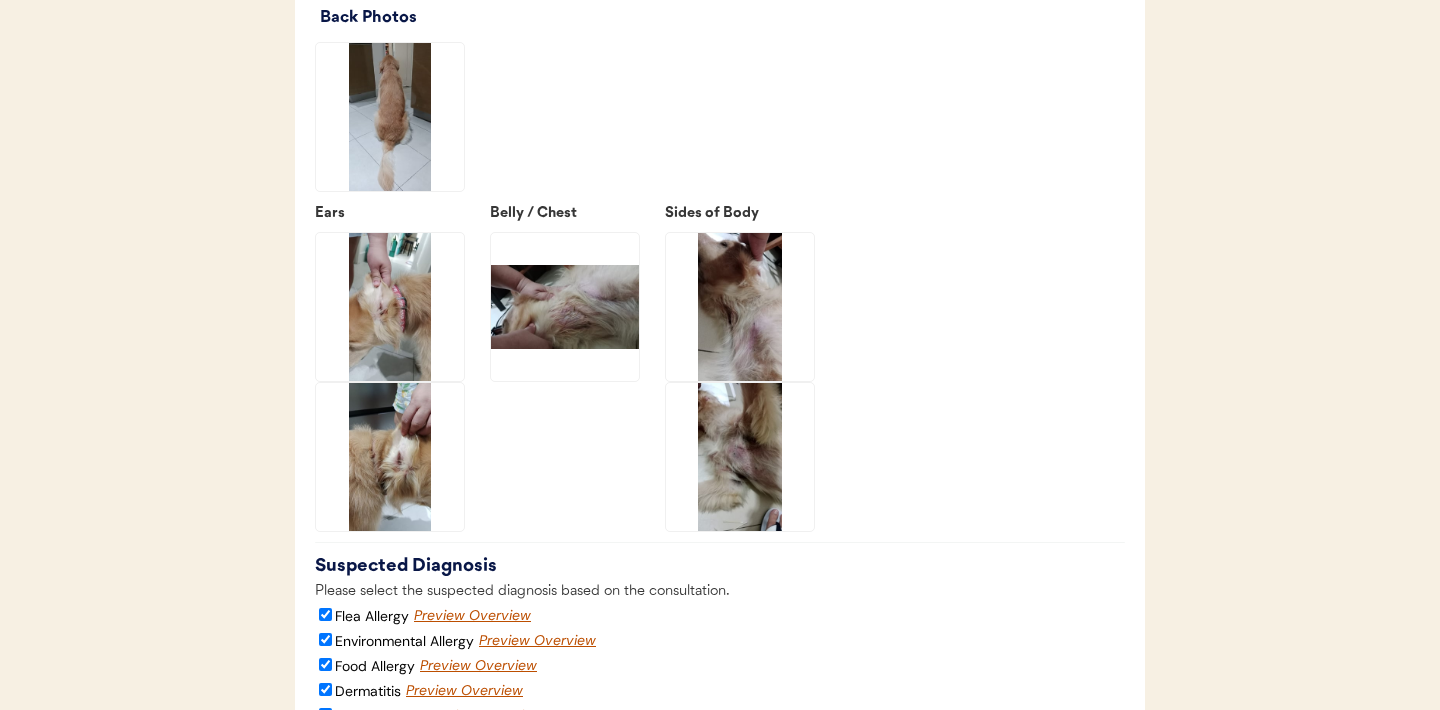click 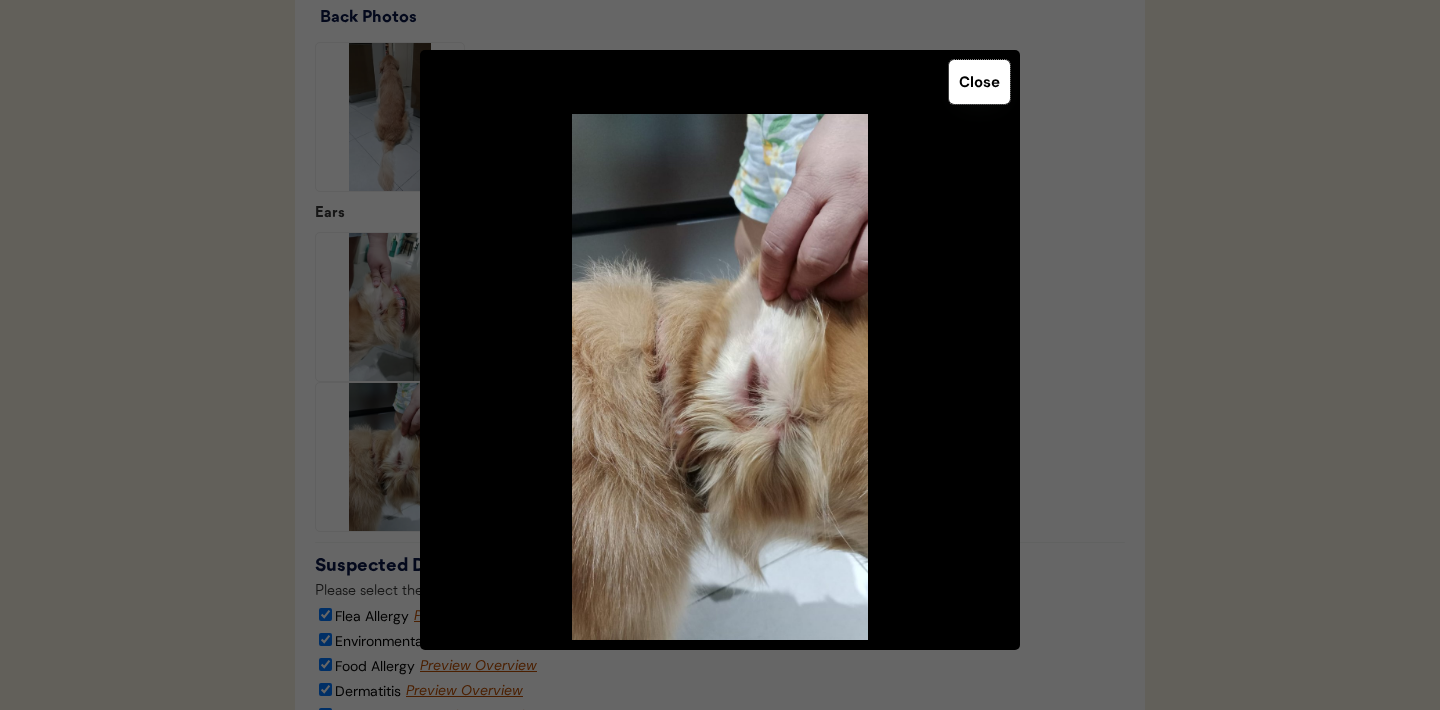 click on "Close" at bounding box center [979, 82] 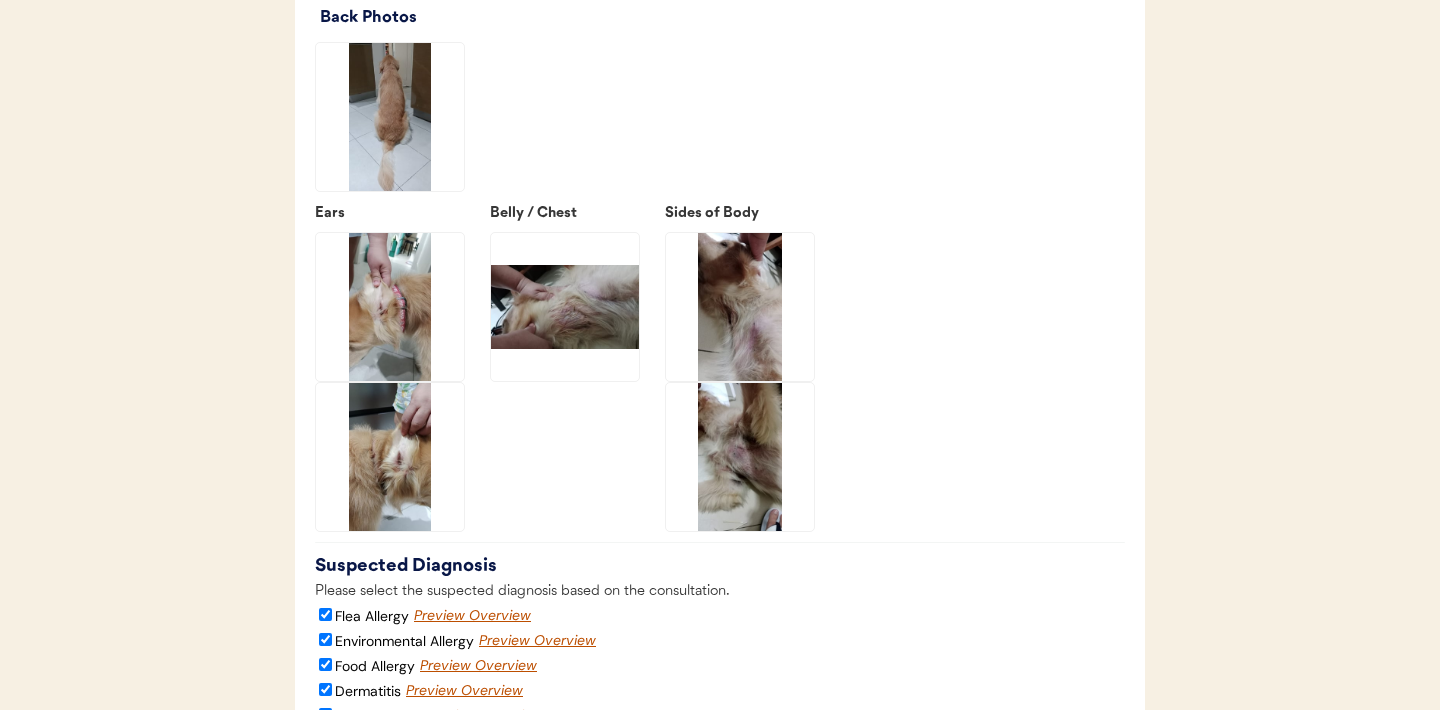 click 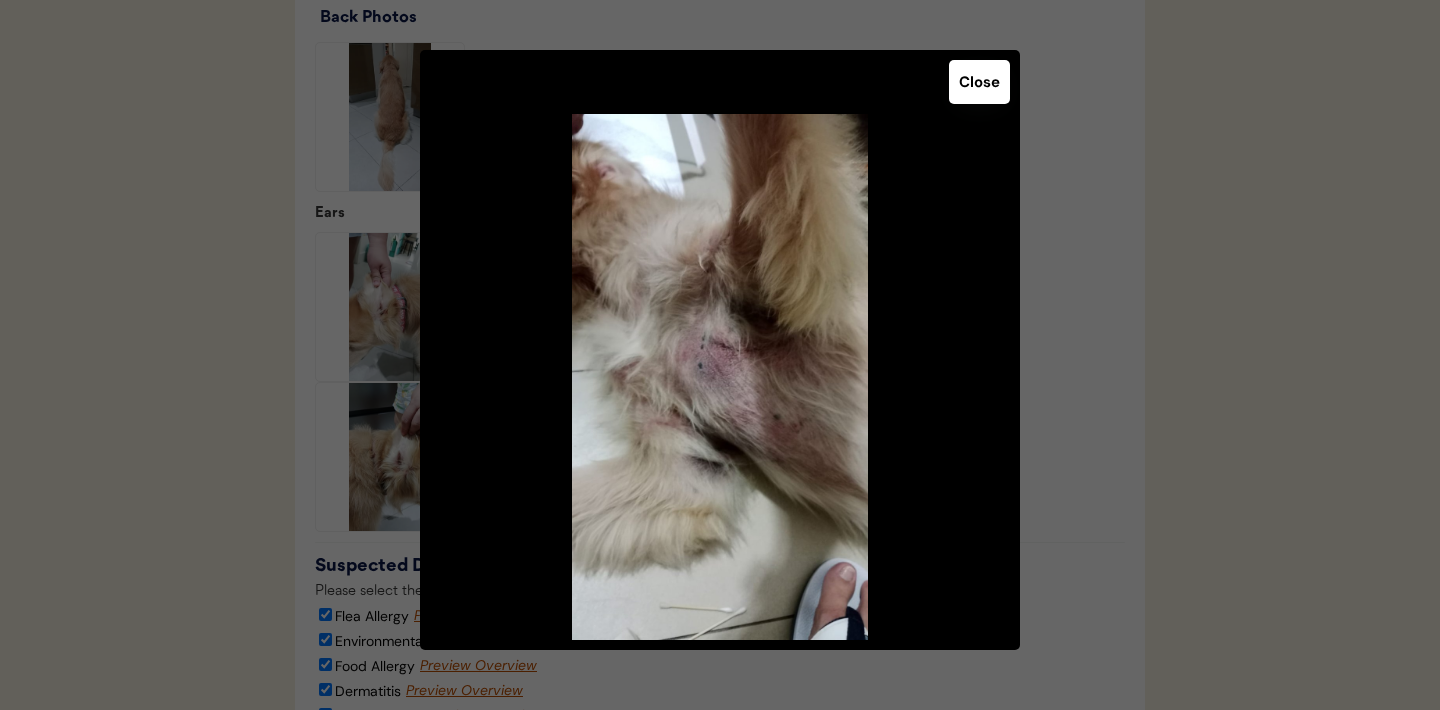 click on "Close" at bounding box center [979, 82] 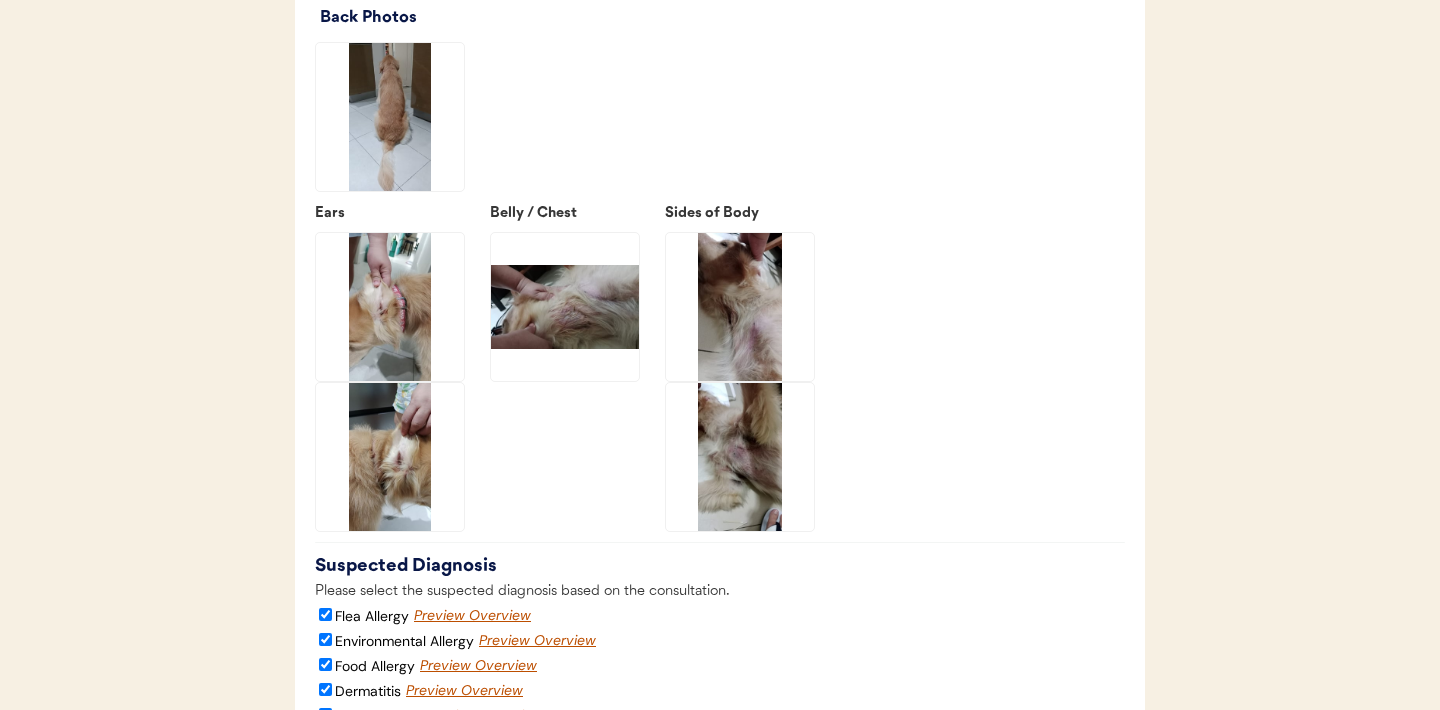 click 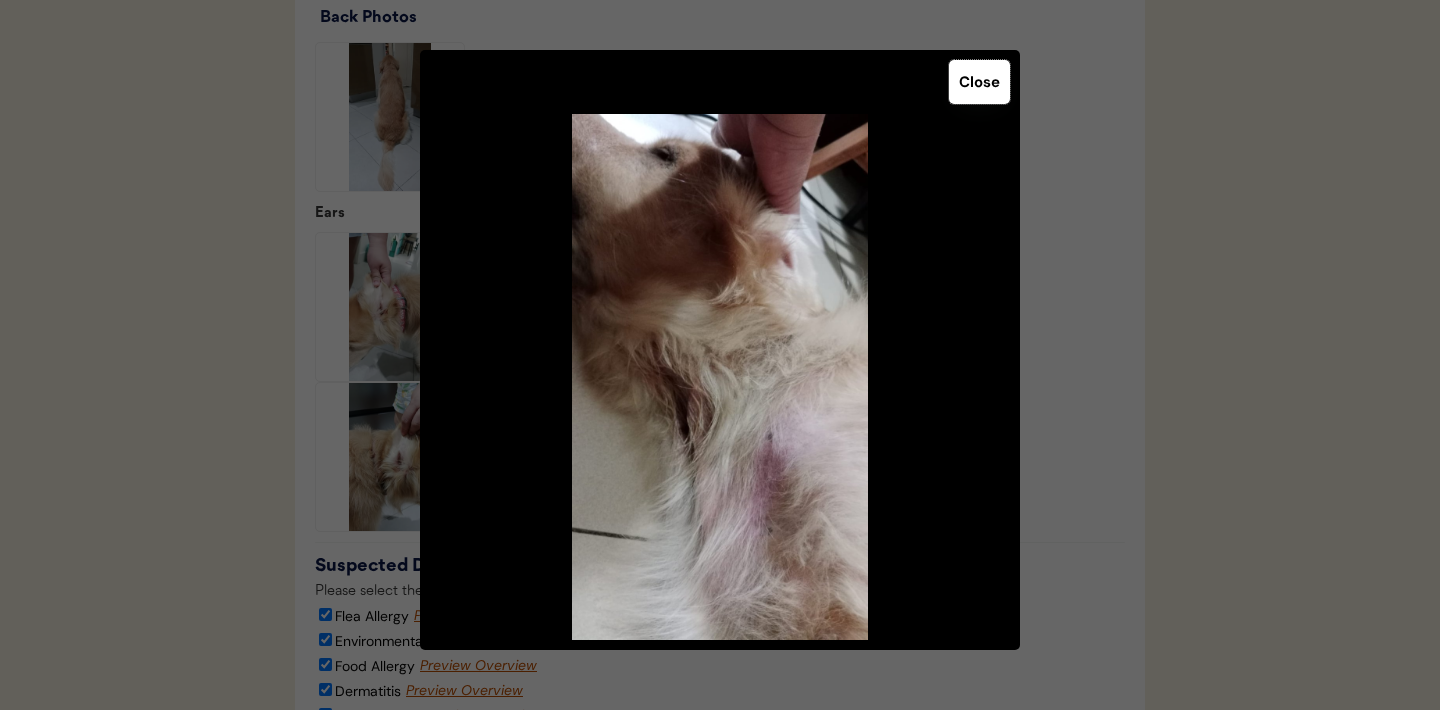 click on "Close" at bounding box center (979, 82) 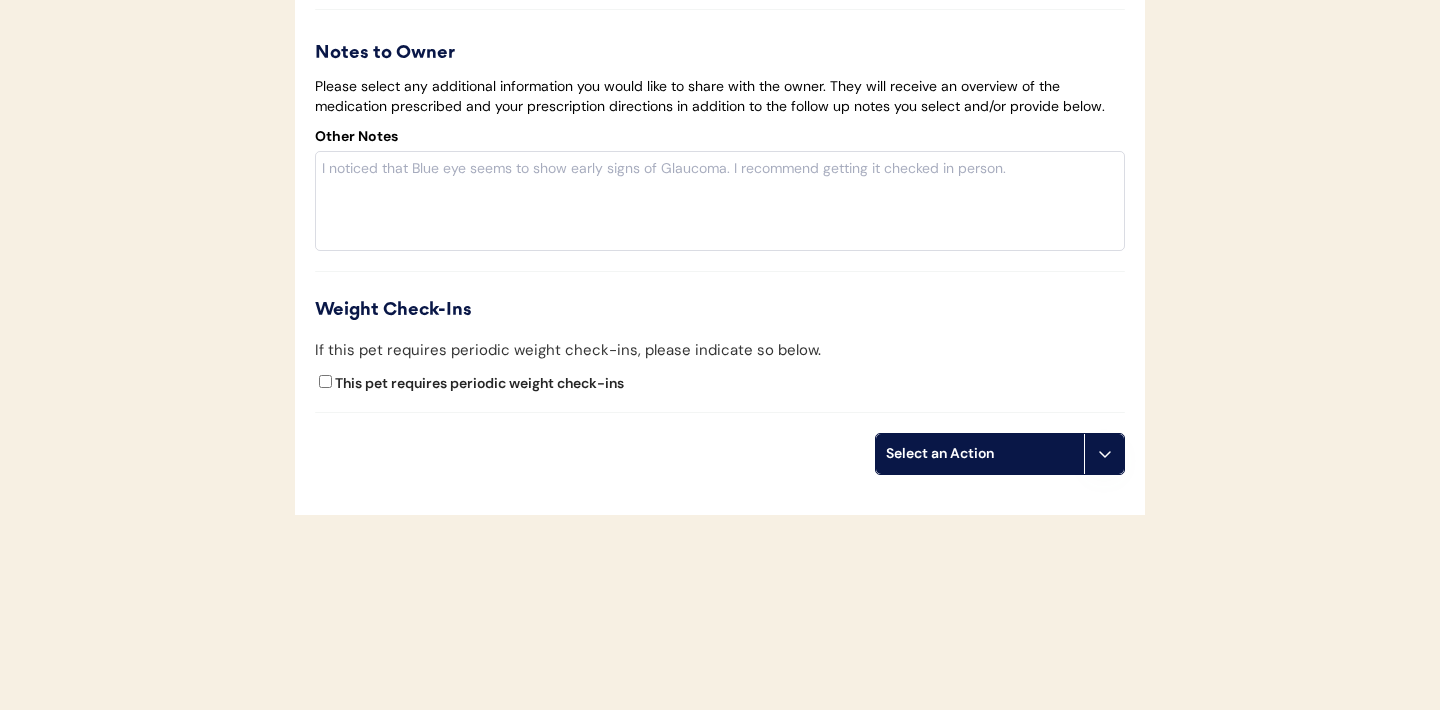 scroll, scrollTop: 4386, scrollLeft: 0, axis: vertical 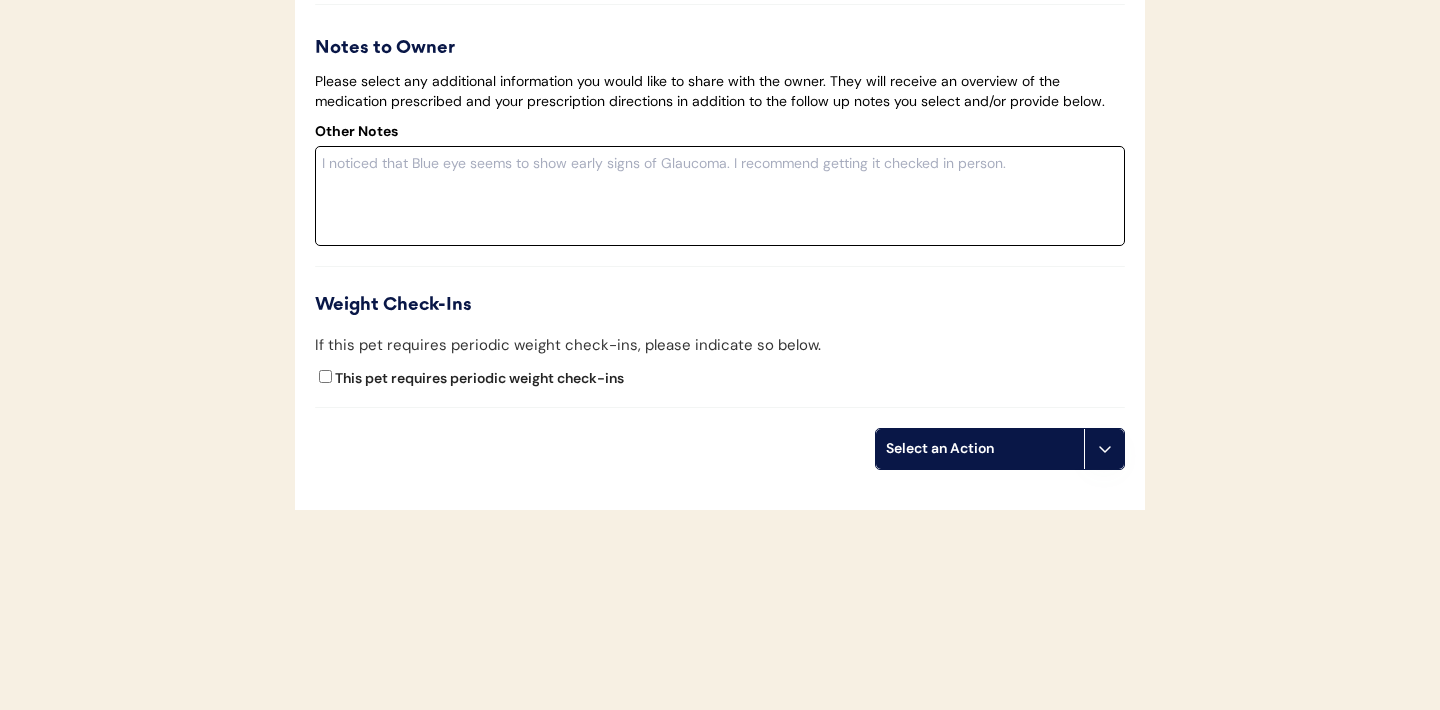 click at bounding box center [720, 196] 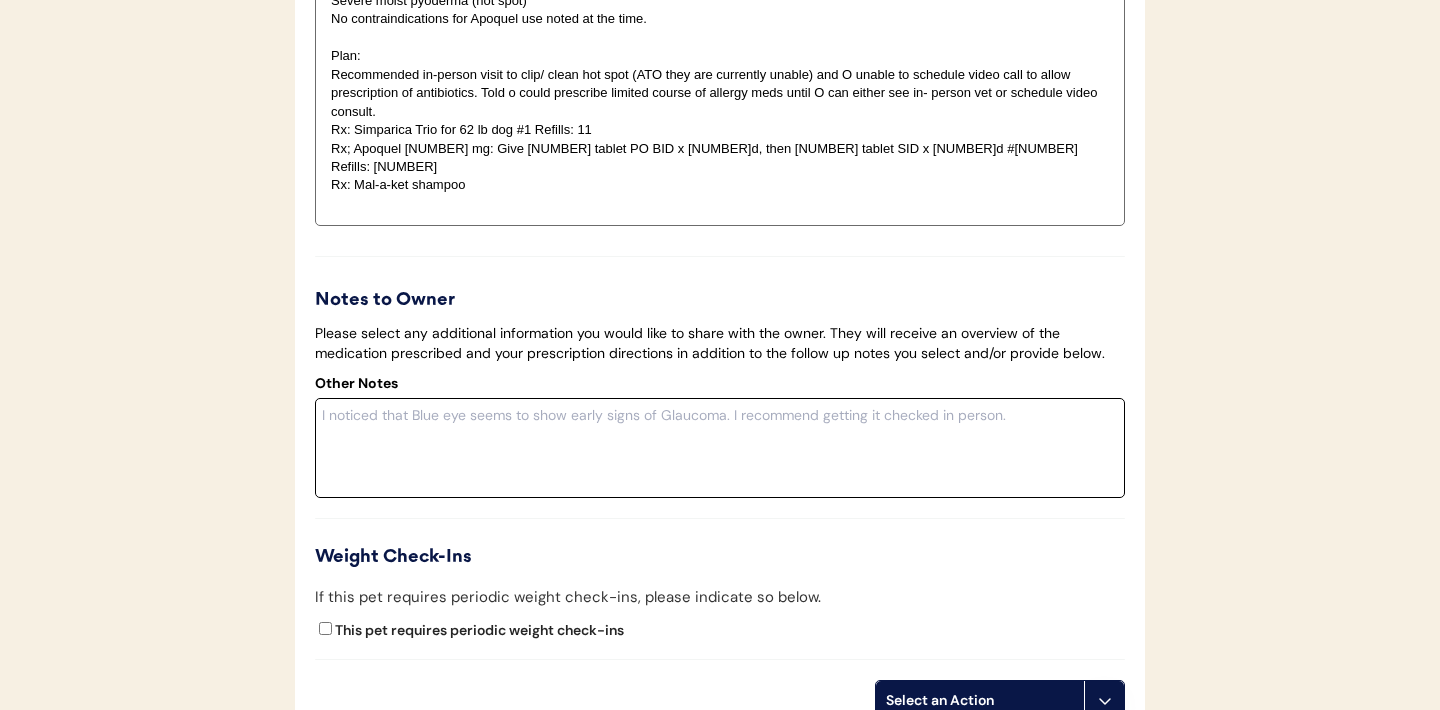 scroll, scrollTop: 4207, scrollLeft: 0, axis: vertical 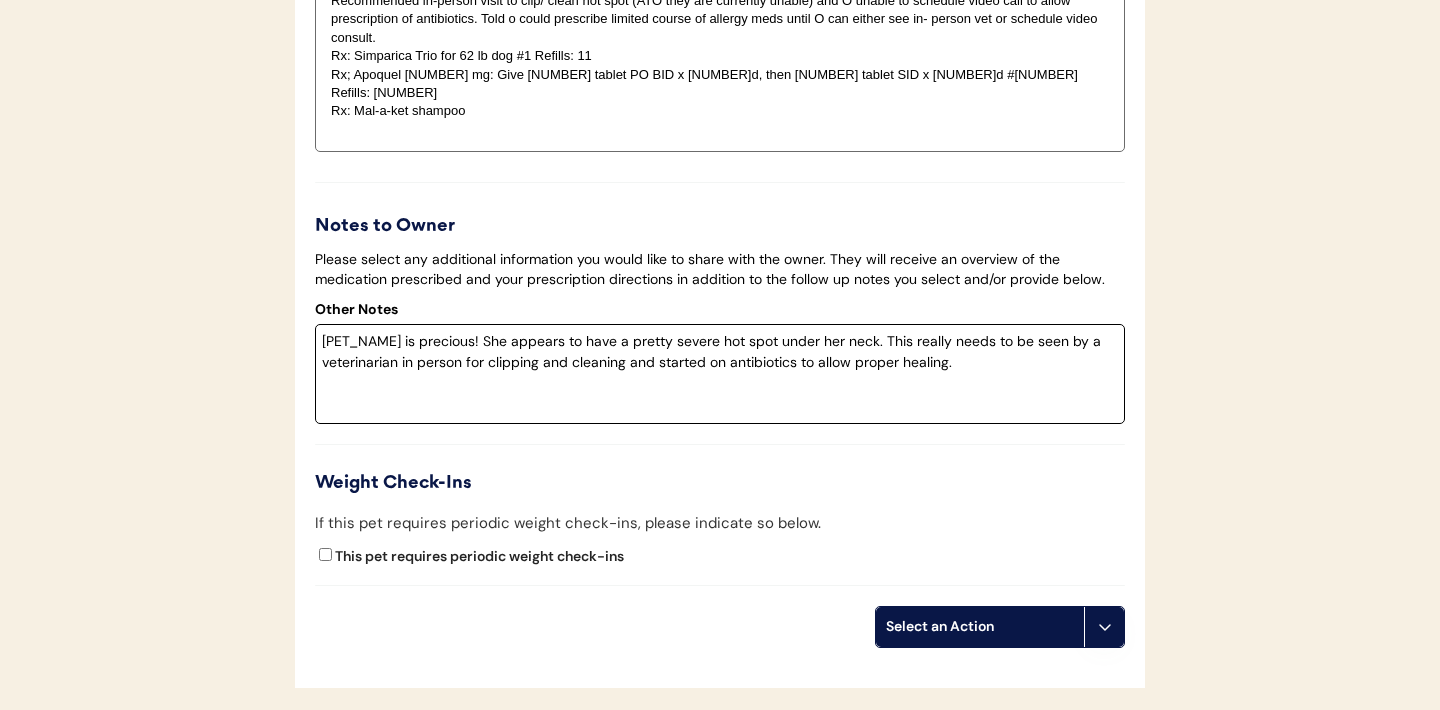 click on "[PET_NAME] is precious! She appears to have a pretty severe hot spot under her neck. This really needs to be seen by a veterinarian in person for clipping and cleaning and started on antibiotics to allow proper healing." at bounding box center [720, 374] 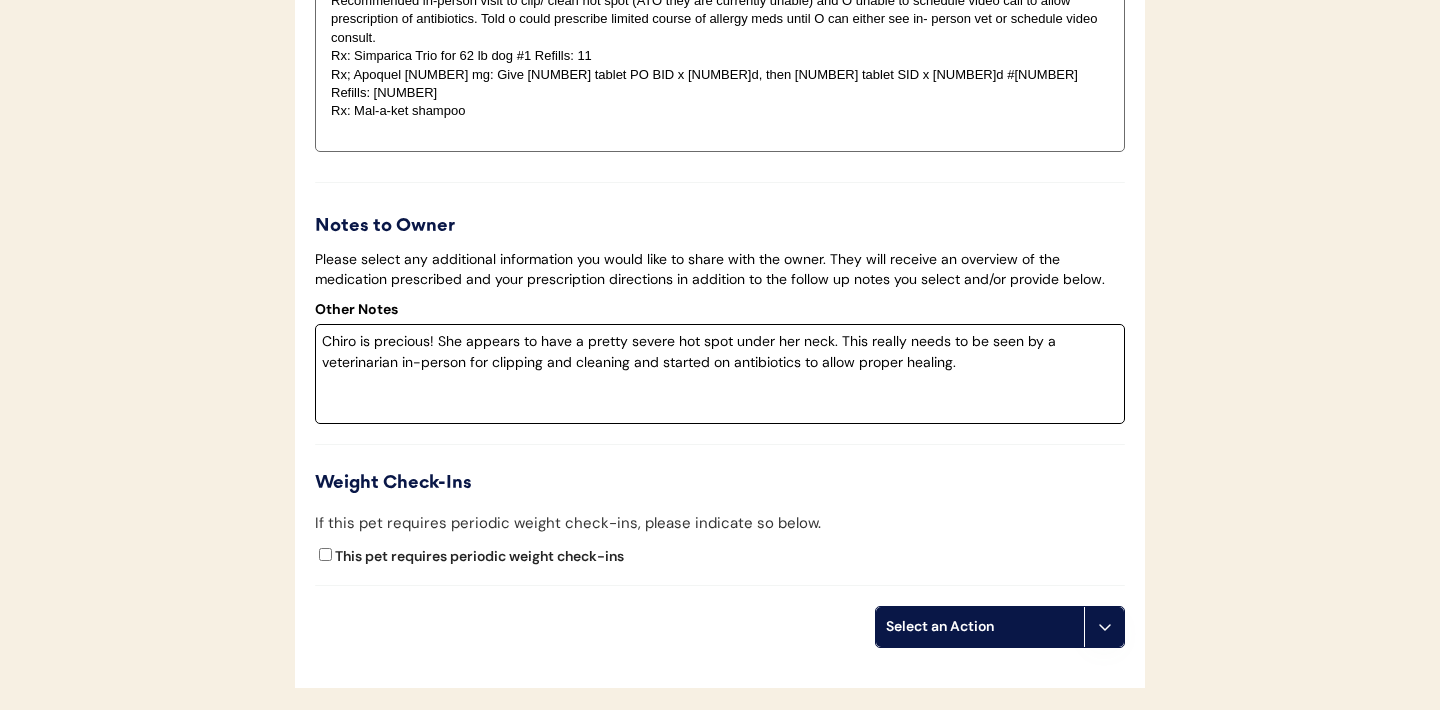 click on "Chiro is precious! She appears to have a pretty severe hot spot under her neck. This really needs to be seen by a veterinarian in-person for clipping and cleaning and started on antibiotics to allow proper healing." at bounding box center [720, 374] 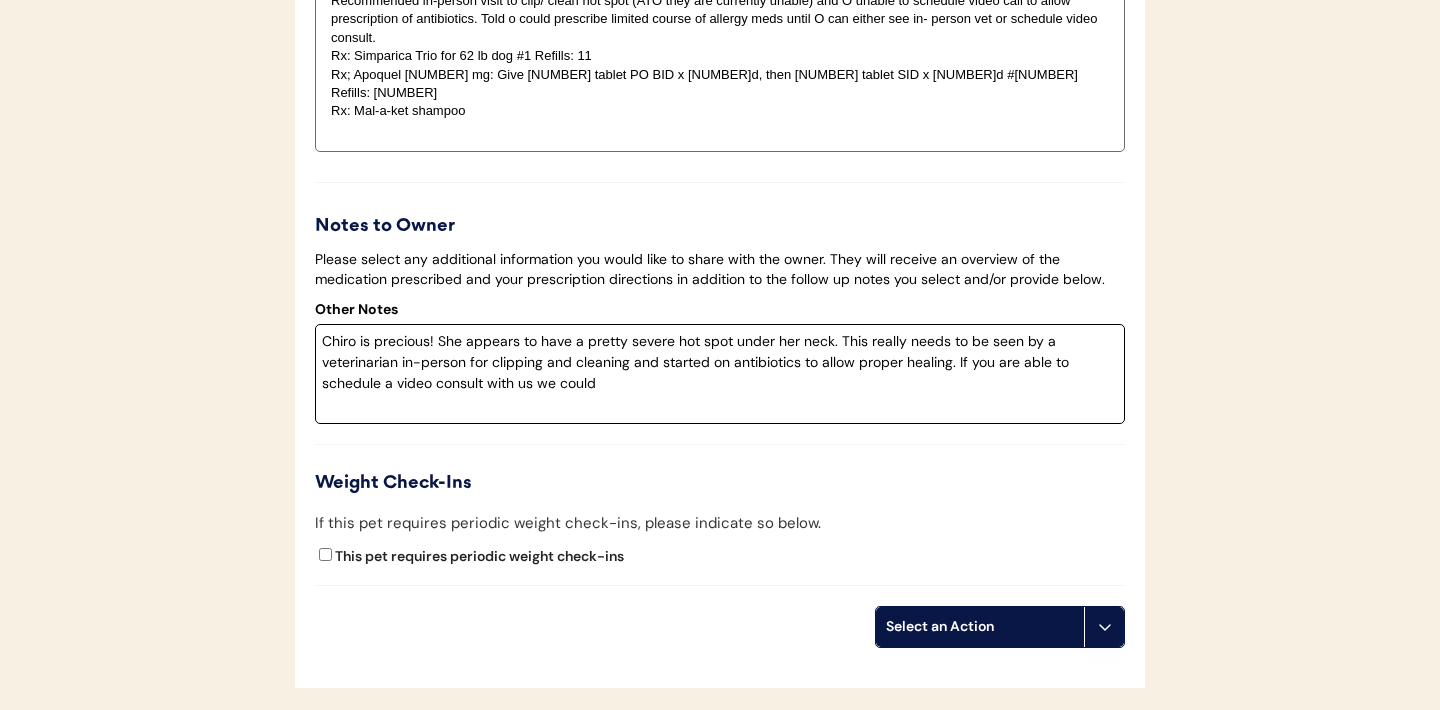 drag, startPoint x: 957, startPoint y: 368, endPoint x: 970, endPoint y: 398, distance: 32.695564 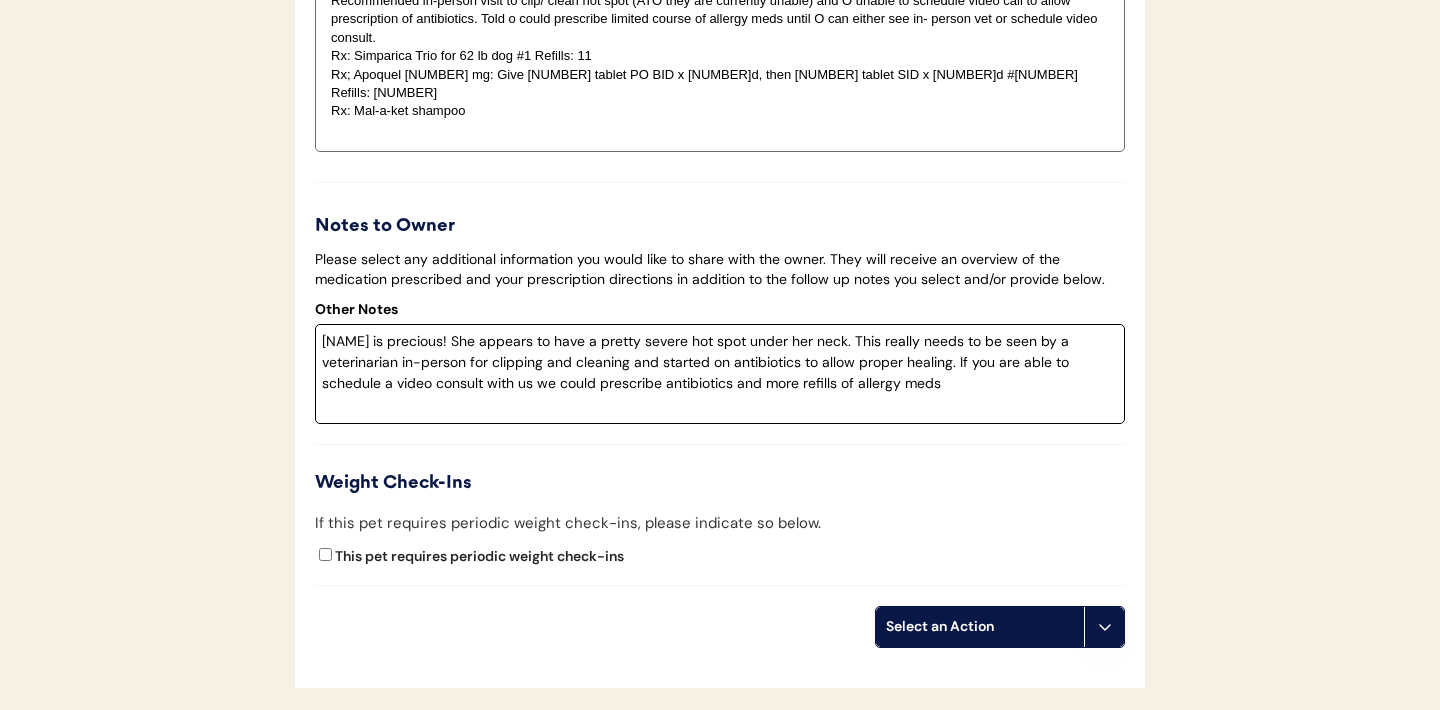 drag, startPoint x: 945, startPoint y: 396, endPoint x: 856, endPoint y: 394, distance: 89.02247 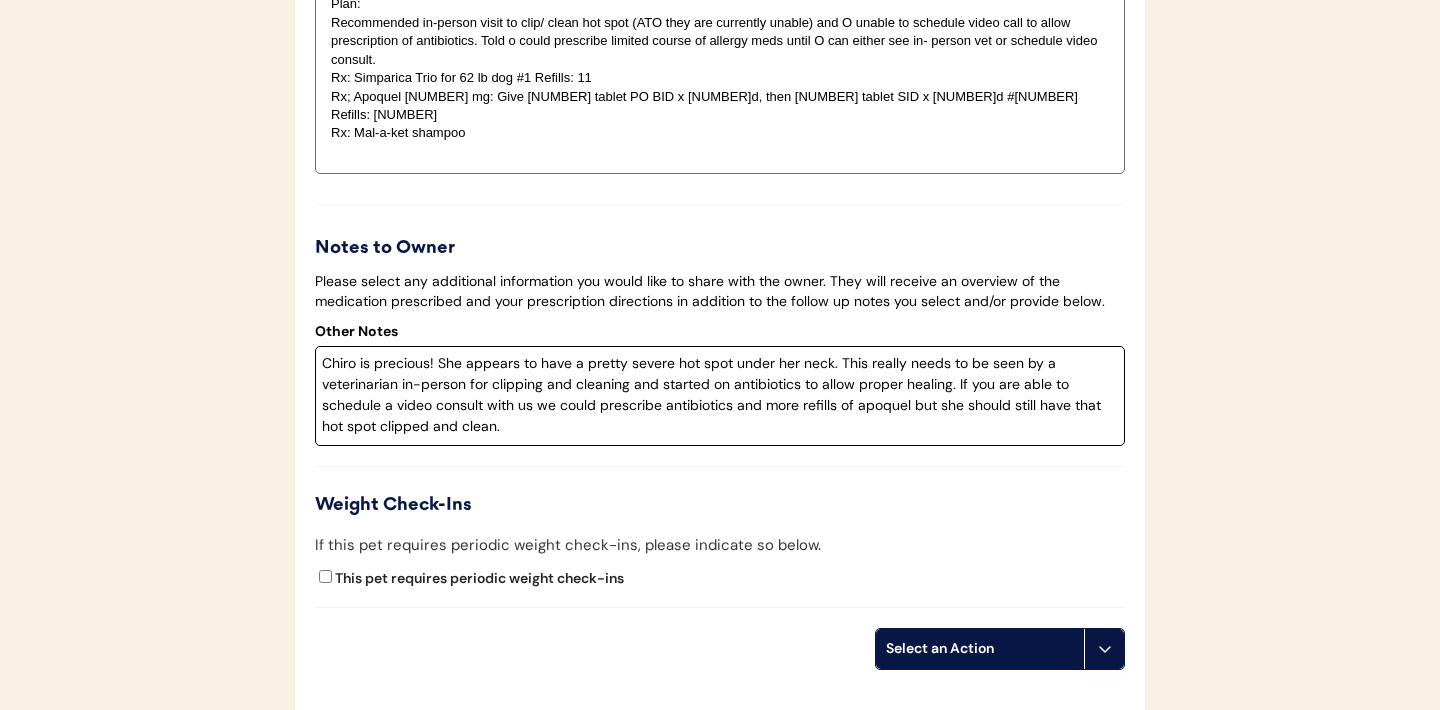 scroll, scrollTop: 4186, scrollLeft: 0, axis: vertical 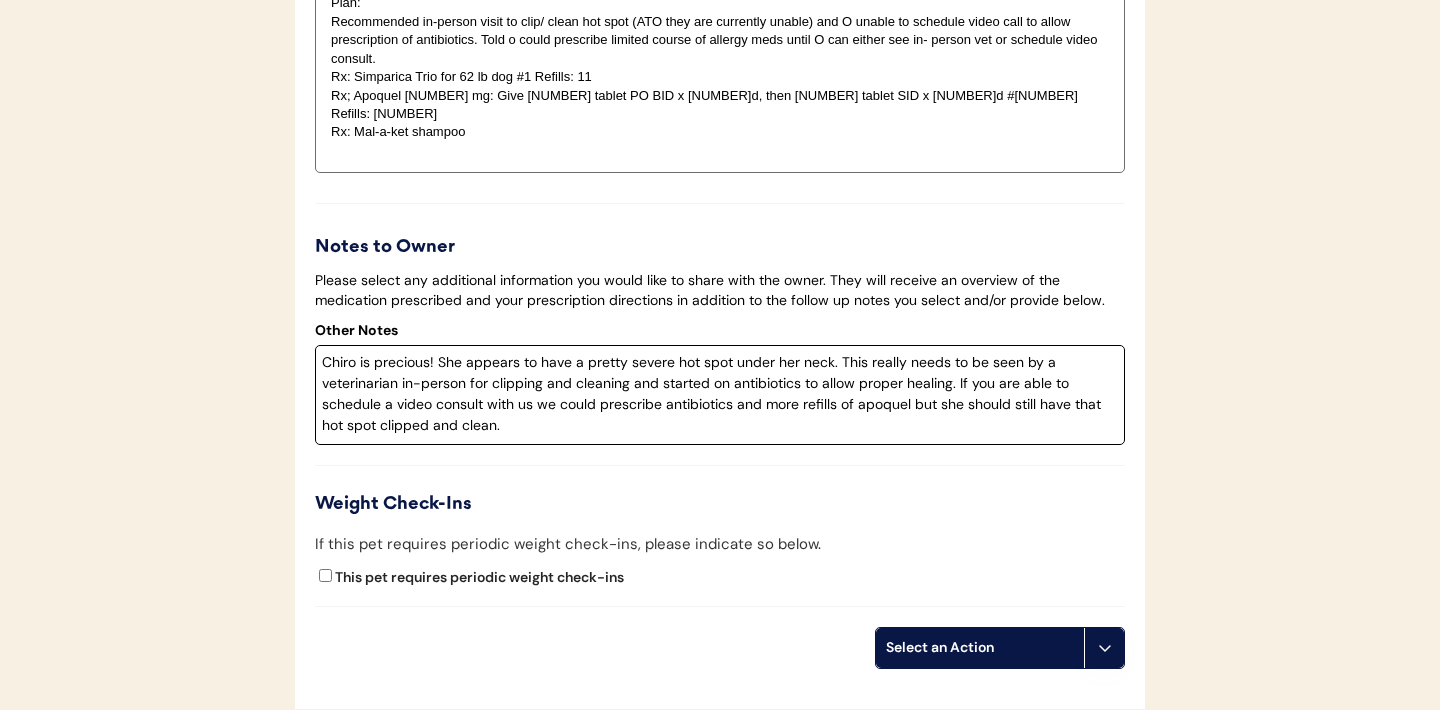 type on "Chiro is precious! She appears to have a pretty severe hot spot under her neck. This really needs to be seen by a veterinarian in-person for clipping and cleaning and started on antibiotics to allow proper healing. If you are able to schedule a video consult with us we could prescribe antibiotics and more refills of apoquel but she should still have that hot spot clipped and clean." 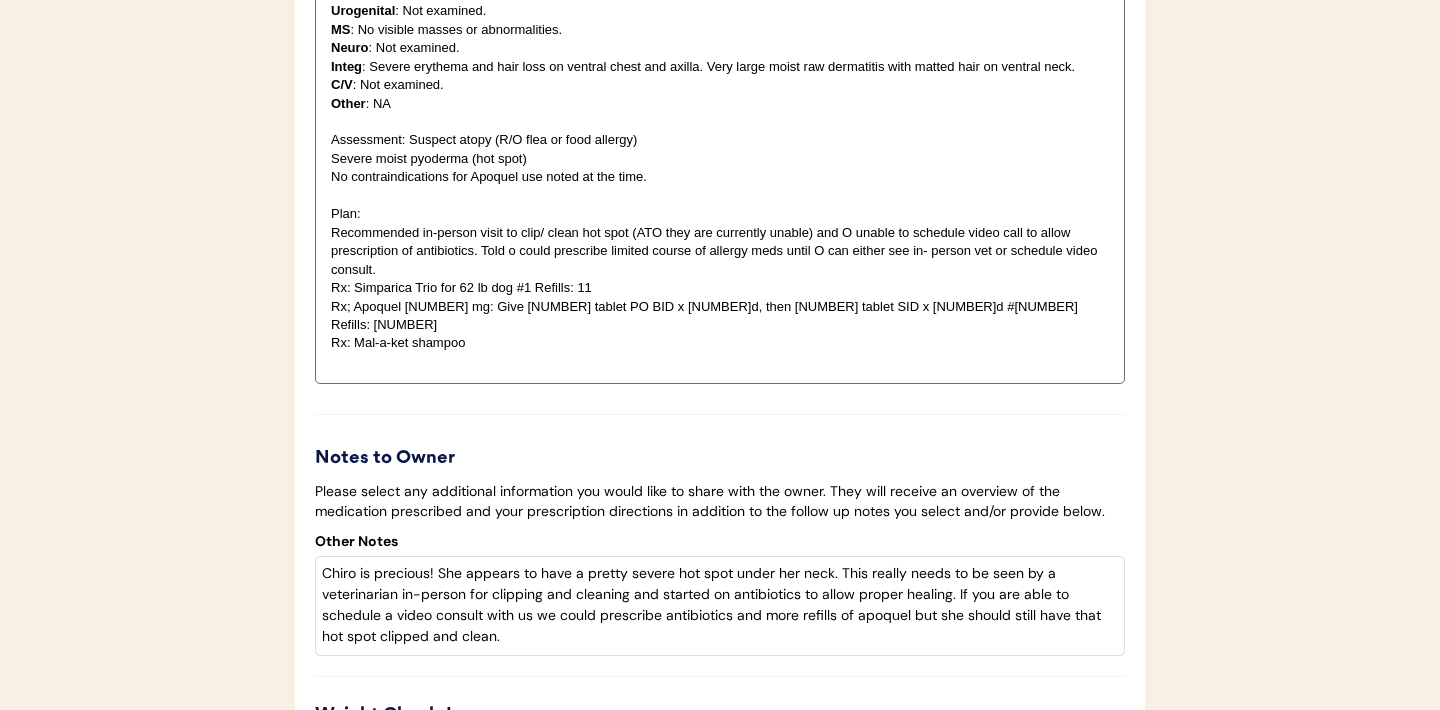 scroll, scrollTop: 3873, scrollLeft: 0, axis: vertical 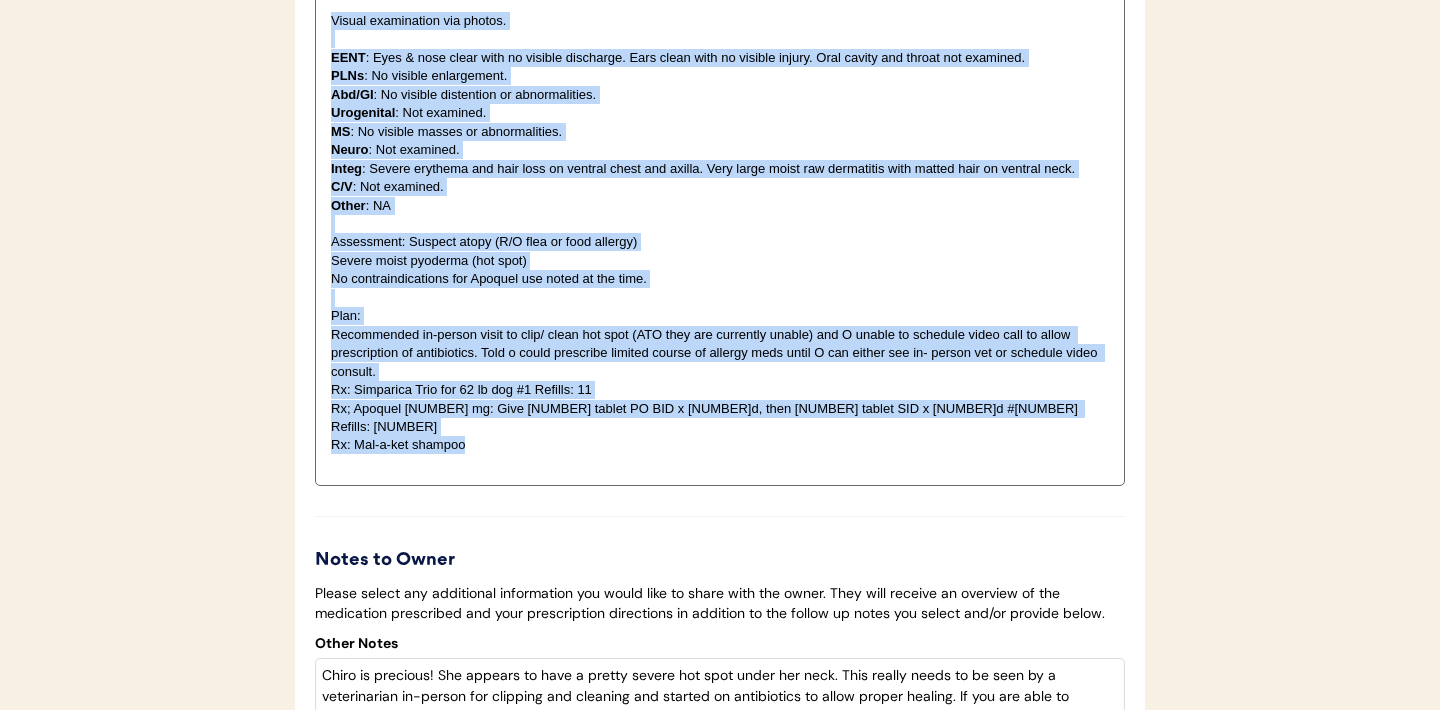 drag, startPoint x: 492, startPoint y: 454, endPoint x: 301, endPoint y: 44, distance: 452.3063 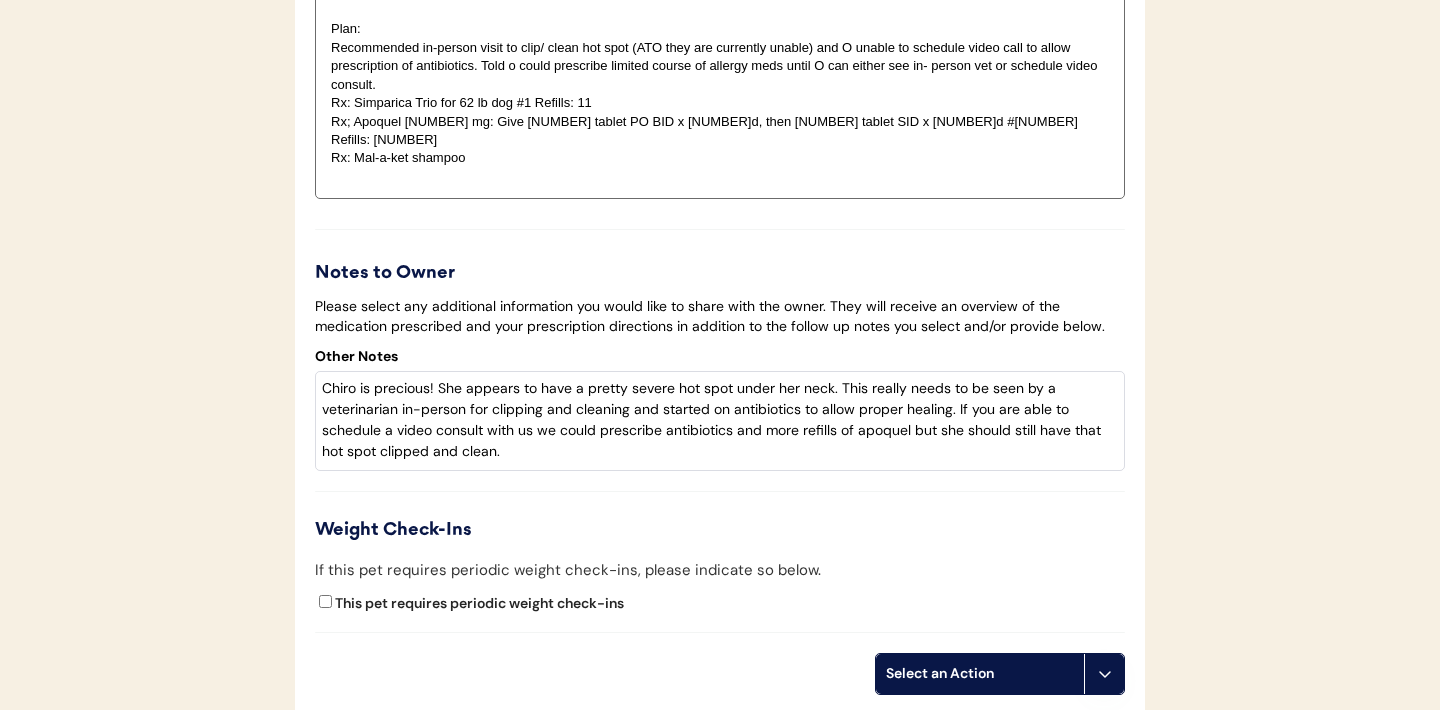 scroll, scrollTop: 4390, scrollLeft: 0, axis: vertical 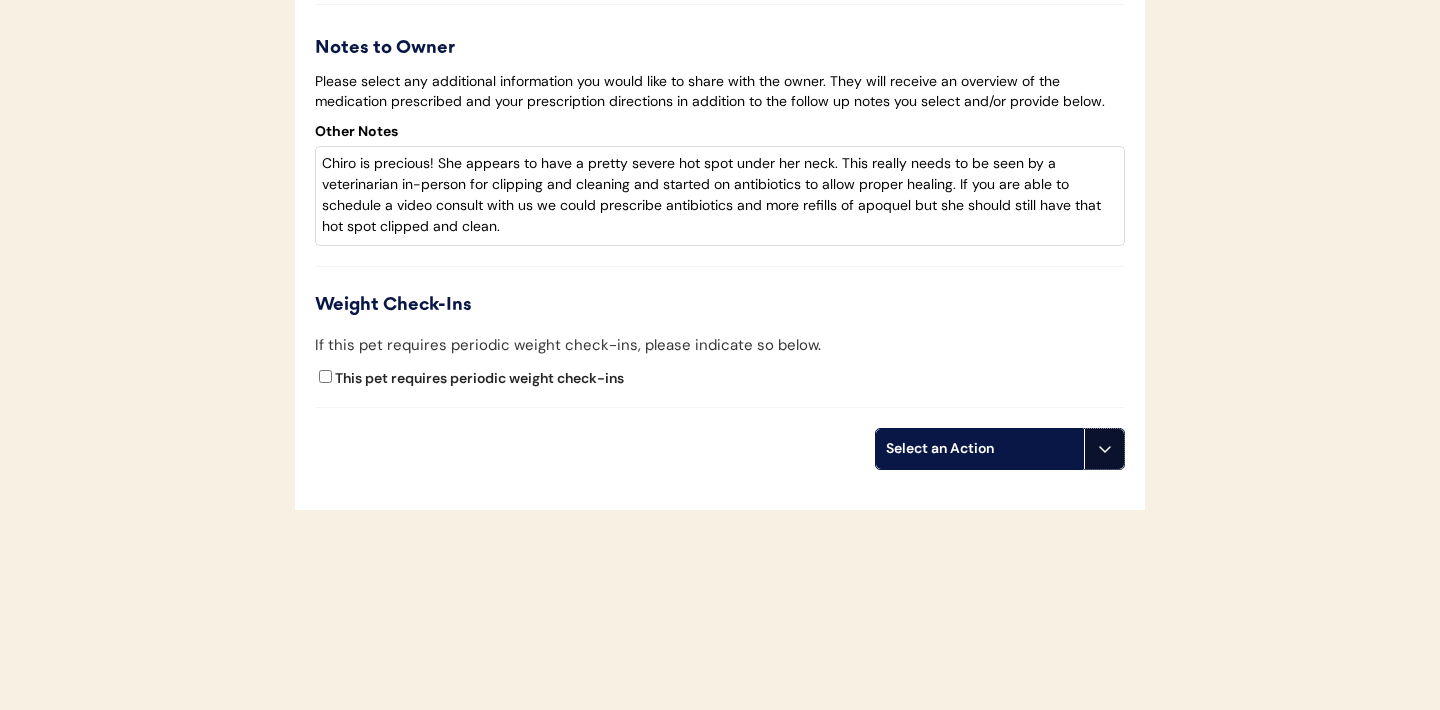 click 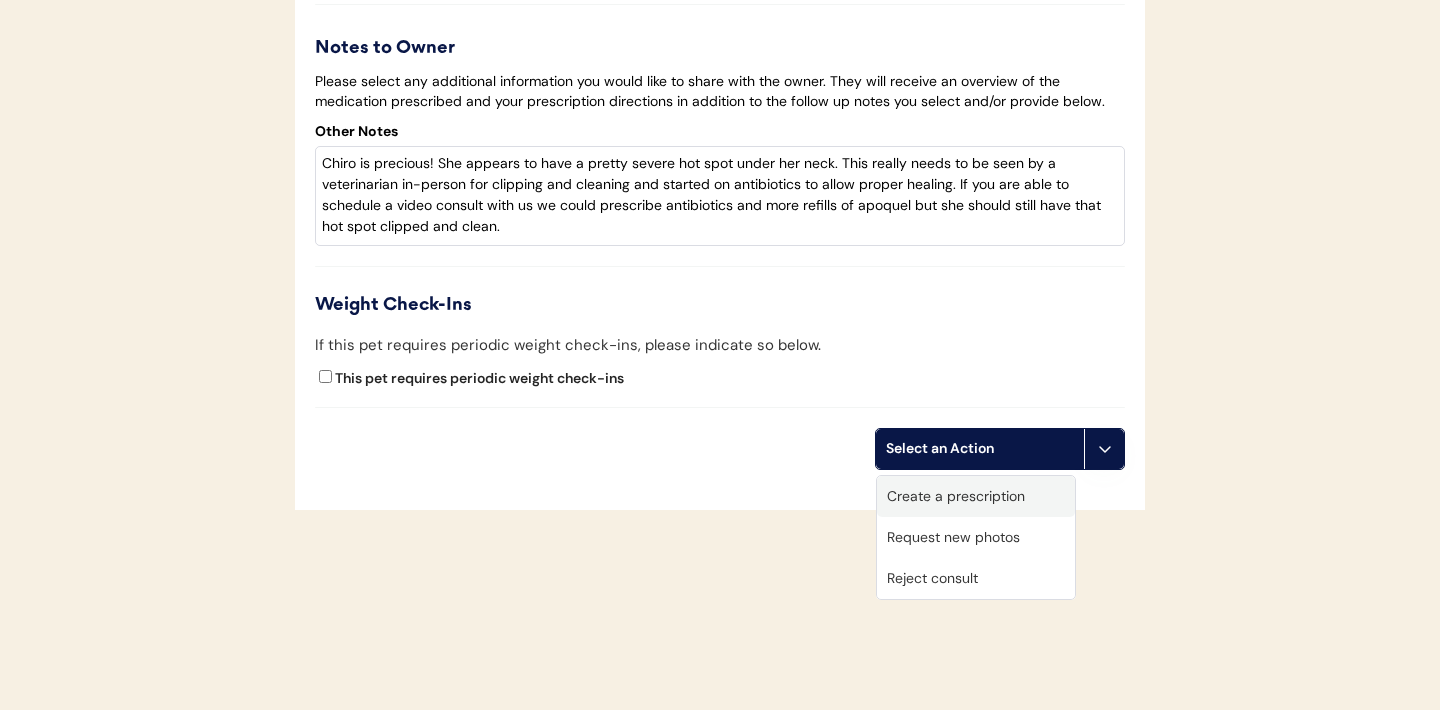 click on "Create a prescription" at bounding box center (976, 496) 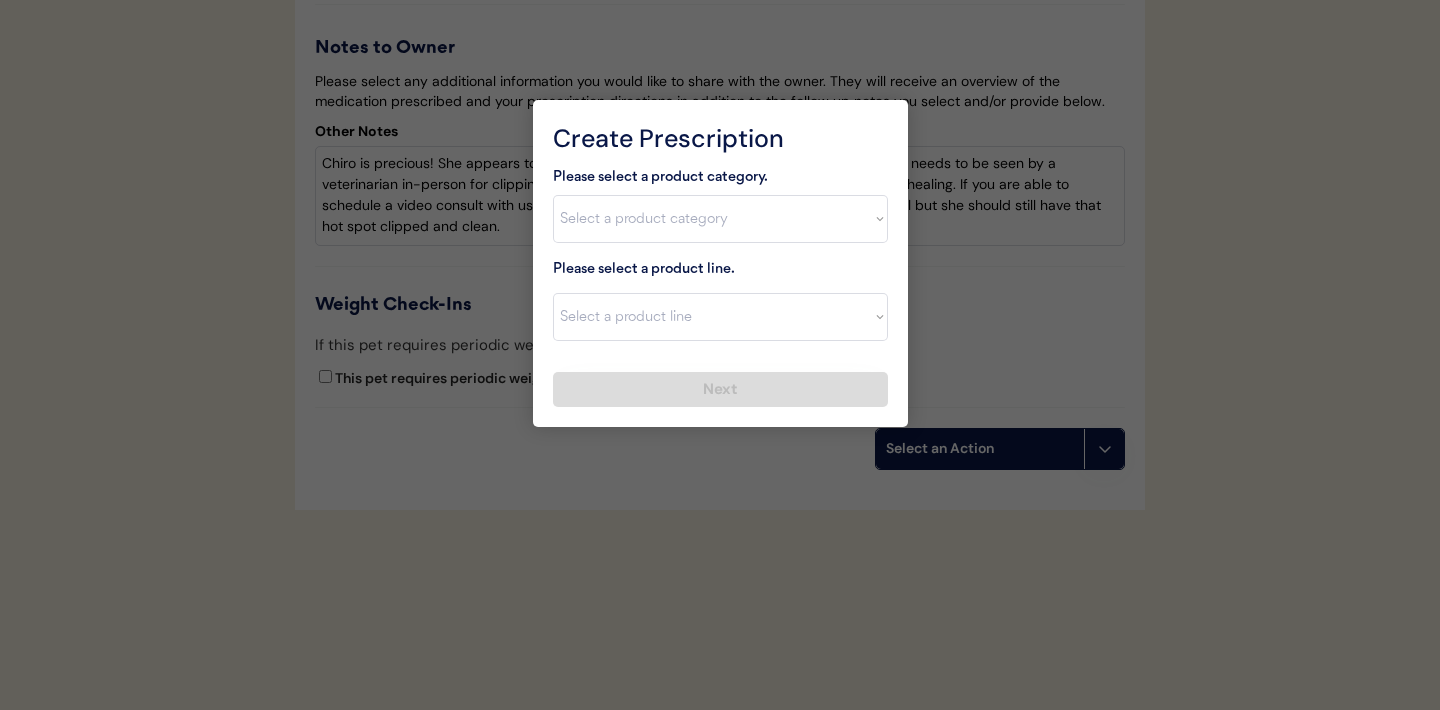 click on "Select a product category Allergies Antibiotics Anxiety Combo Parasite Prevention Flea & Tick Heartworm" at bounding box center (720, 219) 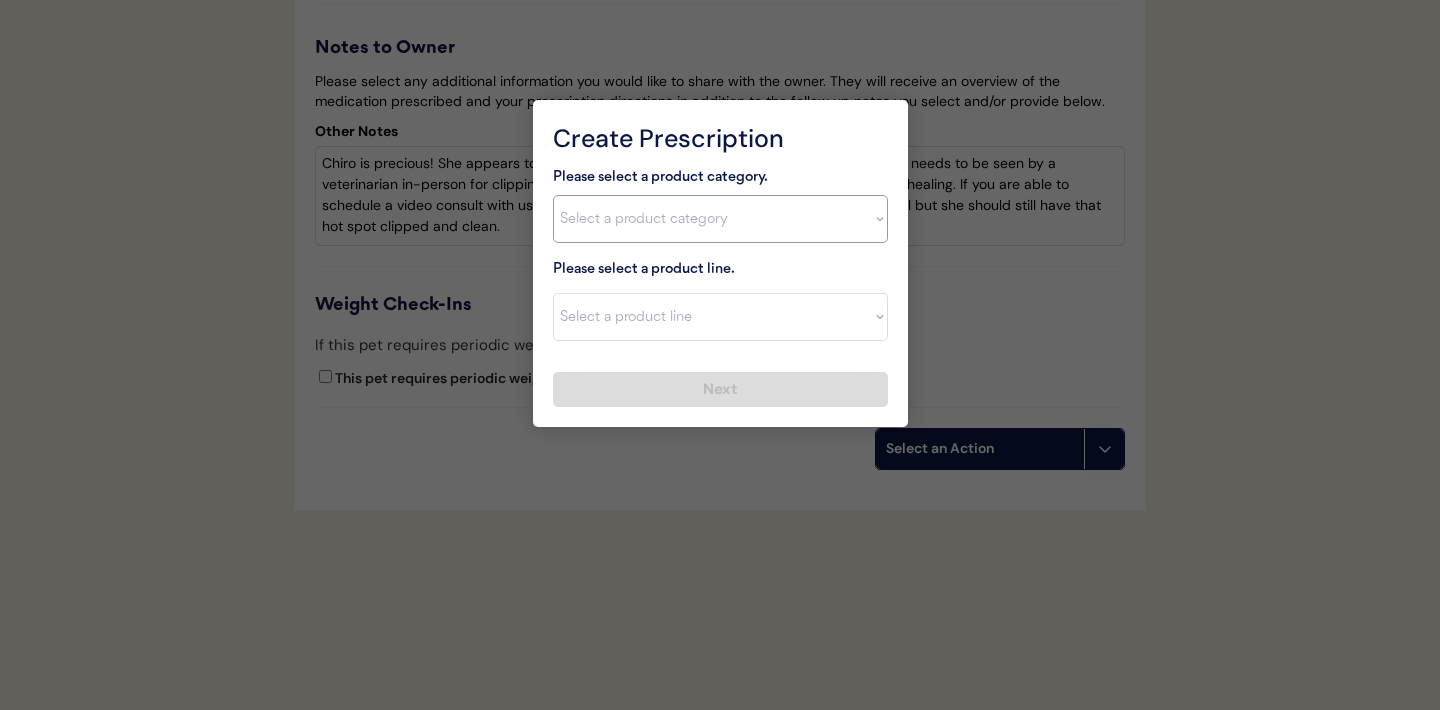 select on ""combo_parasite_prevention"" 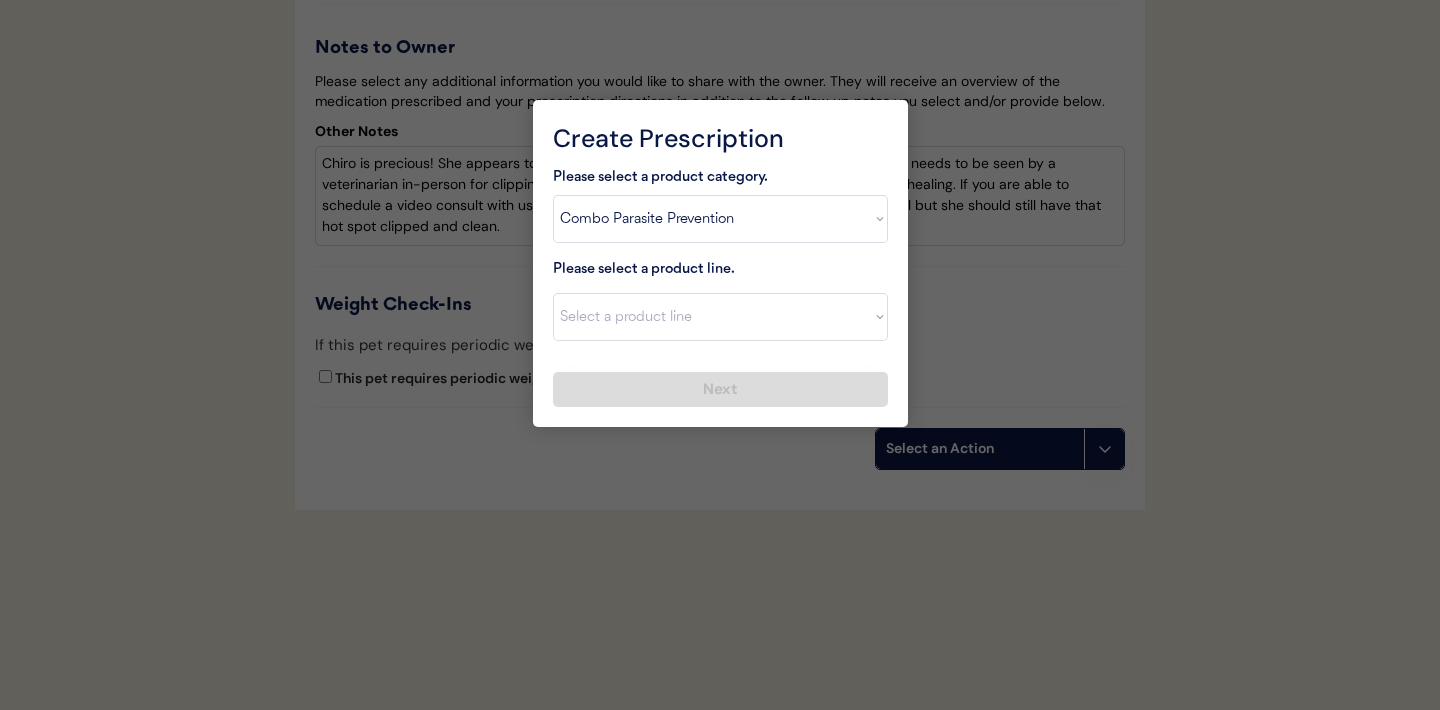 click on "Select a product line" at bounding box center (720, 317) 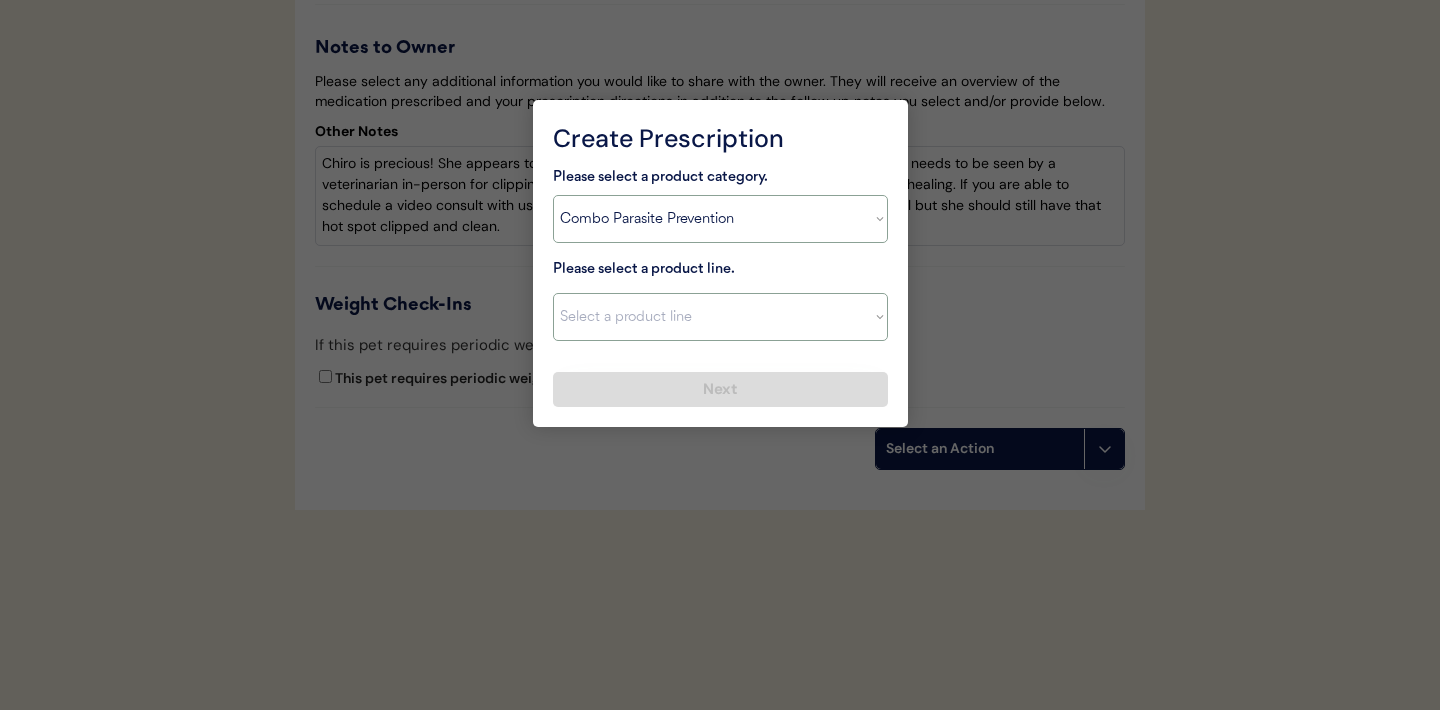 click on "Select a product category Allergies Antibiotics Anxiety Combo Parasite Prevention Flea & Tick Heartworm" at bounding box center [720, 219] 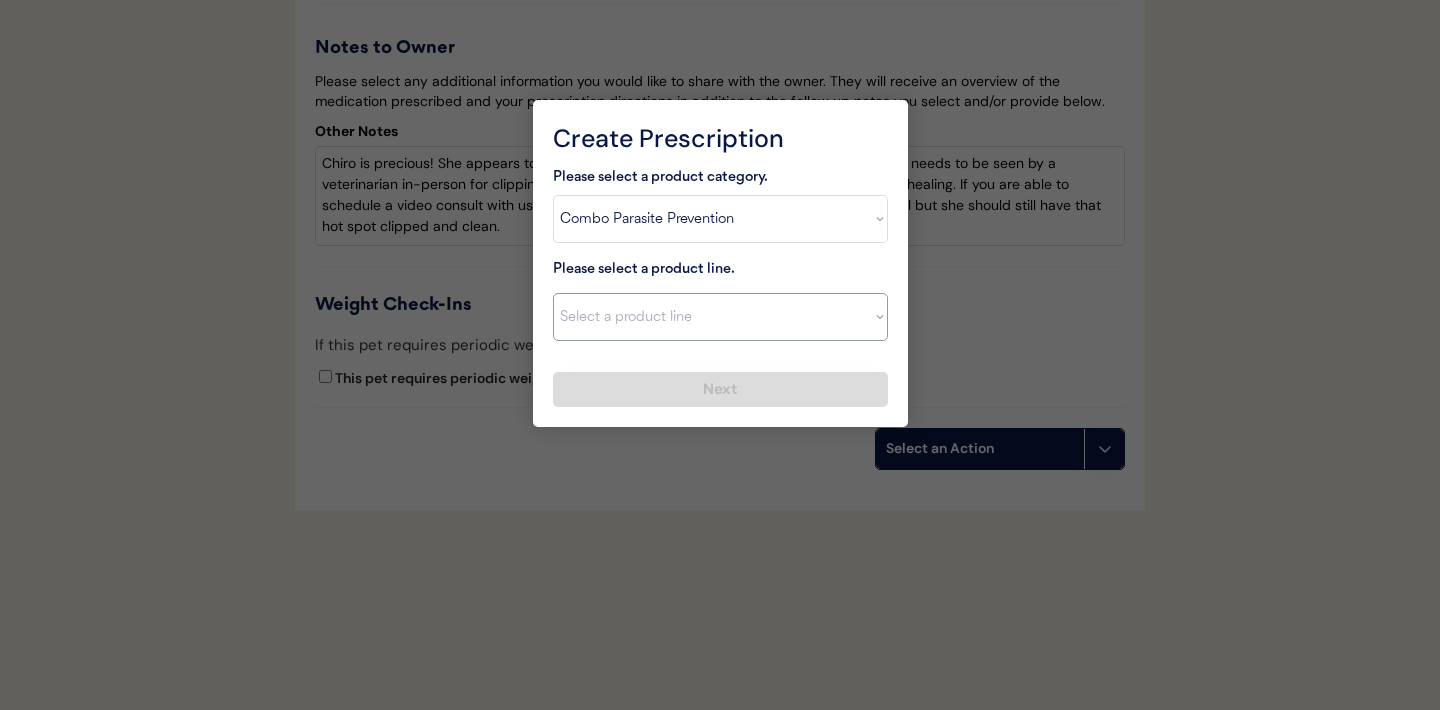 select on ""Simparica Trio"" 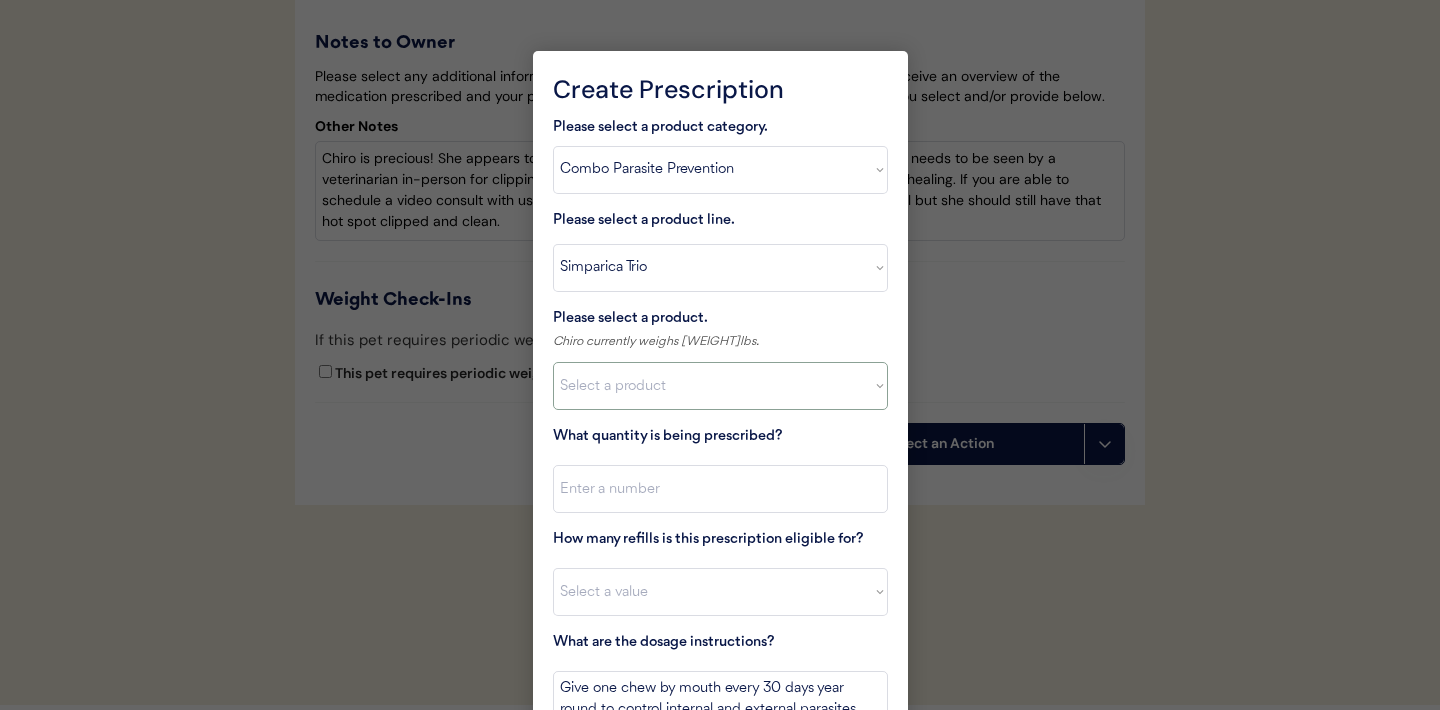click on "Select a product Simparica Trio, 2.8 - 5.5lbs Simparica Trio, 5.6 - 11lbs Simparica Trio, 11.1 - 22lbs Simparica Trio, 22.1 - 44lbs Simparica Trio, 44.1 - 88lbs Simparica Trio, 88.1 - 132lbs" at bounding box center [720, 386] 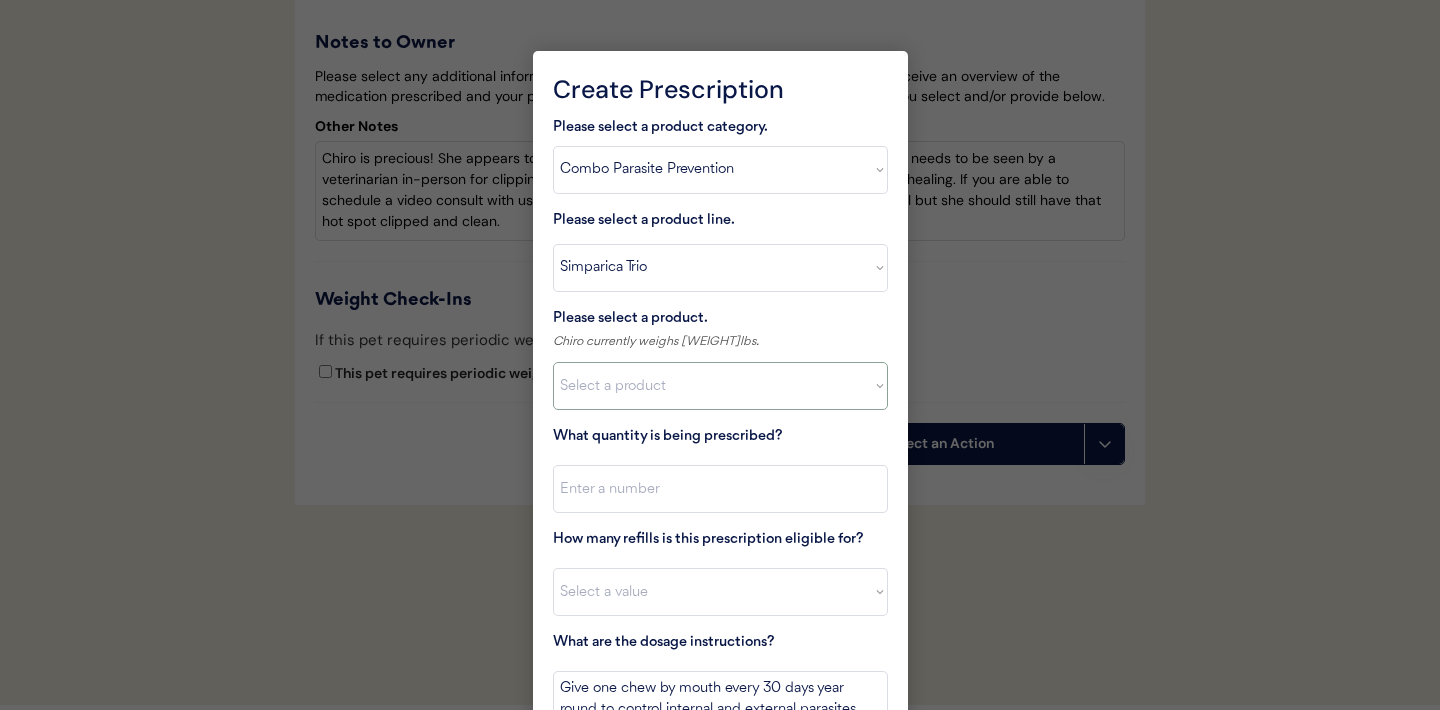 select on ""1348695171700984260__LOOKUP__1704773707524x987977572973748600"" 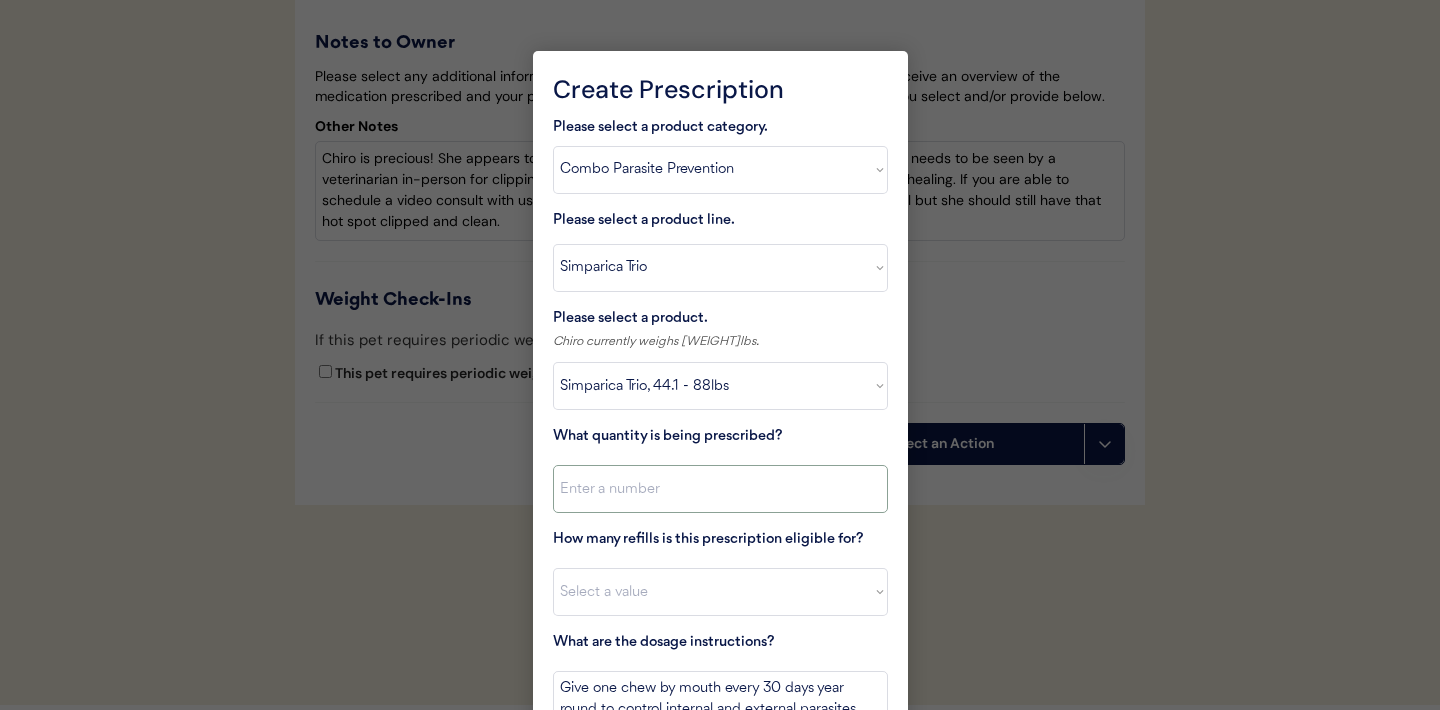 click at bounding box center [720, 489] 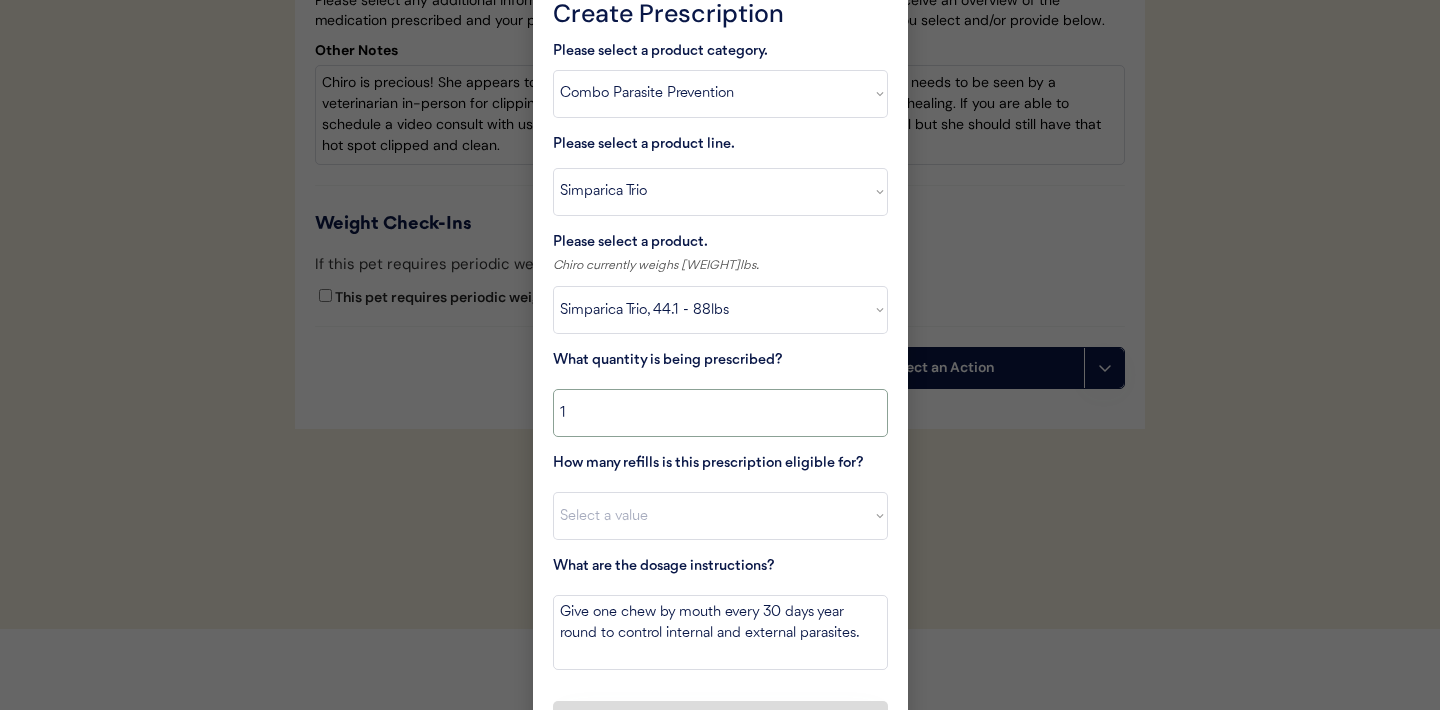 scroll, scrollTop: 4498, scrollLeft: 0, axis: vertical 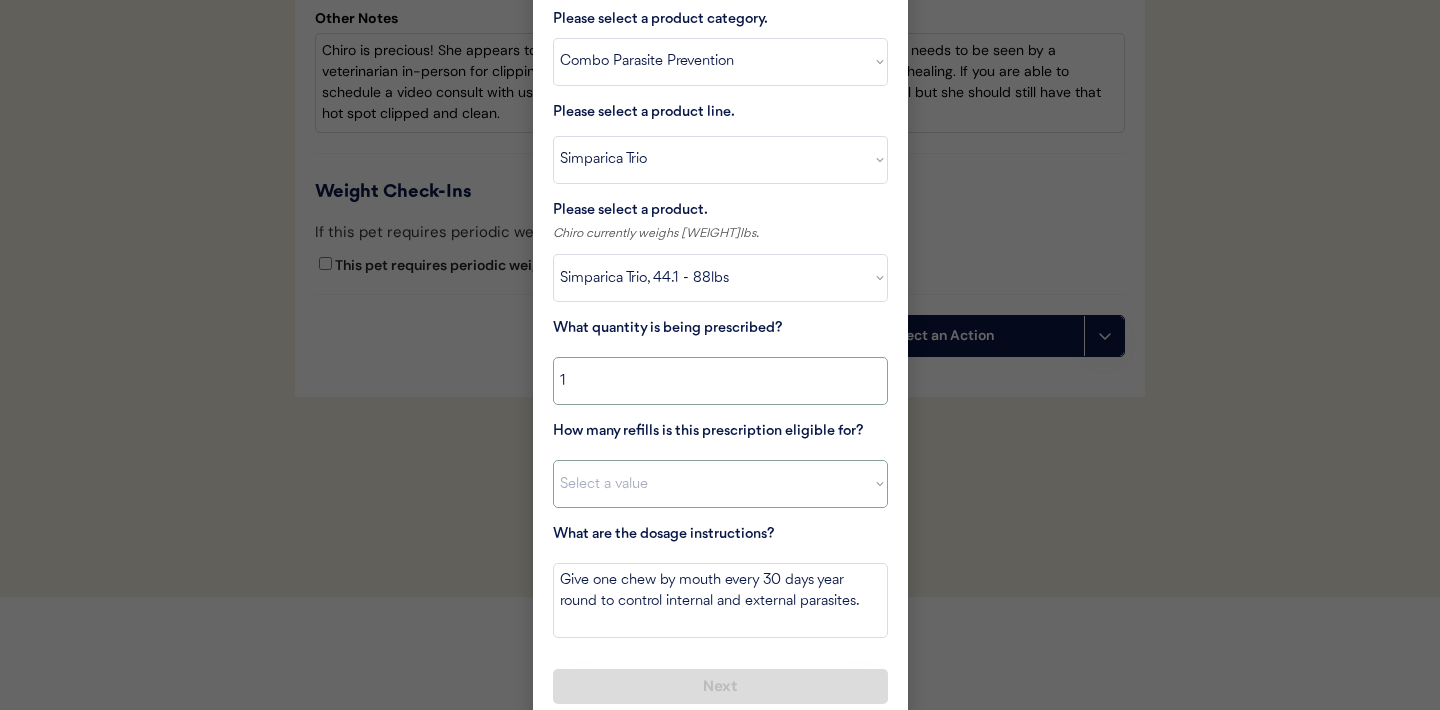type on "1" 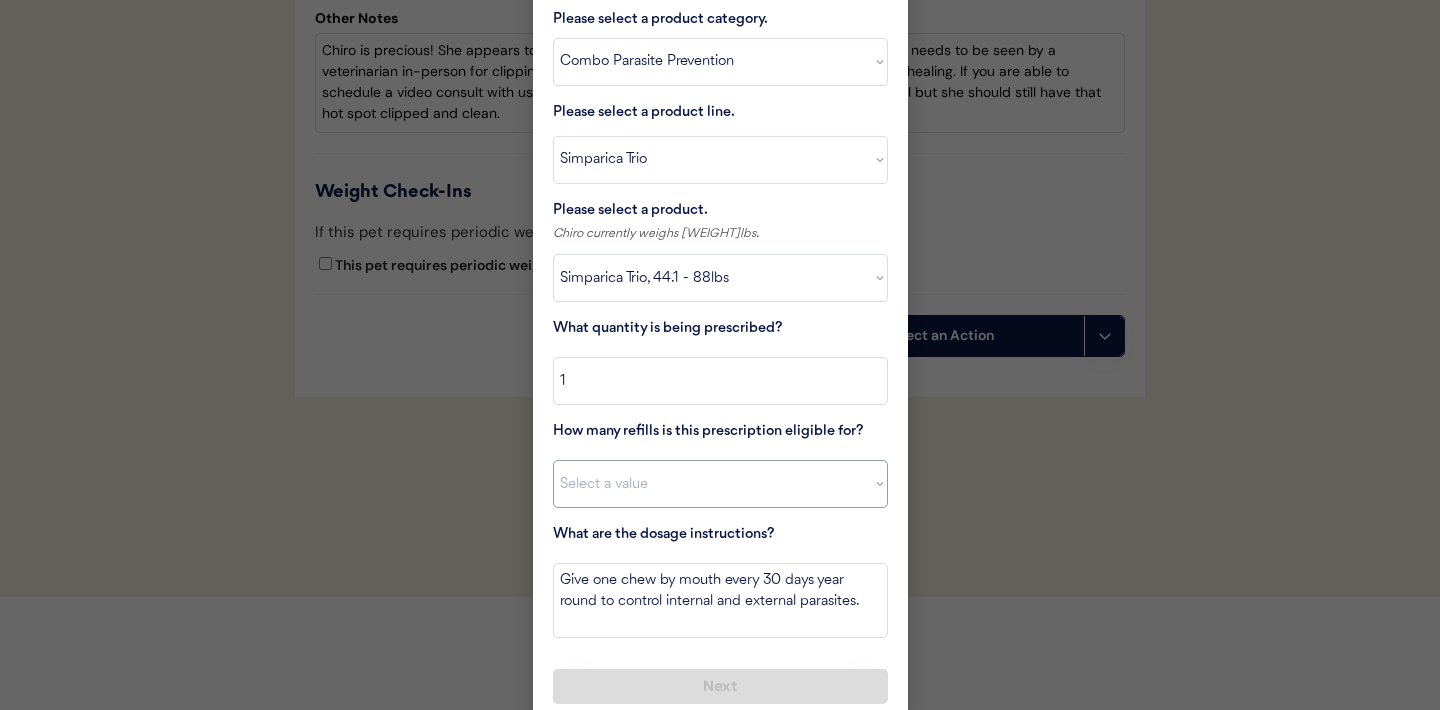 select on "11" 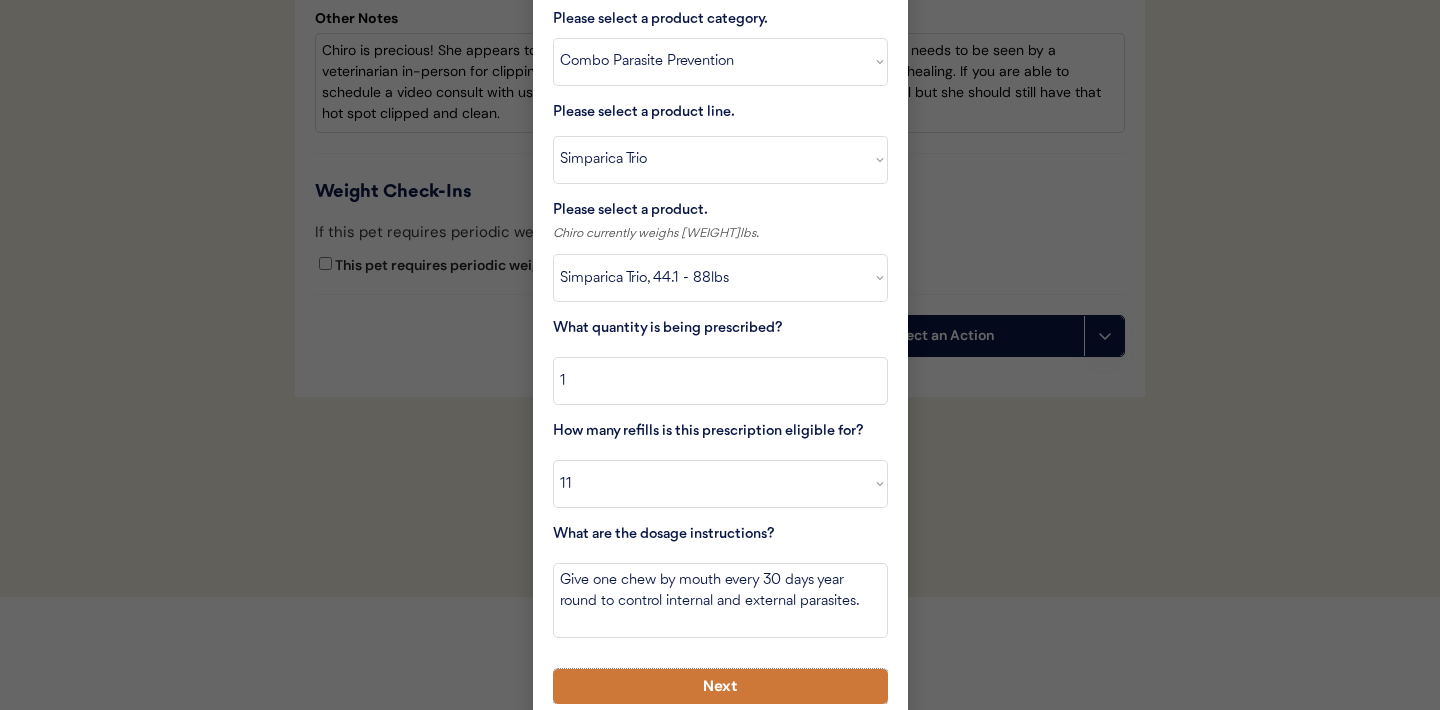 click on "Next" at bounding box center [720, 686] 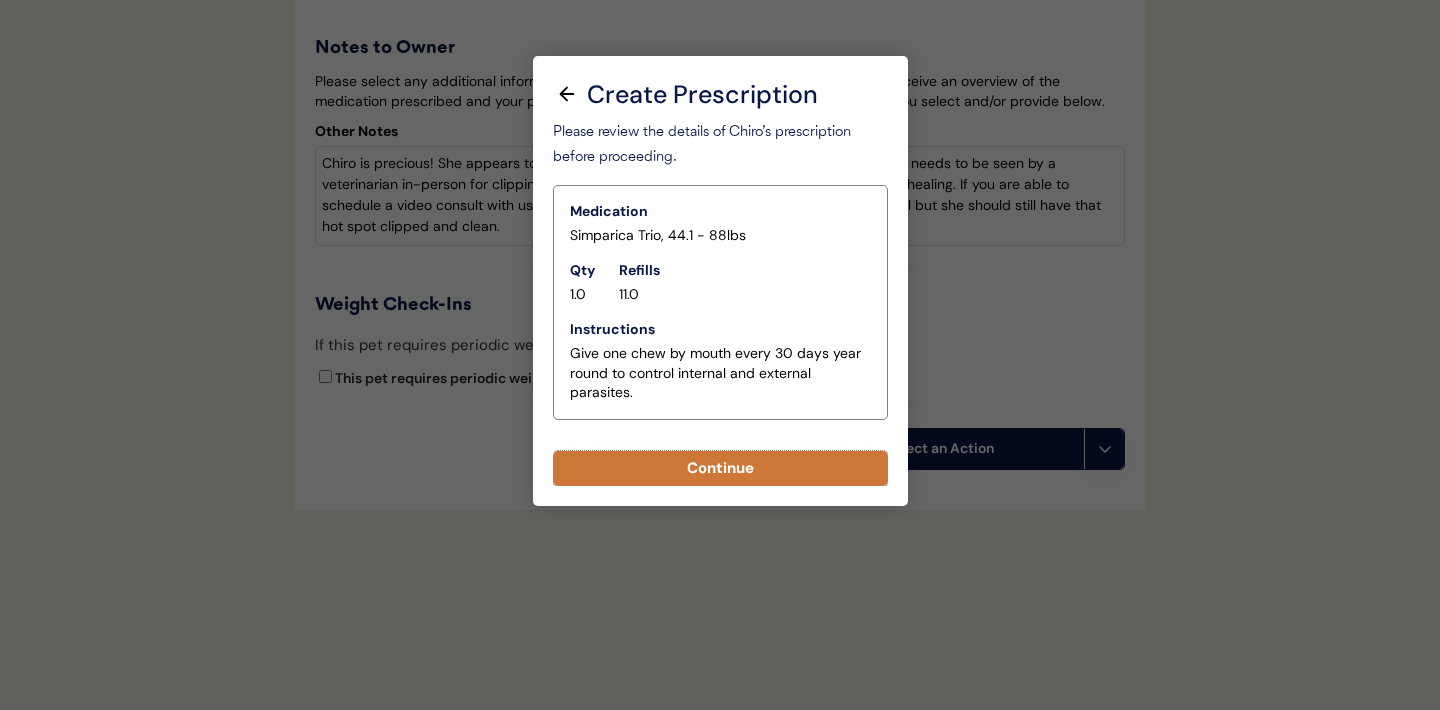 click on "Continue" at bounding box center (720, 468) 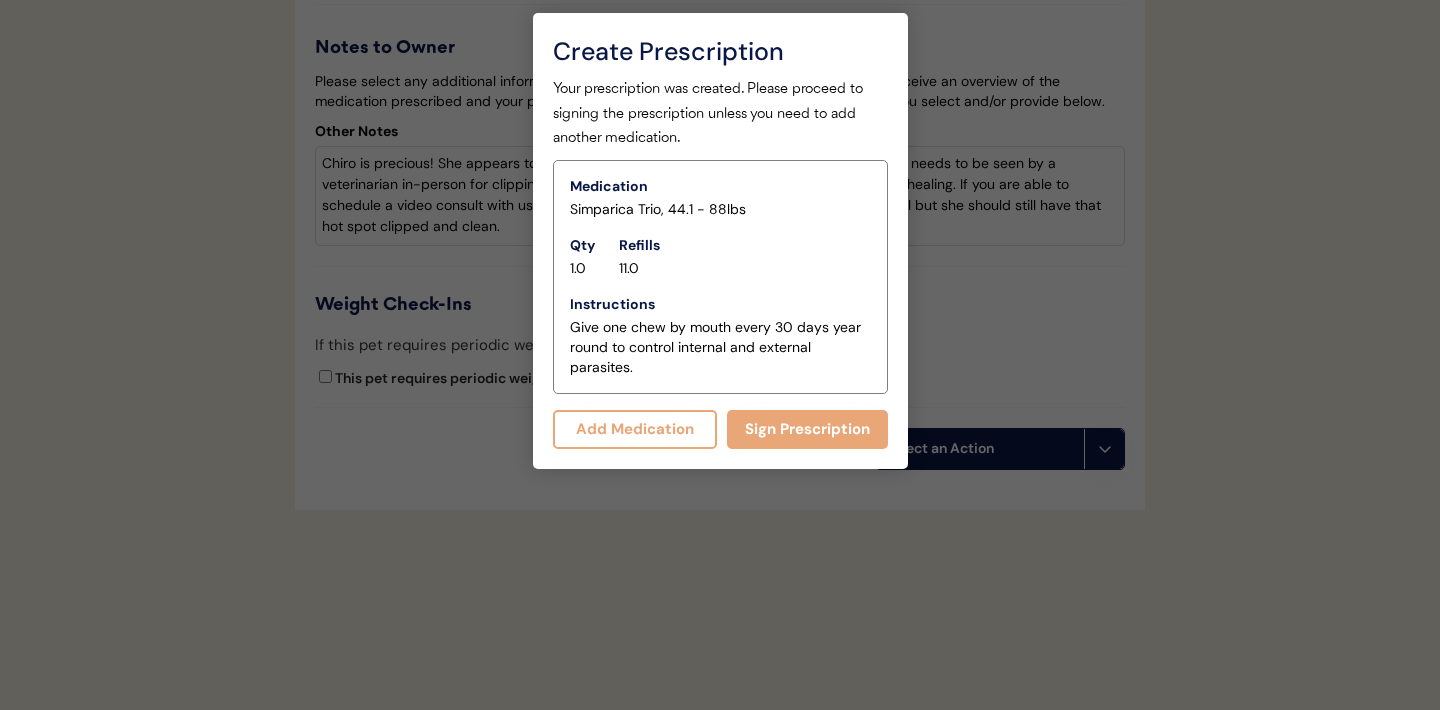 click on "Add Medication" at bounding box center [635, 429] 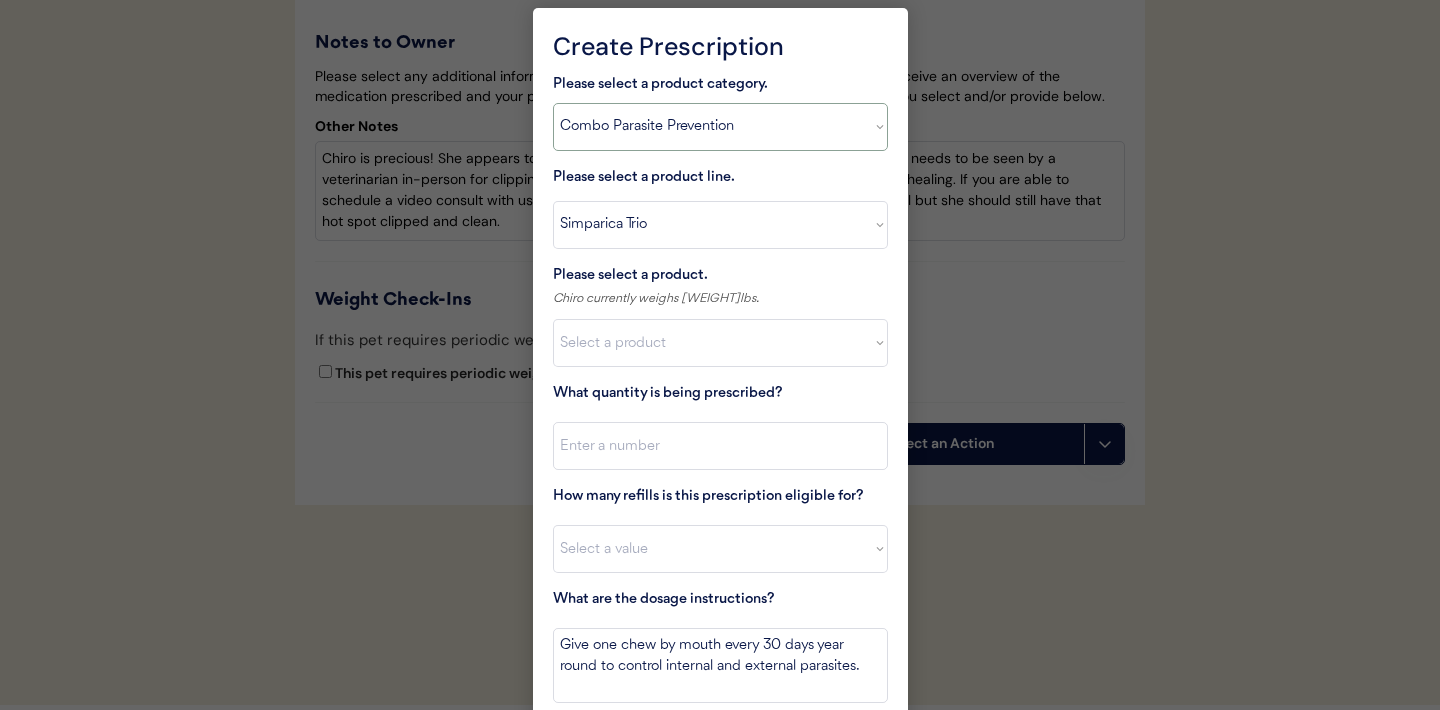 click on "Select a product category Allergies Antibiotics Anxiety Combo Parasite Prevention Flea & Tick Heartworm" at bounding box center [720, 127] 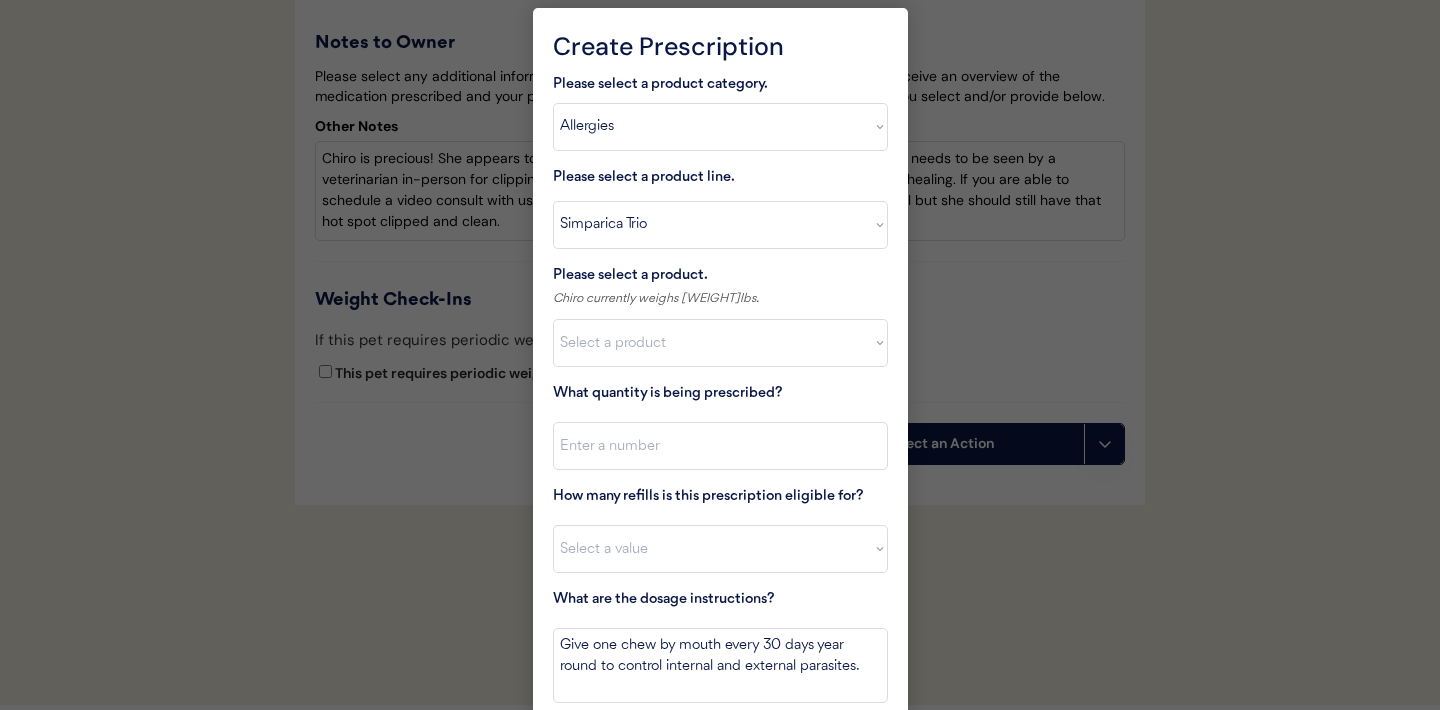 type 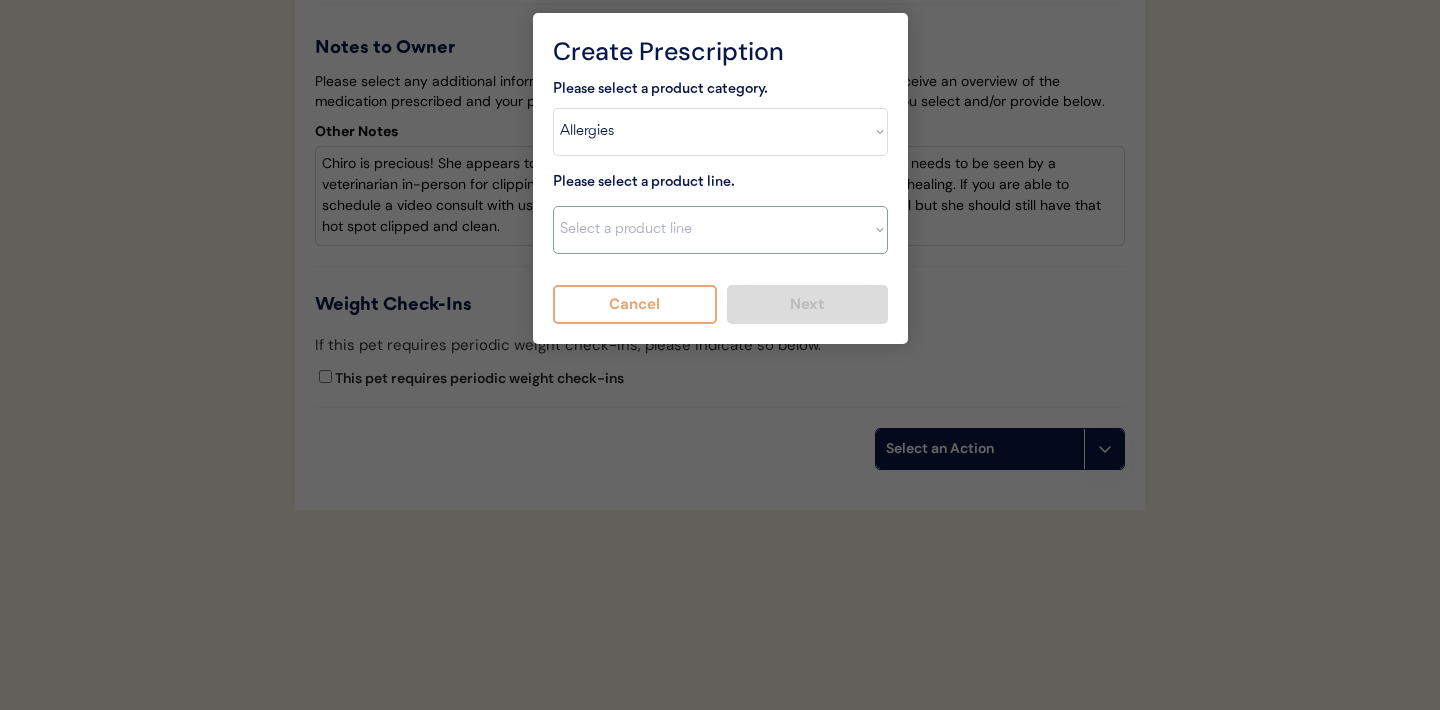 click on "Select a product line Apoquel Chewable Tablet Apoquel Tablet Cyclosporine DermaBenSs Shampoo Hydroxyzine Mal-A-Ket Shampoo Mal-A-Ket Wipes Malaseb Shampoo MiconaHex+Triz Mousse MiconaHex+Triz Wipes Prednisone Temaril-P" at bounding box center (720, 230) 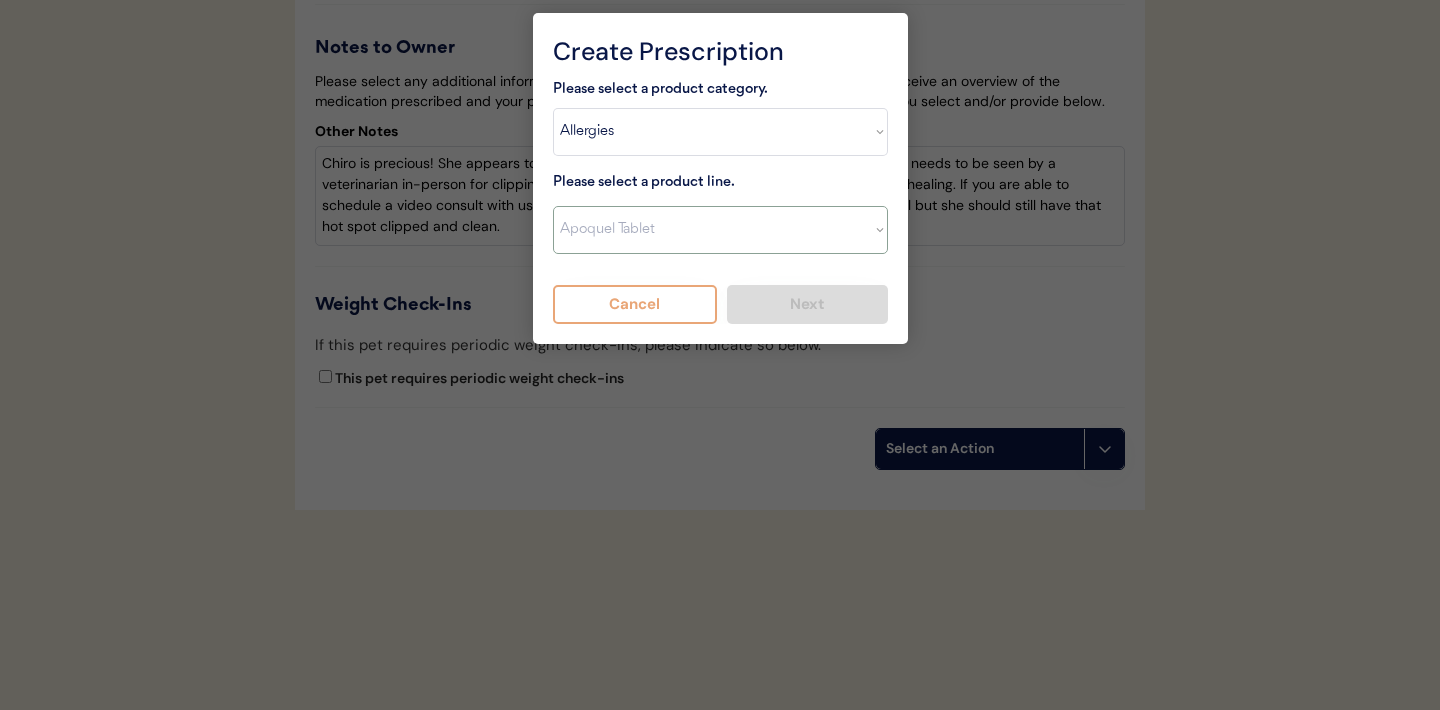type on "Give XXX tablet(s) by mouth once daily as needed for itchiness due to allergies. Discontinue immediately if worsening hair loss, rash, or numerous small lumps appear." 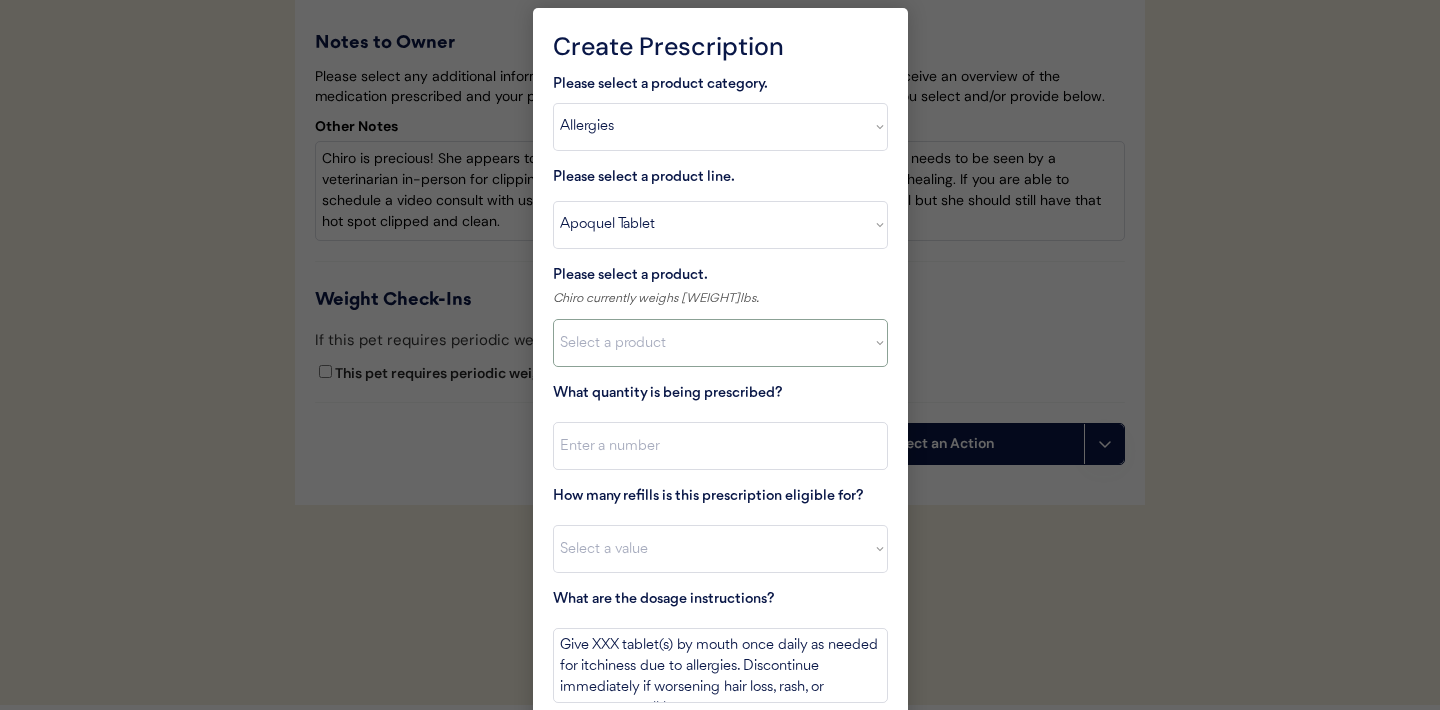 click on "Select a product Apoquel Tablet (16 mg) Apoquel Tablet (3.6 mg) Apoquel Tablet (5.4 mg)" at bounding box center (720, 343) 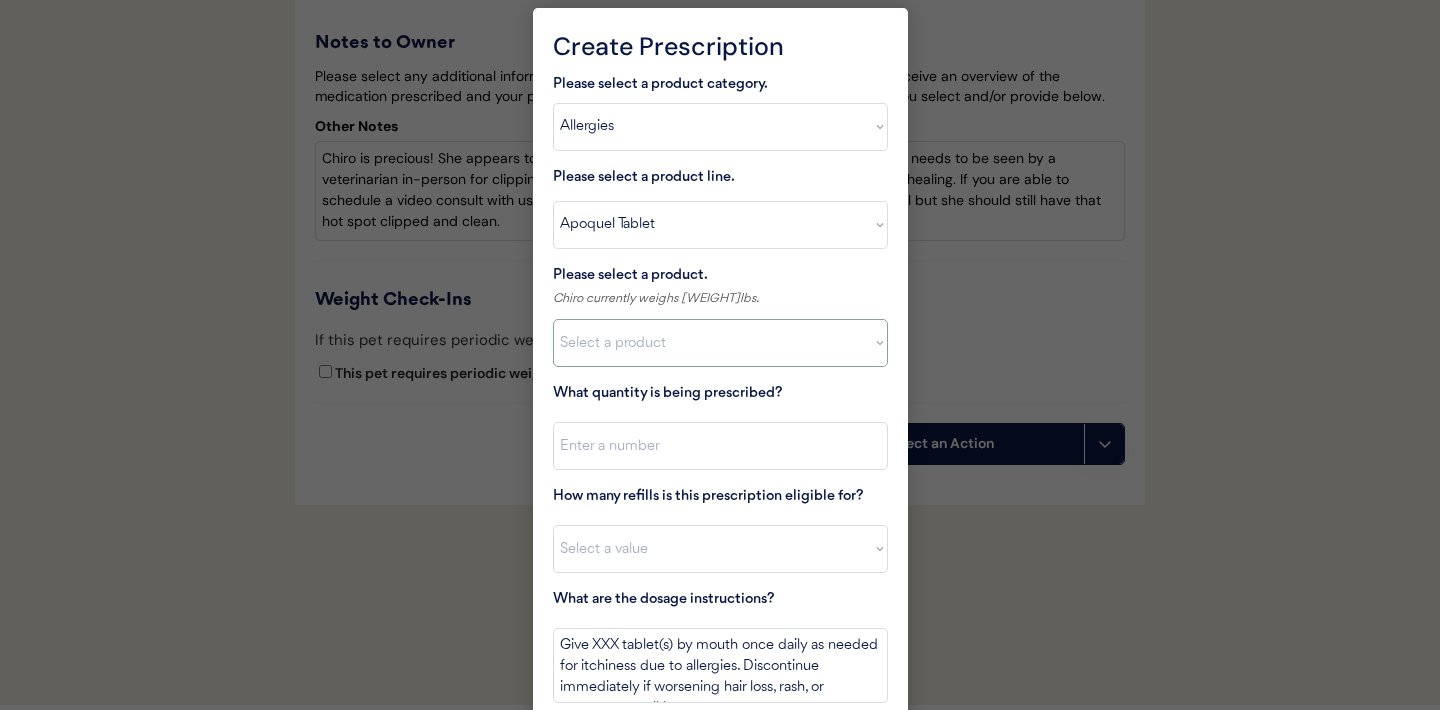 select on ""1348695171700984260__LOOKUP__1720647054590x322599372364987400"" 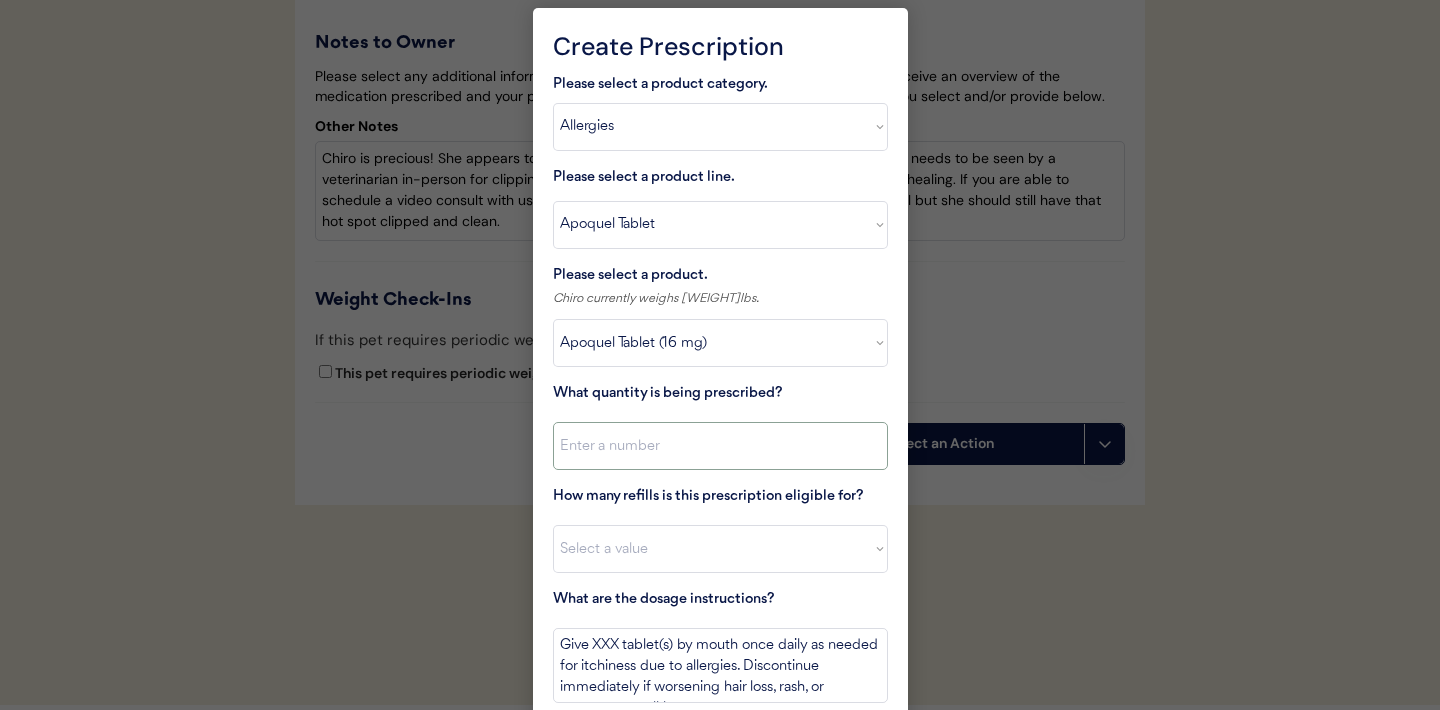 click at bounding box center [720, 446] 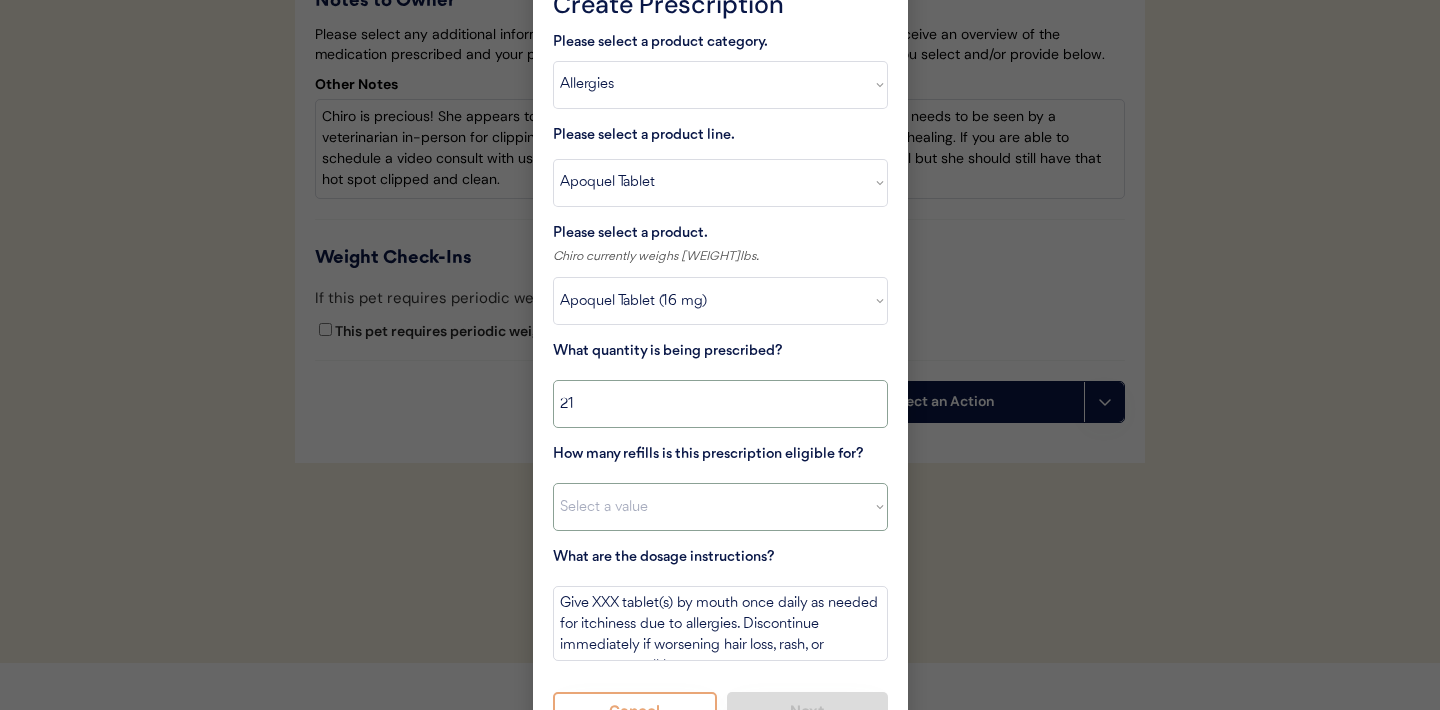 scroll, scrollTop: 4482, scrollLeft: 0, axis: vertical 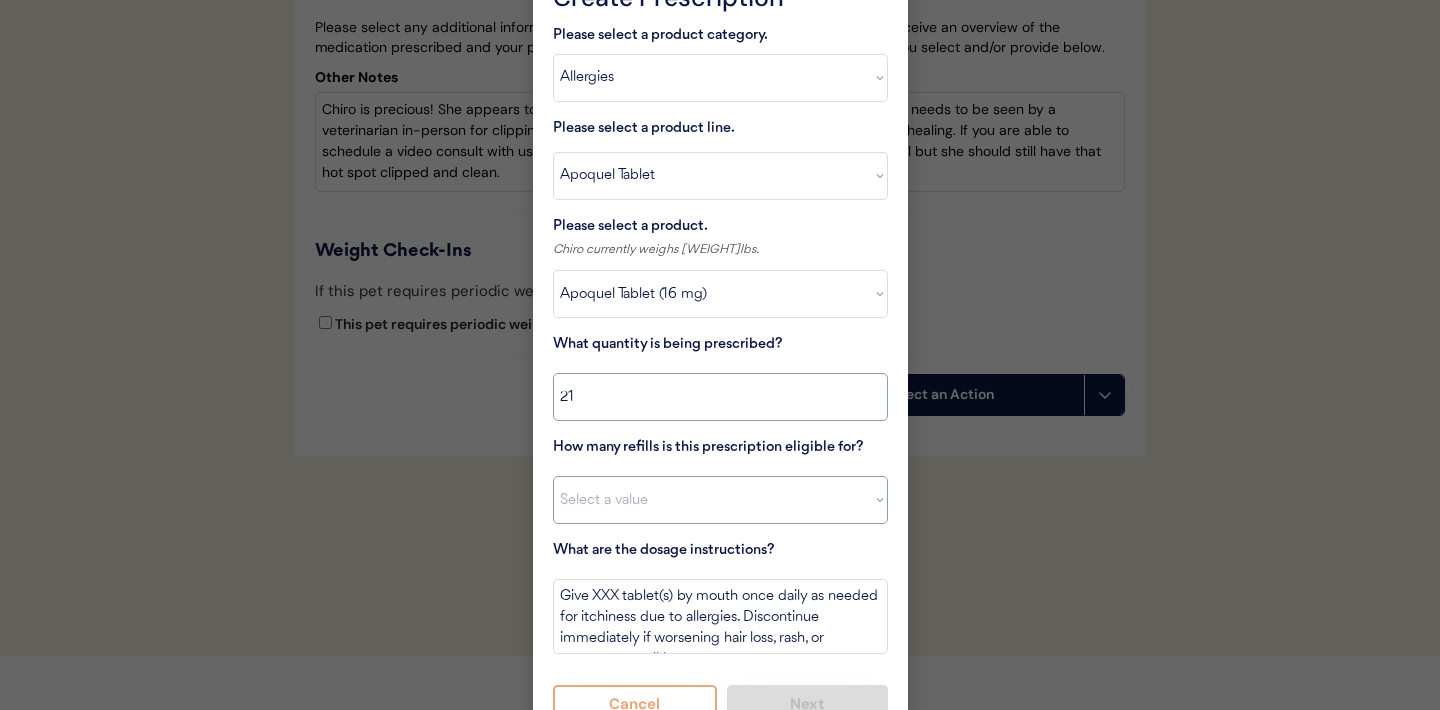 type on "21" 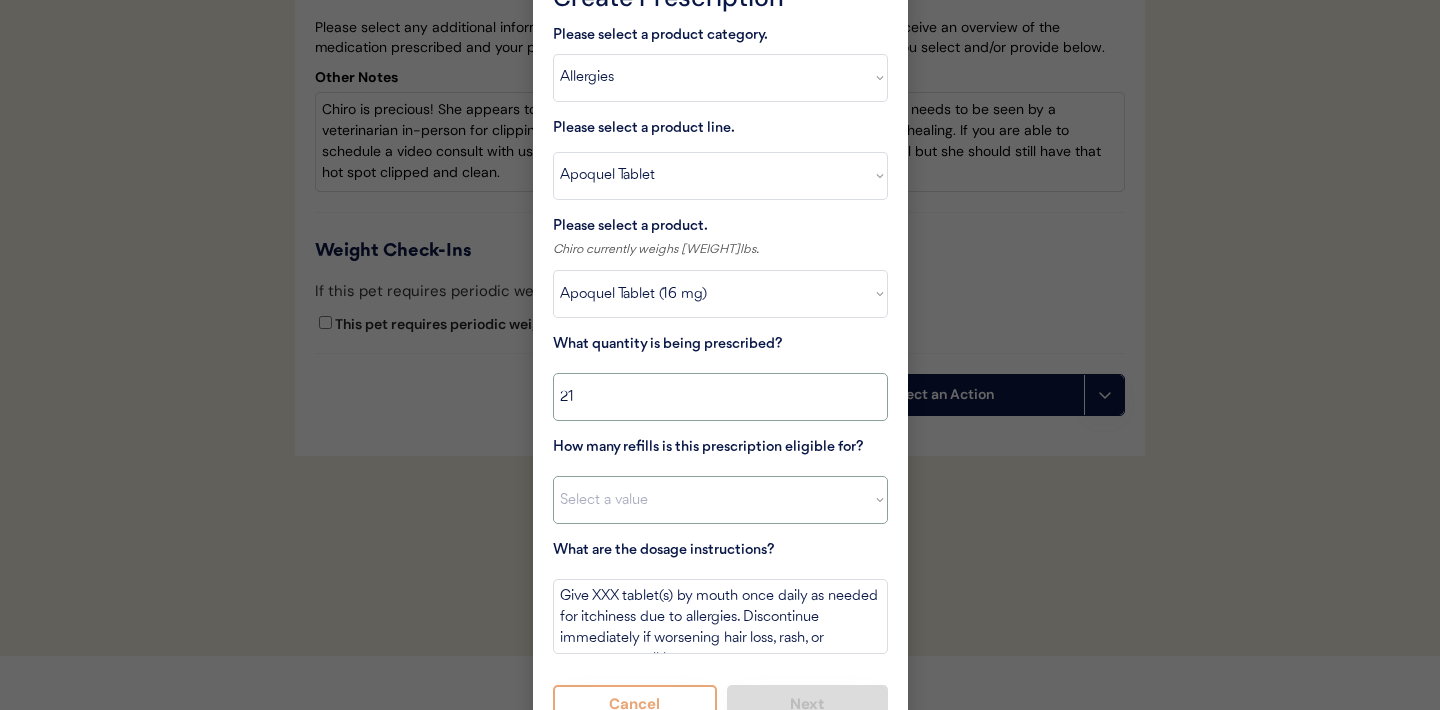 click on "Select a value 0 1 2 3 4 5 6 7 8 10 11" at bounding box center [720, 500] 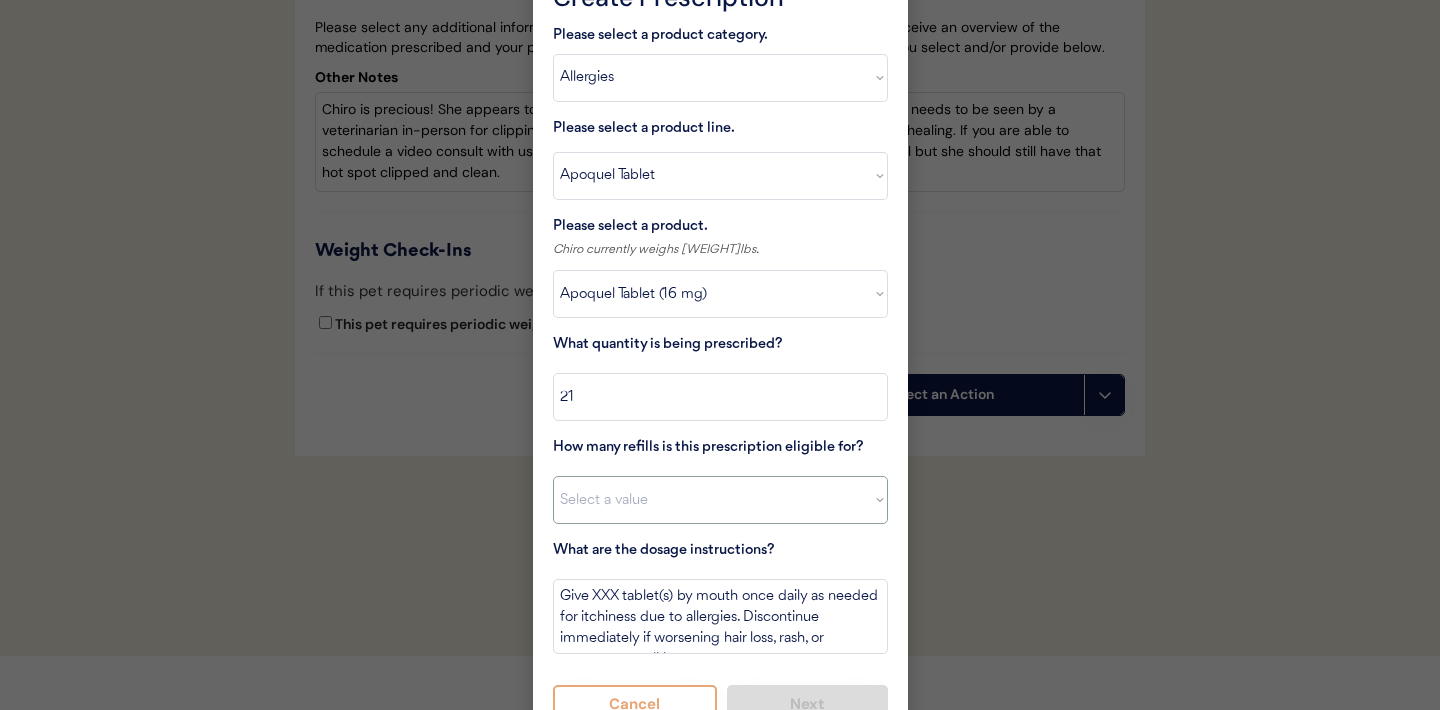 select on "0" 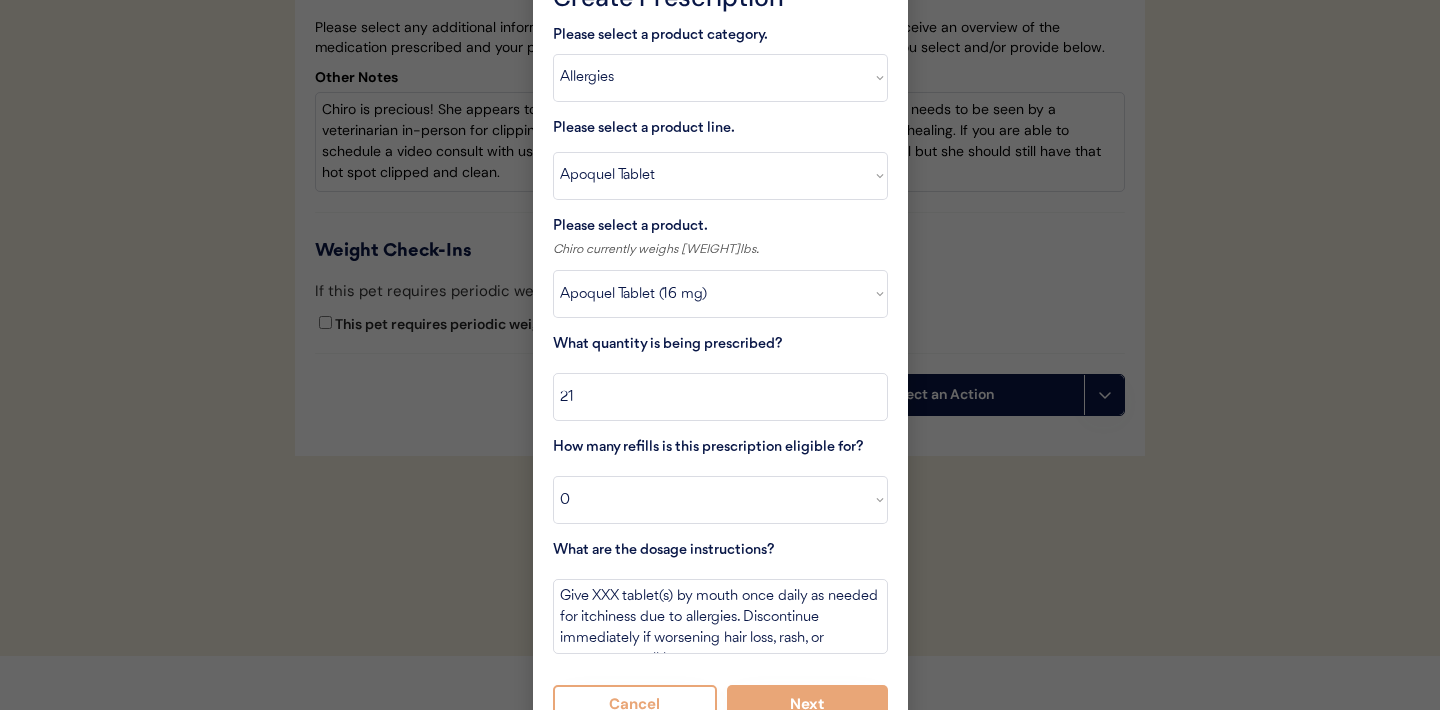 scroll, scrollTop: 4516, scrollLeft: 0, axis: vertical 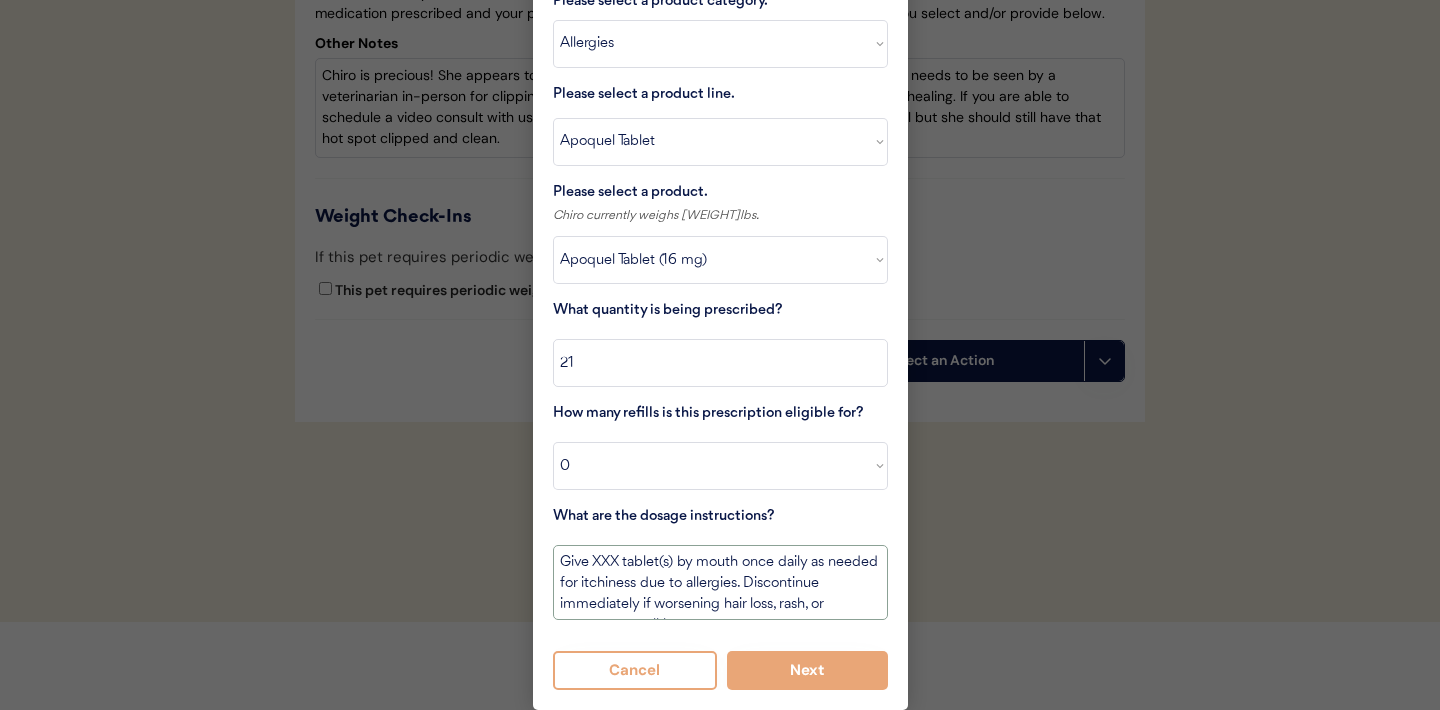 click on "Give XXX tablet(s) by mouth once daily as needed for itchiness due to allergies. Discontinue immediately if worsening hair loss, rash, or numerous small lumps appear." at bounding box center (720, 582) 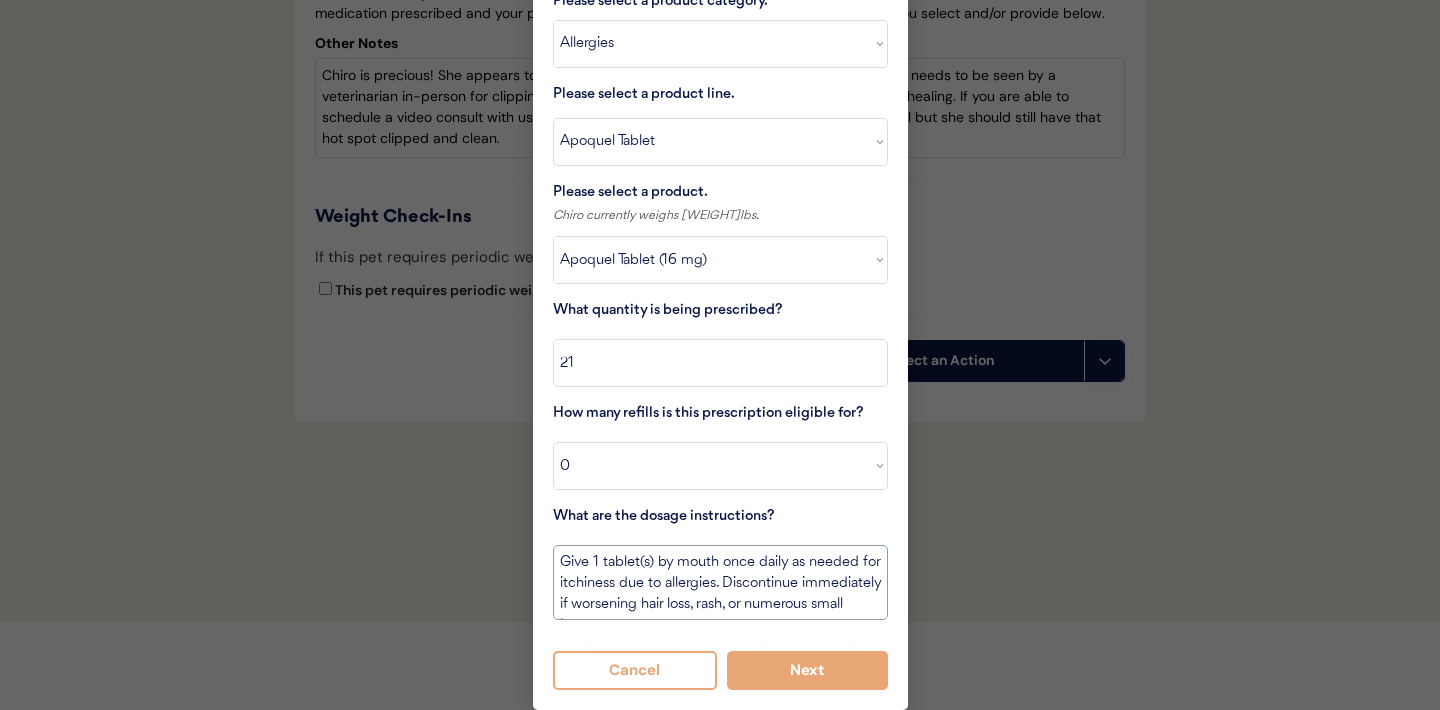click on "Give 1 tablet(s) by mouth once daily as needed for itchiness due to allergies. Discontinue immediately if worsening hair loss, rash, or numerous small lumps appear." at bounding box center [720, 582] 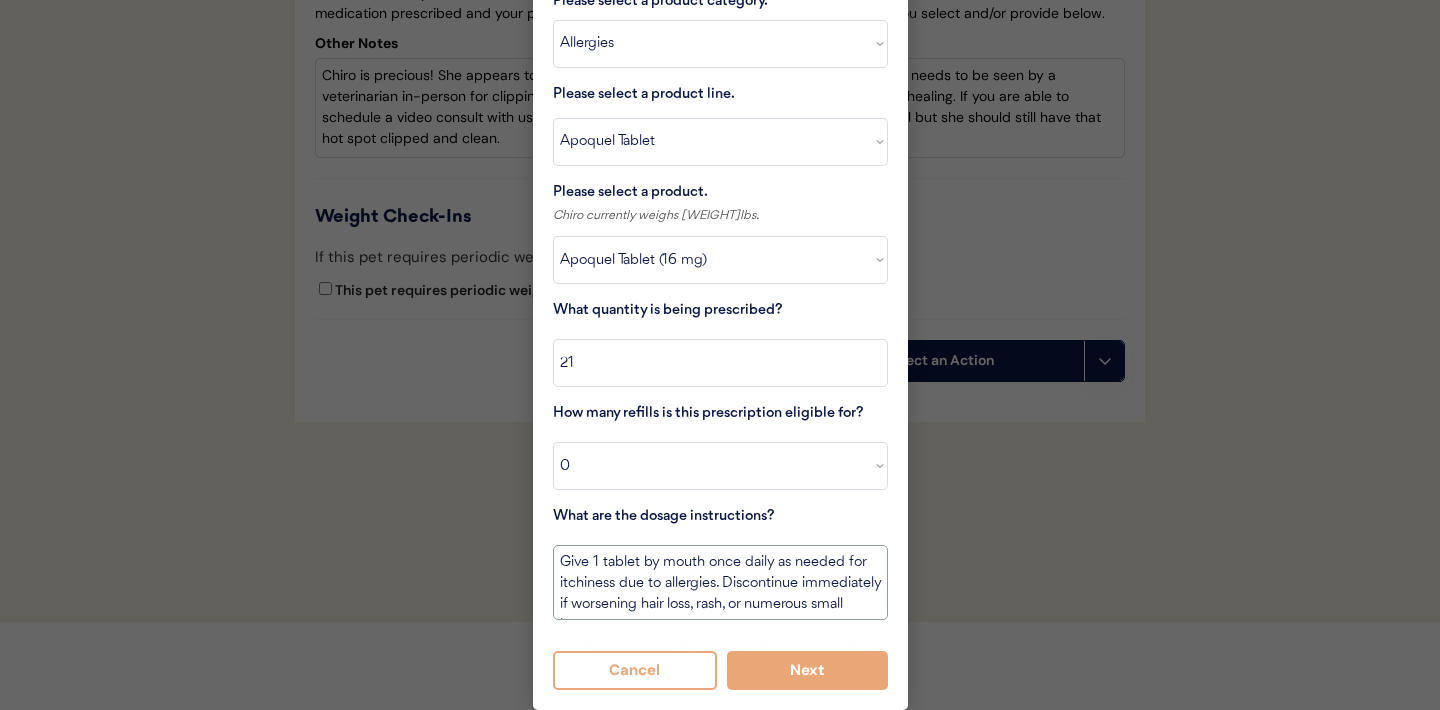 click on "Give 1 tablet by mouth once daily as needed for itchiness due to allergies. Discontinue immediately if worsening hair loss, rash, or numerous small lumps appear." at bounding box center (720, 582) 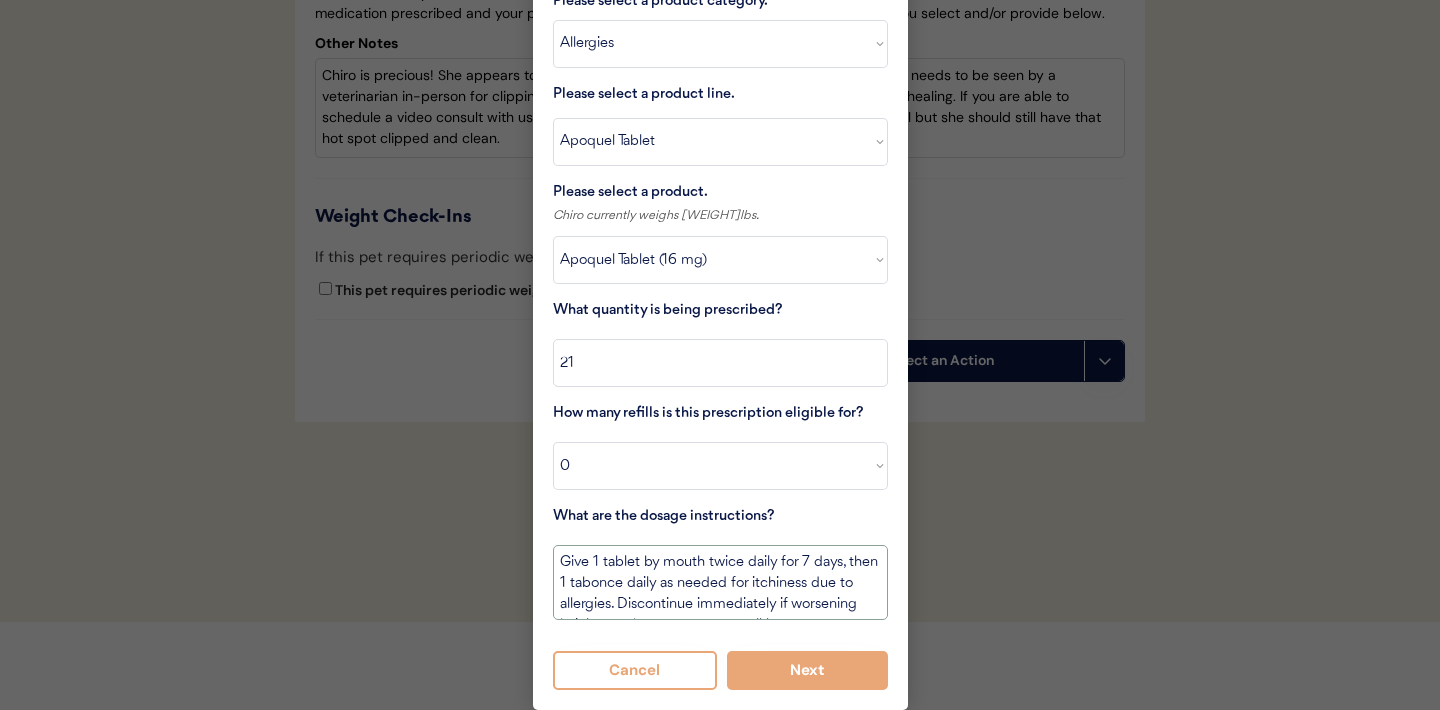 click on "Give 1 tablet by mouth twice daily for 7 days, then 1 tabonce daily as needed for itchiness due to allergies. Discontinue immediately if worsening hair loss, rash, or numerous small lumps appear." at bounding box center [720, 582] 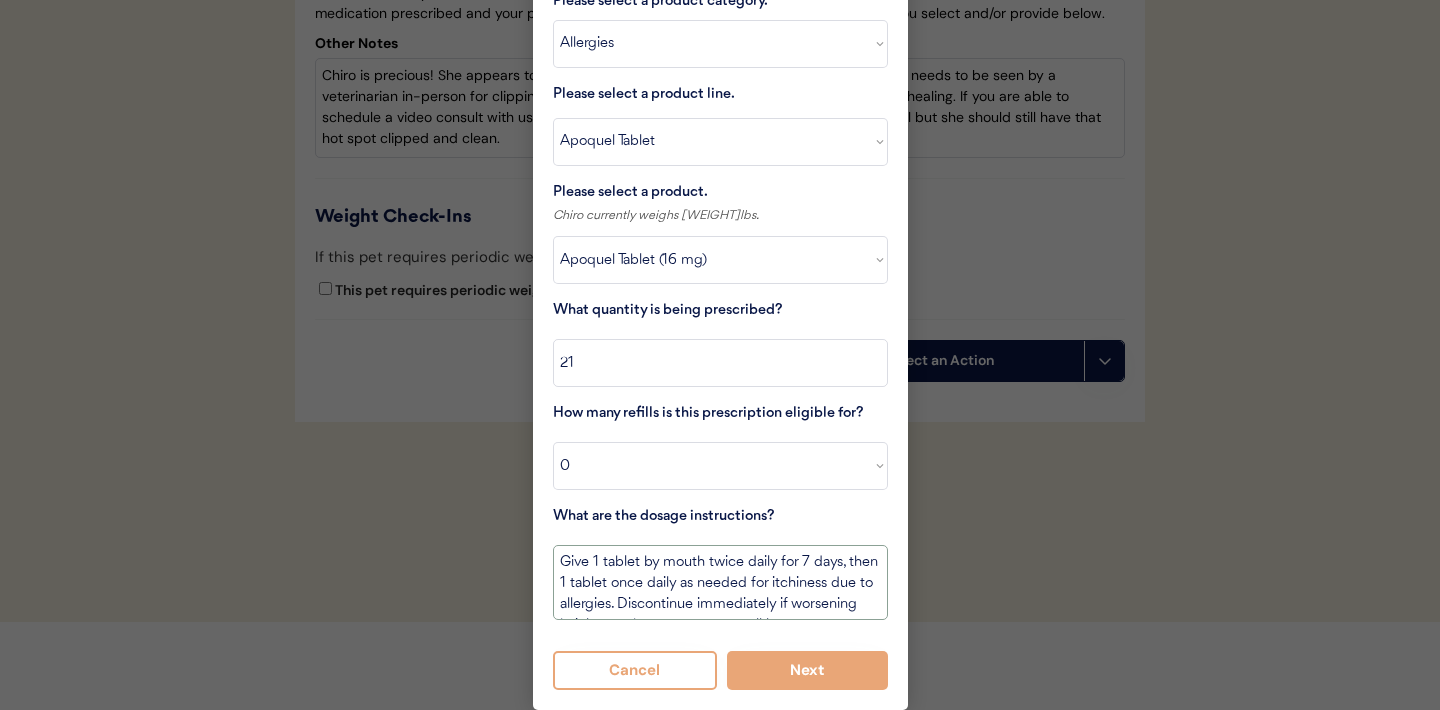 click on "Give 1 tablet by mouth twice daily for 7 days, then 1 tablet once daily as needed for itchiness due to allergies. Discontinue immediately if worsening hair loss, rash, or numerous small lumps appear." at bounding box center (720, 582) 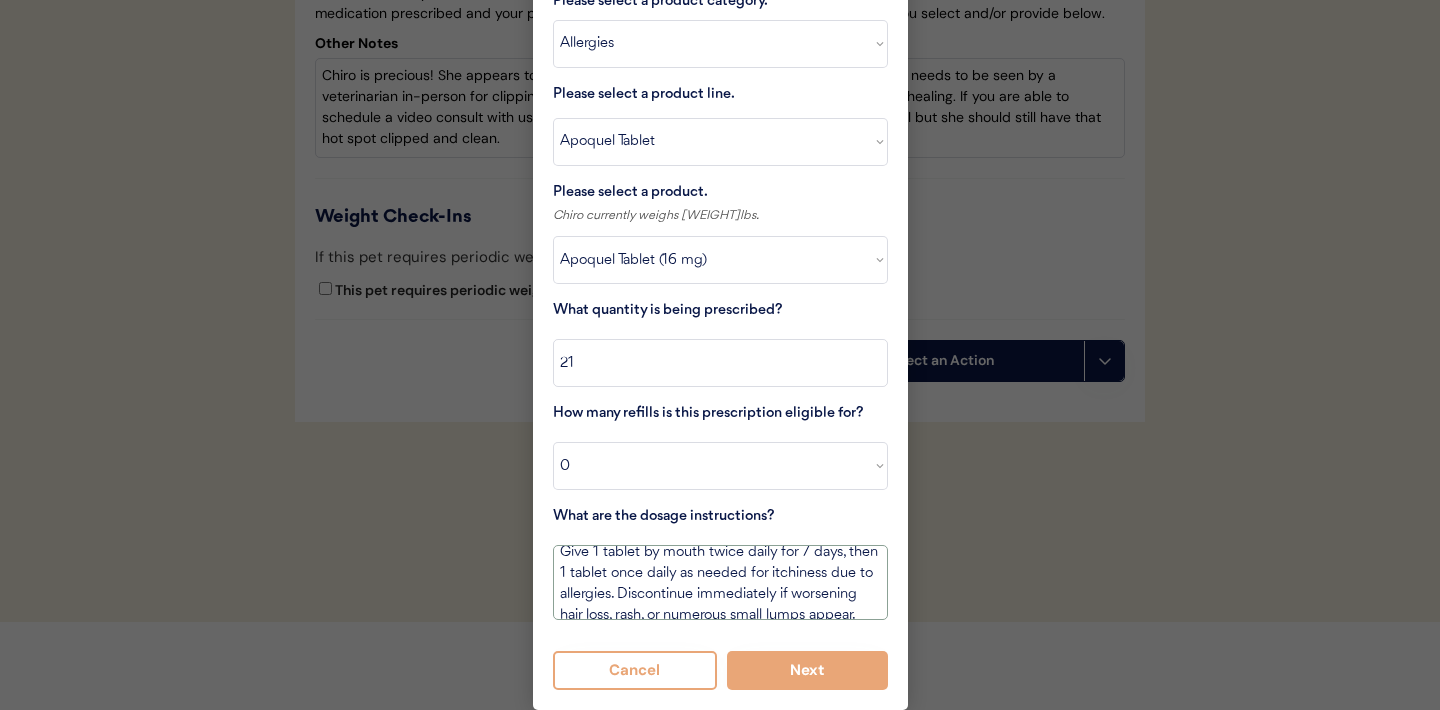 scroll, scrollTop: 7, scrollLeft: 0, axis: vertical 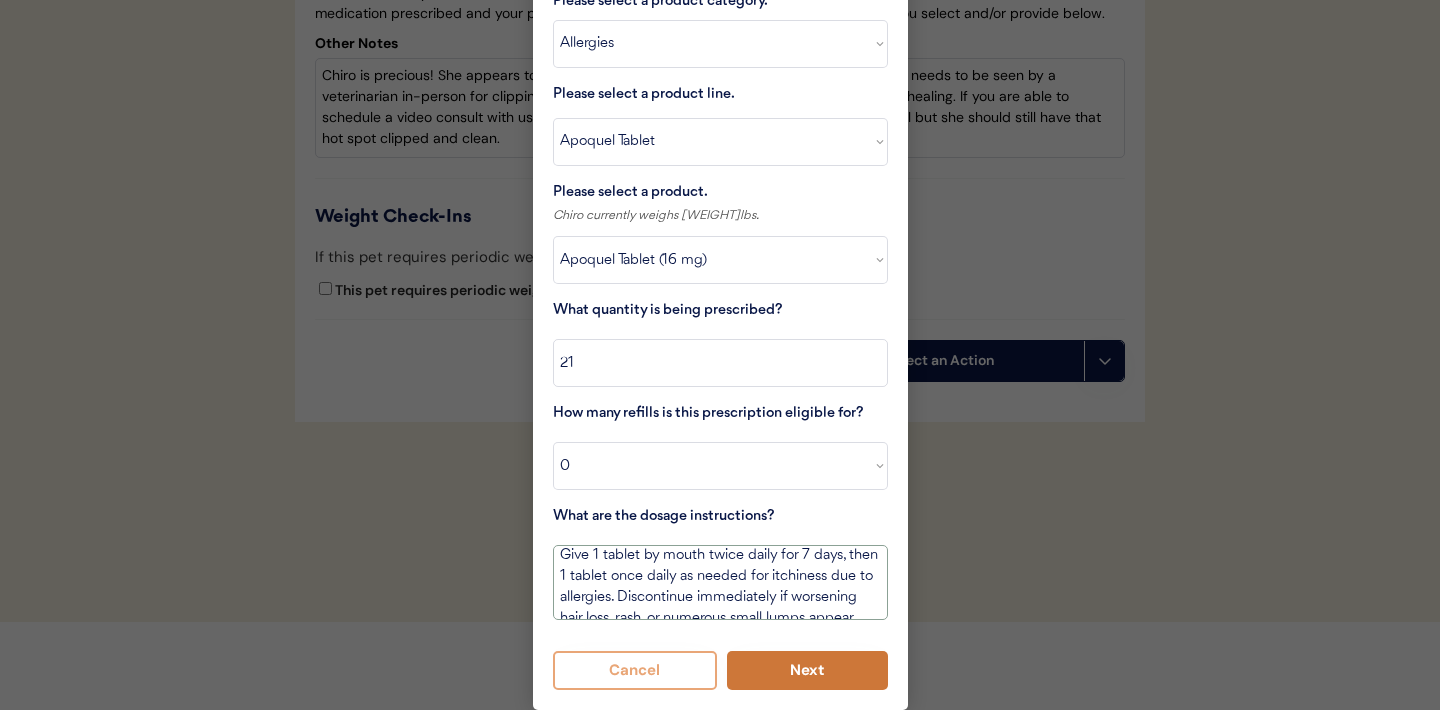 type on "Give 1 tablet by mouth twice daily for 7 days, then 1 tablet once daily as needed for itchiness due to allergies. Discontinue immediately if worsening hair loss, rash, or numerous small lumps appear." 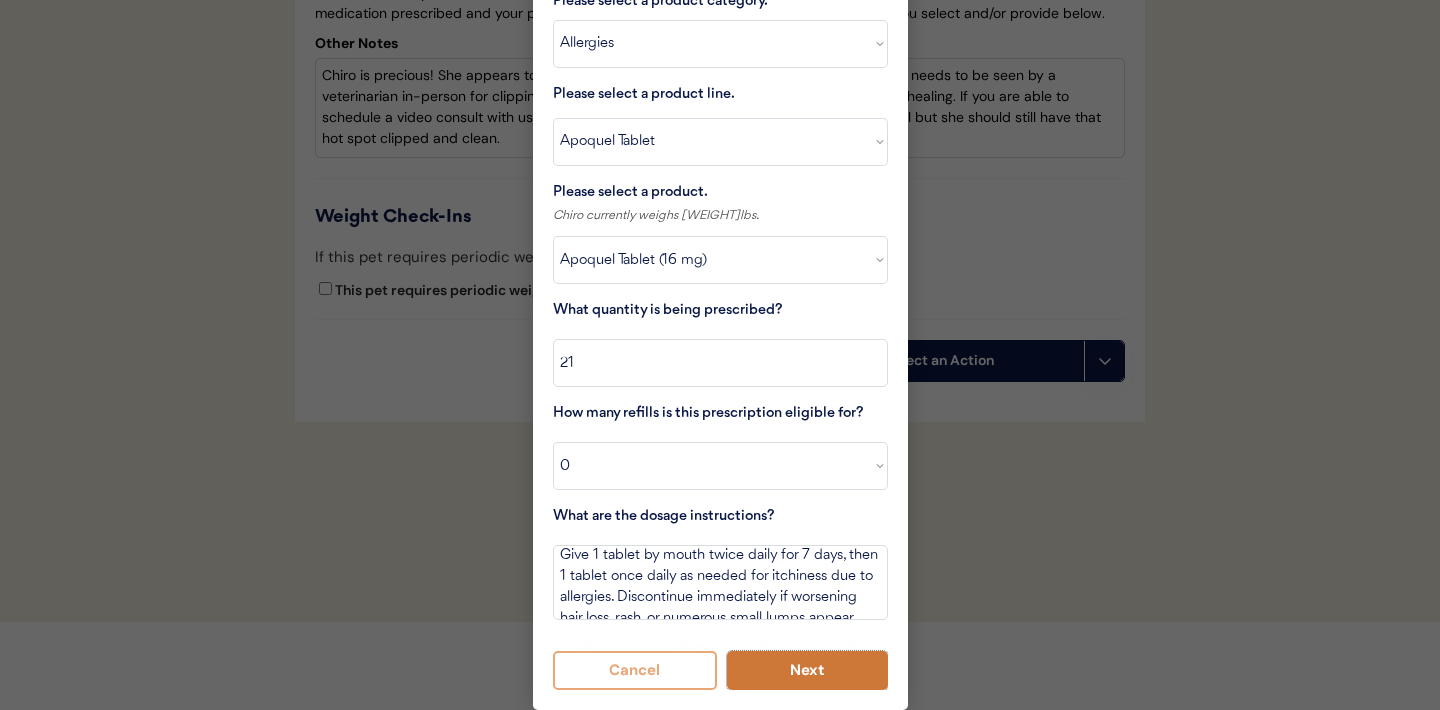 click on "Next" at bounding box center [807, 670] 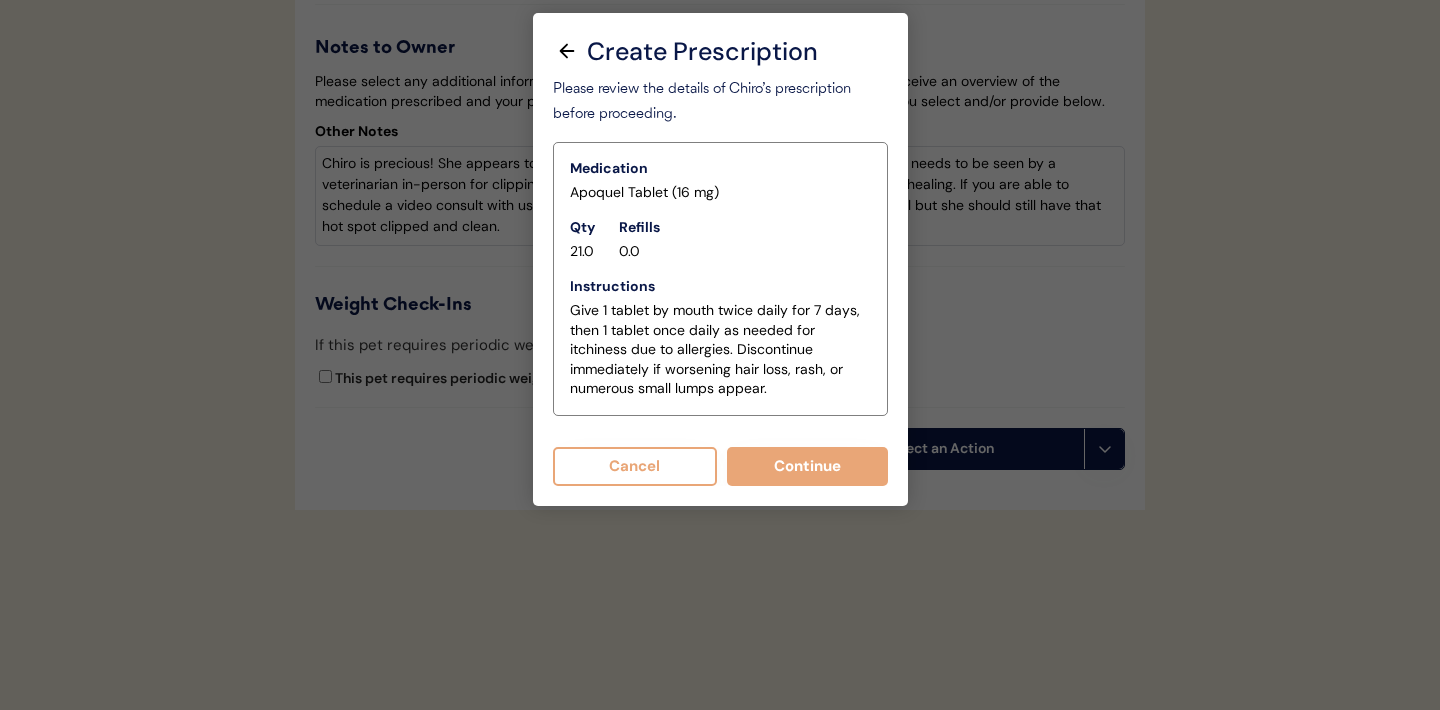scroll, scrollTop: 4433, scrollLeft: 0, axis: vertical 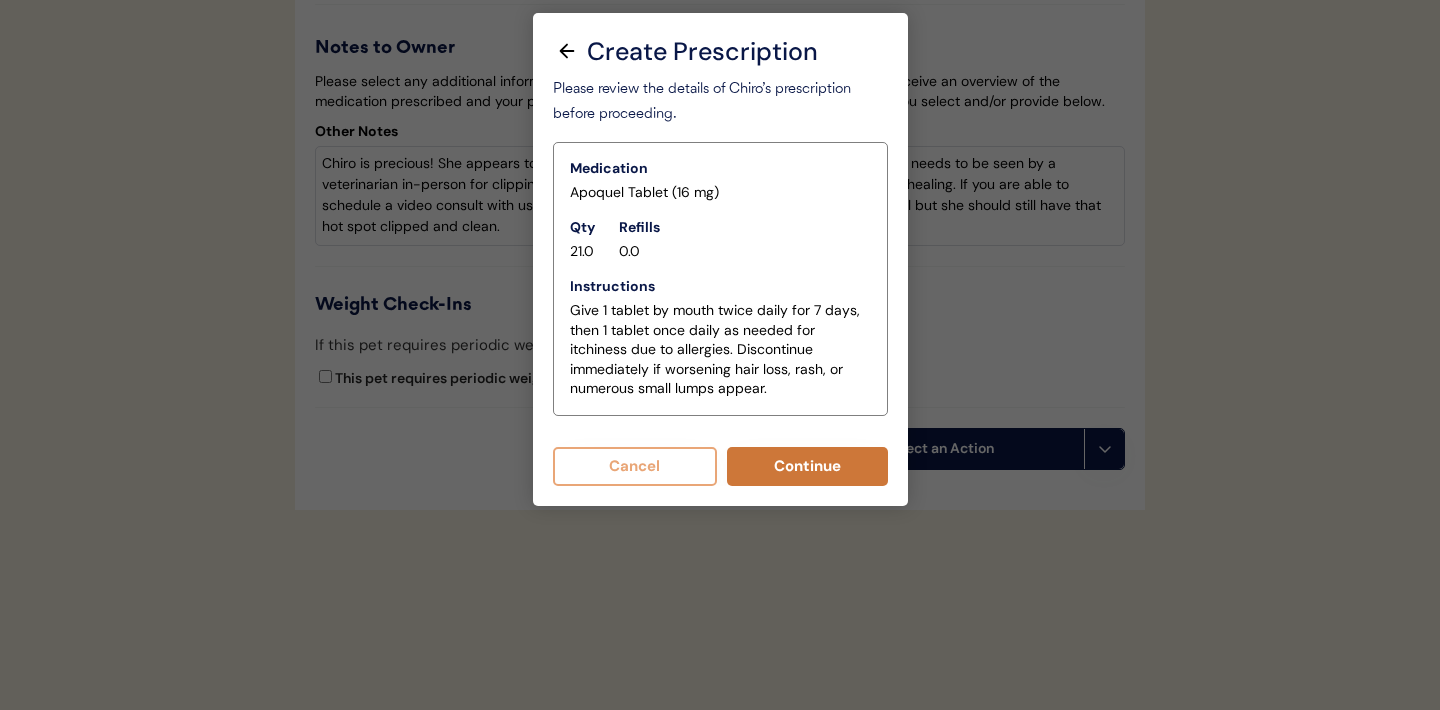 click on "Continue" at bounding box center (807, 466) 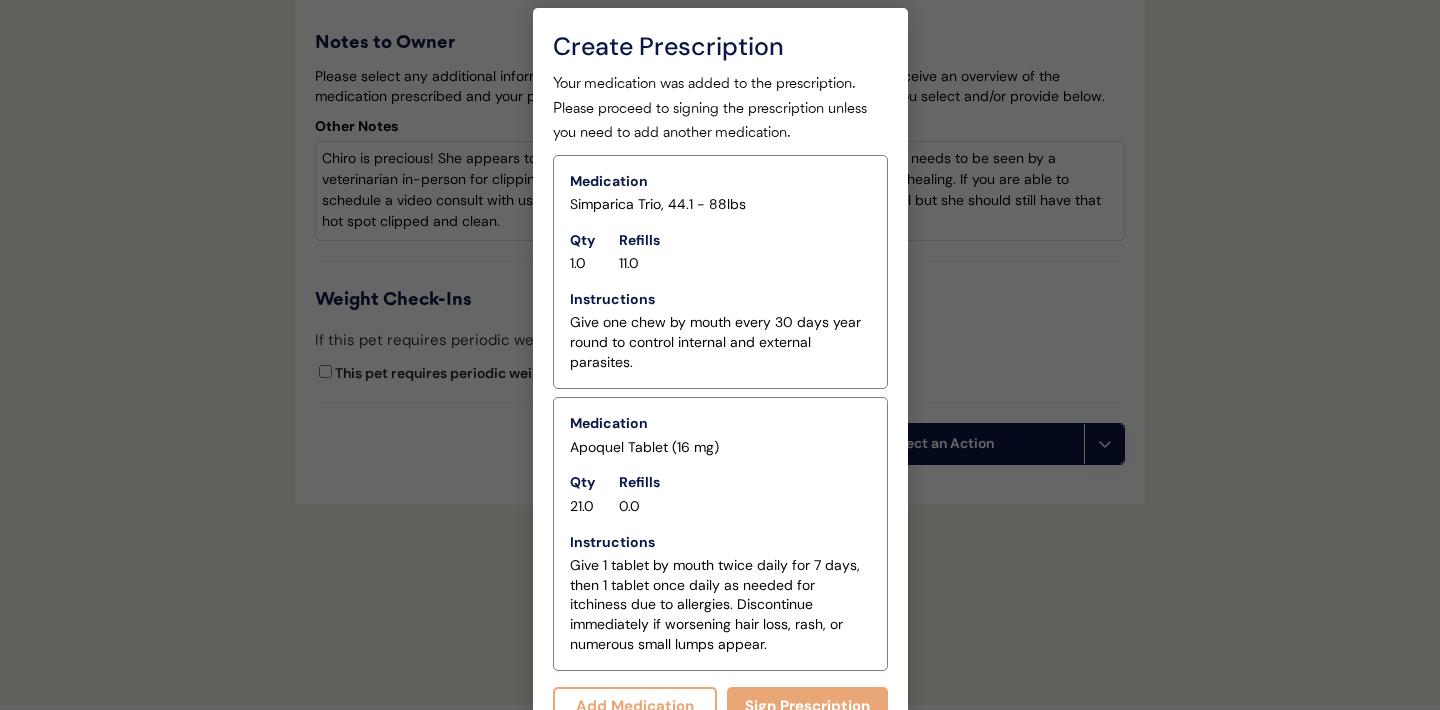 scroll, scrollTop: 4469, scrollLeft: 0, axis: vertical 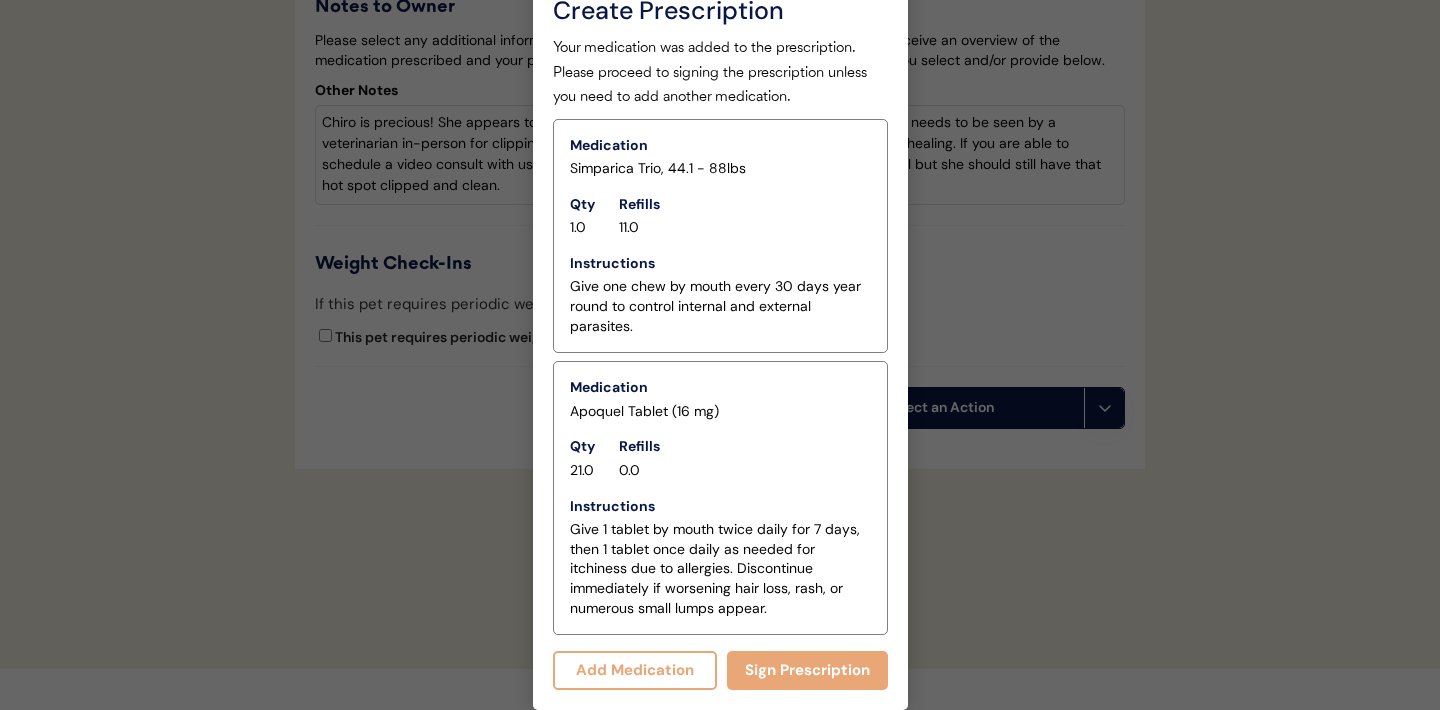 click on "Add Medication" at bounding box center (635, 670) 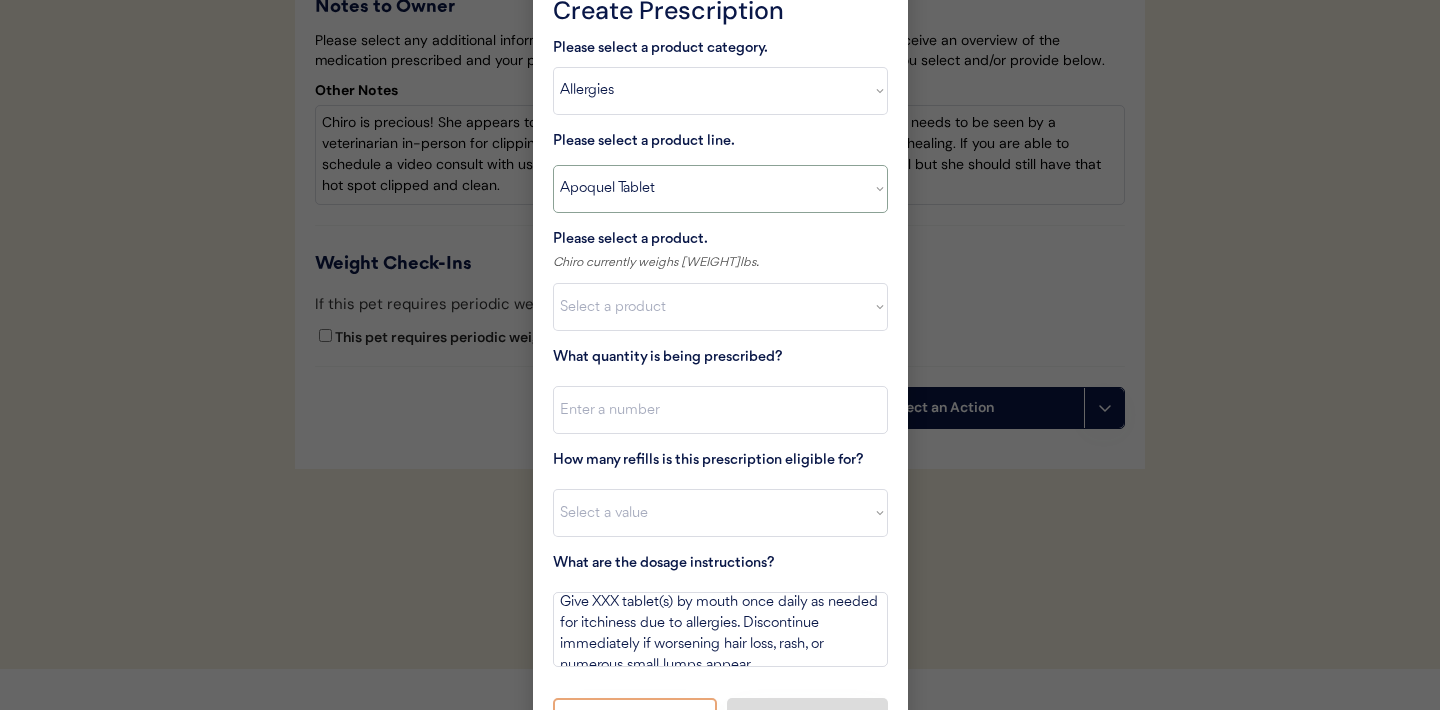click on "Select a product line Apoquel Chewable Tablet Apoquel Tablet Cyclosporine DermaBenSs Shampoo Hydroxyzine Mal-A-Ket Shampoo Mal-A-Ket Wipes Malaseb Shampoo MiconaHex+Triz Mousse MiconaHex+Triz Wipes Prednisone Temaril-P" at bounding box center (720, 189) 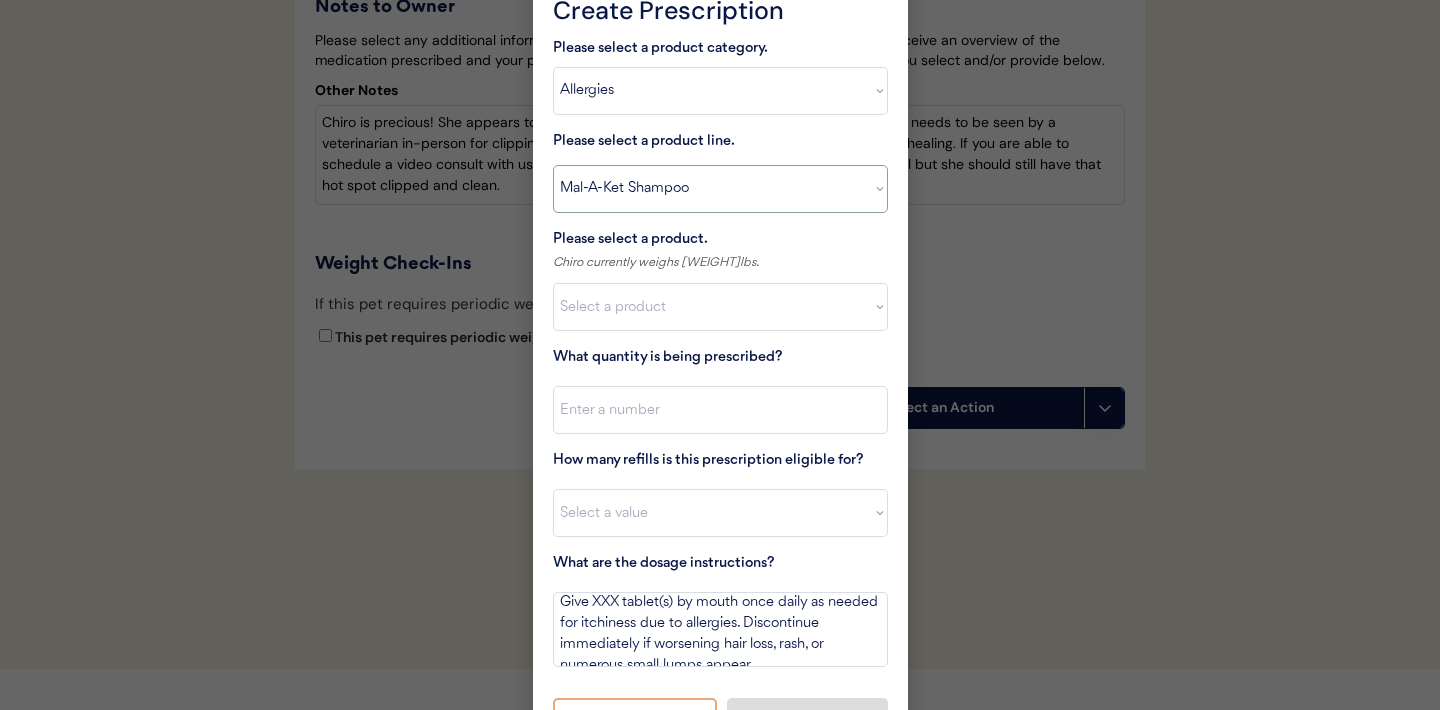 type on "Bathe every other day for 2 weeks, then once weekly for one month, then as needed for skin health. Allow lather to stand for 15 minutes prior to rinsing." 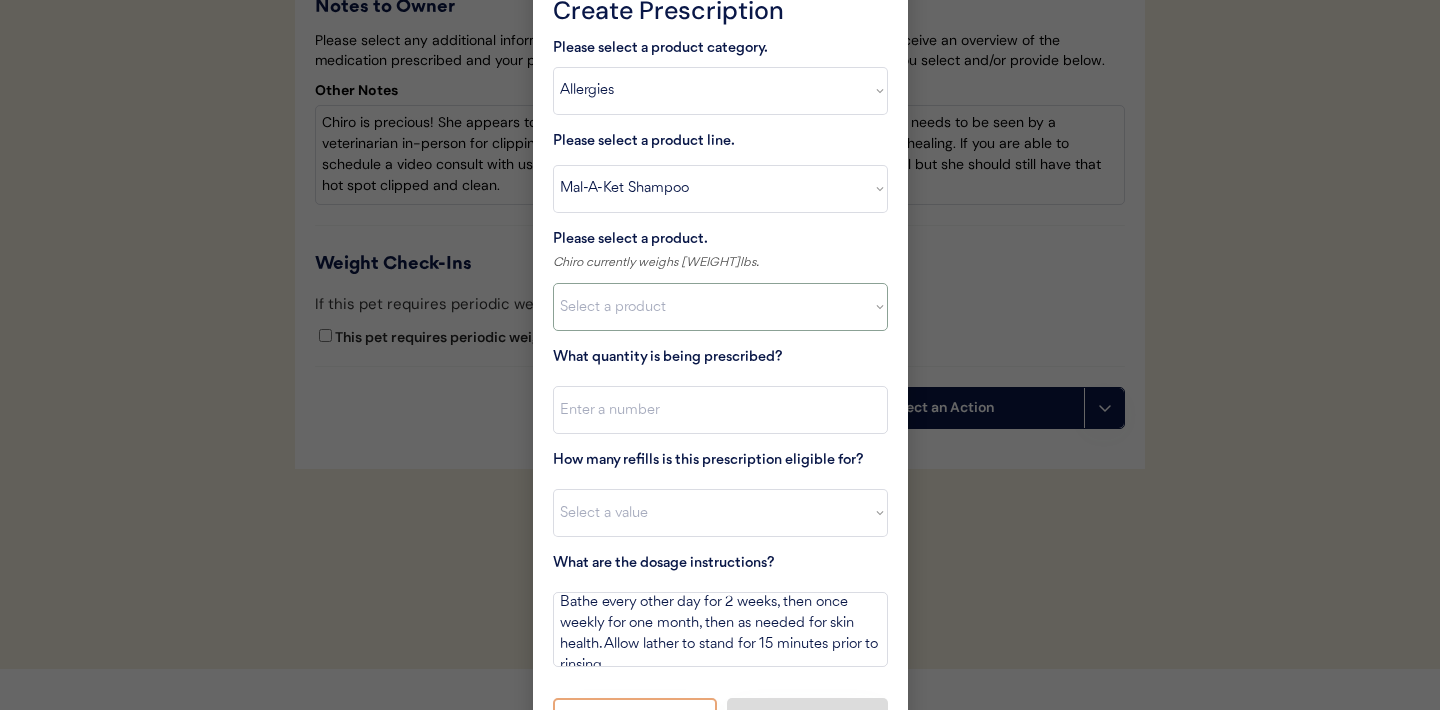 click on "Select a product Mal-A-Ket Shampoo, 8 oz" at bounding box center [720, 307] 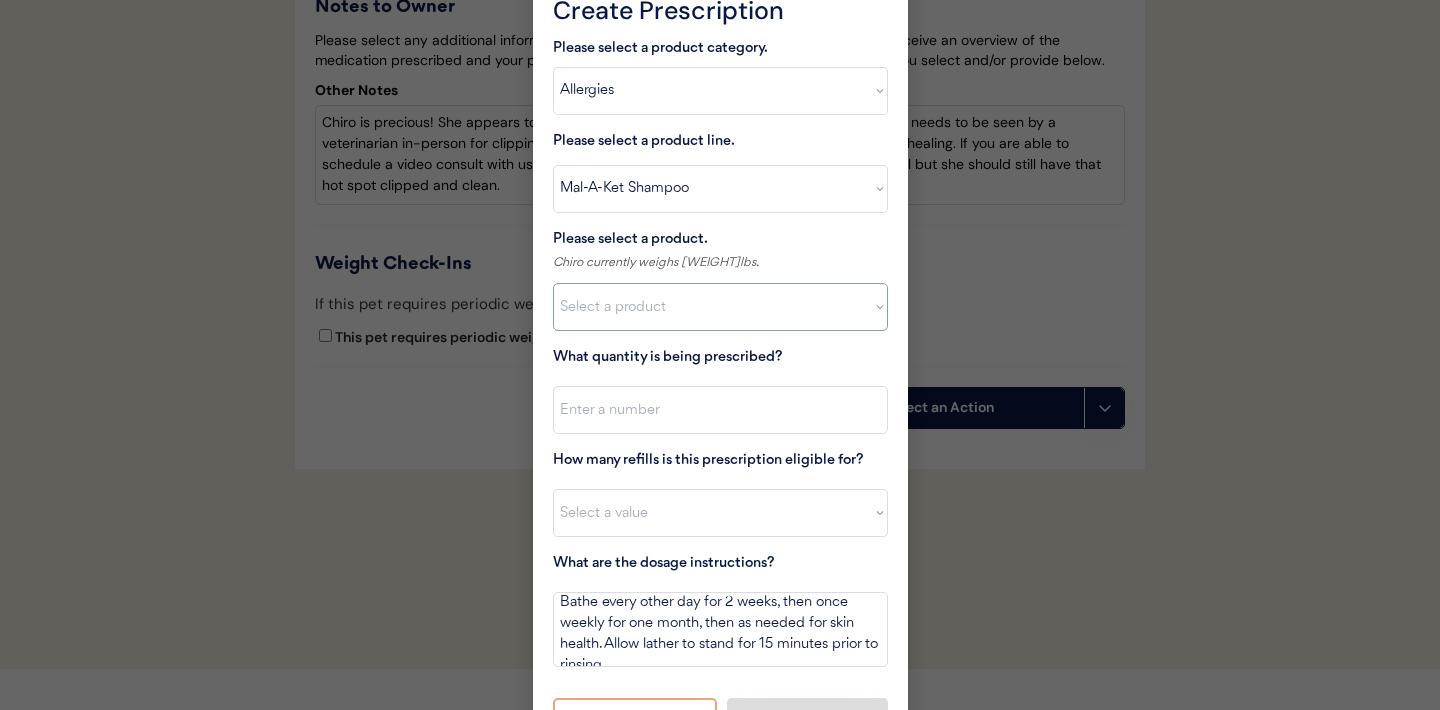 select on ""1348695171700984260__LOOKUP__1732553434443x237257447760914180"" 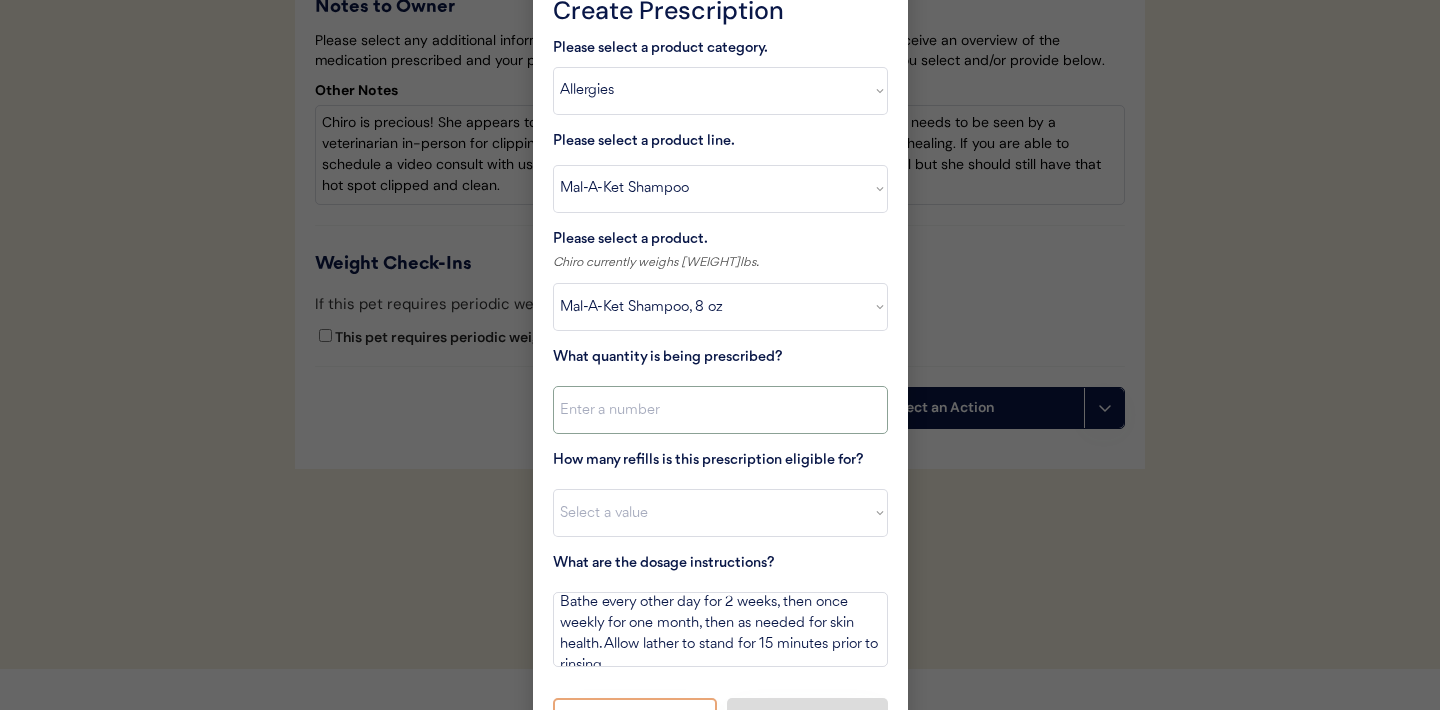 click at bounding box center (720, 410) 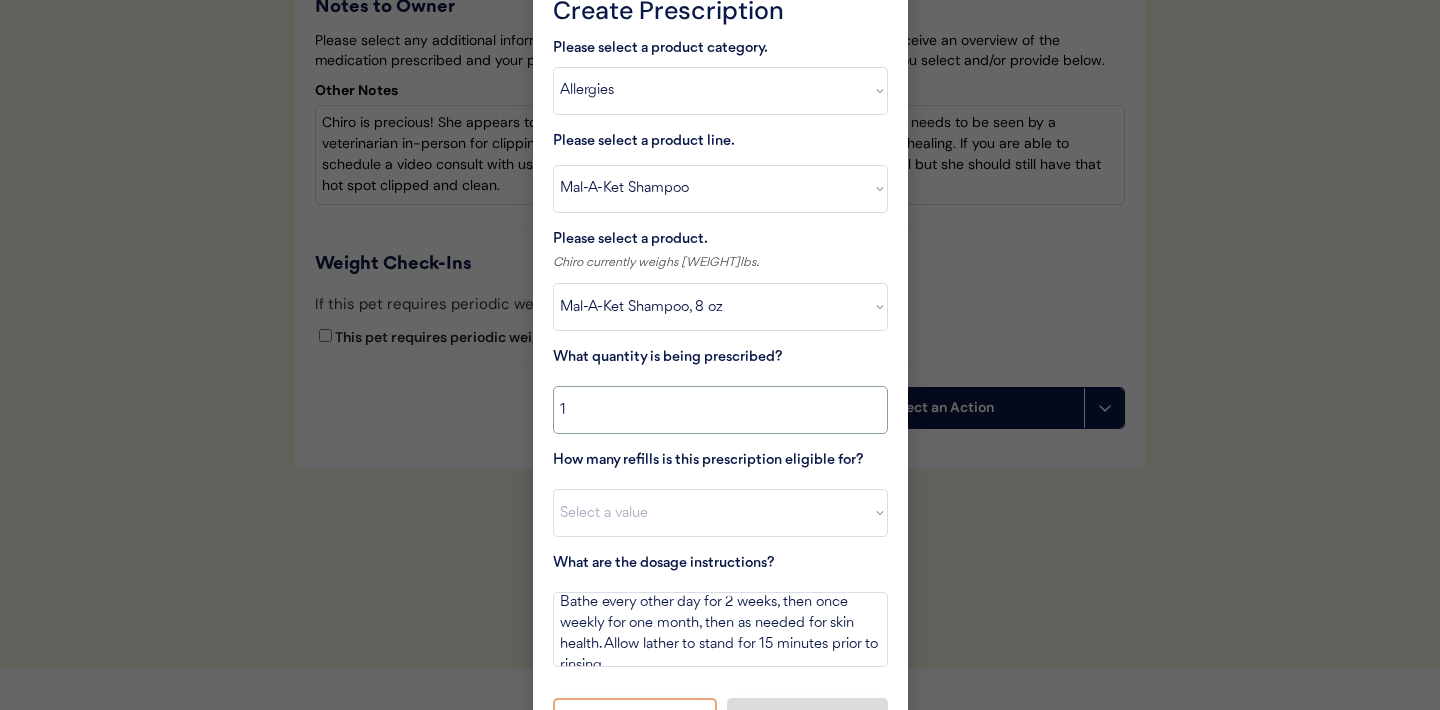type on "1" 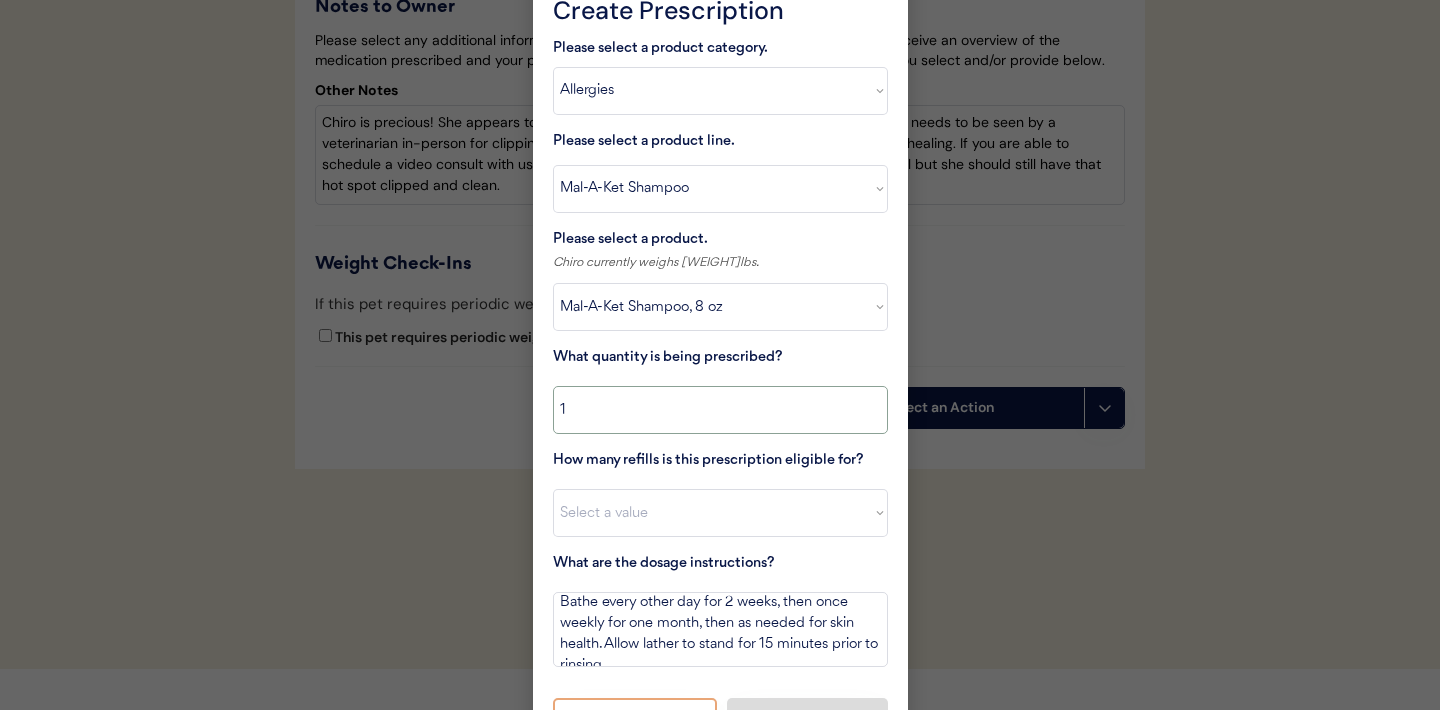 click on "Select a value 0 1 2 3 4 5 6 7 8 10 11" at bounding box center (720, 513) 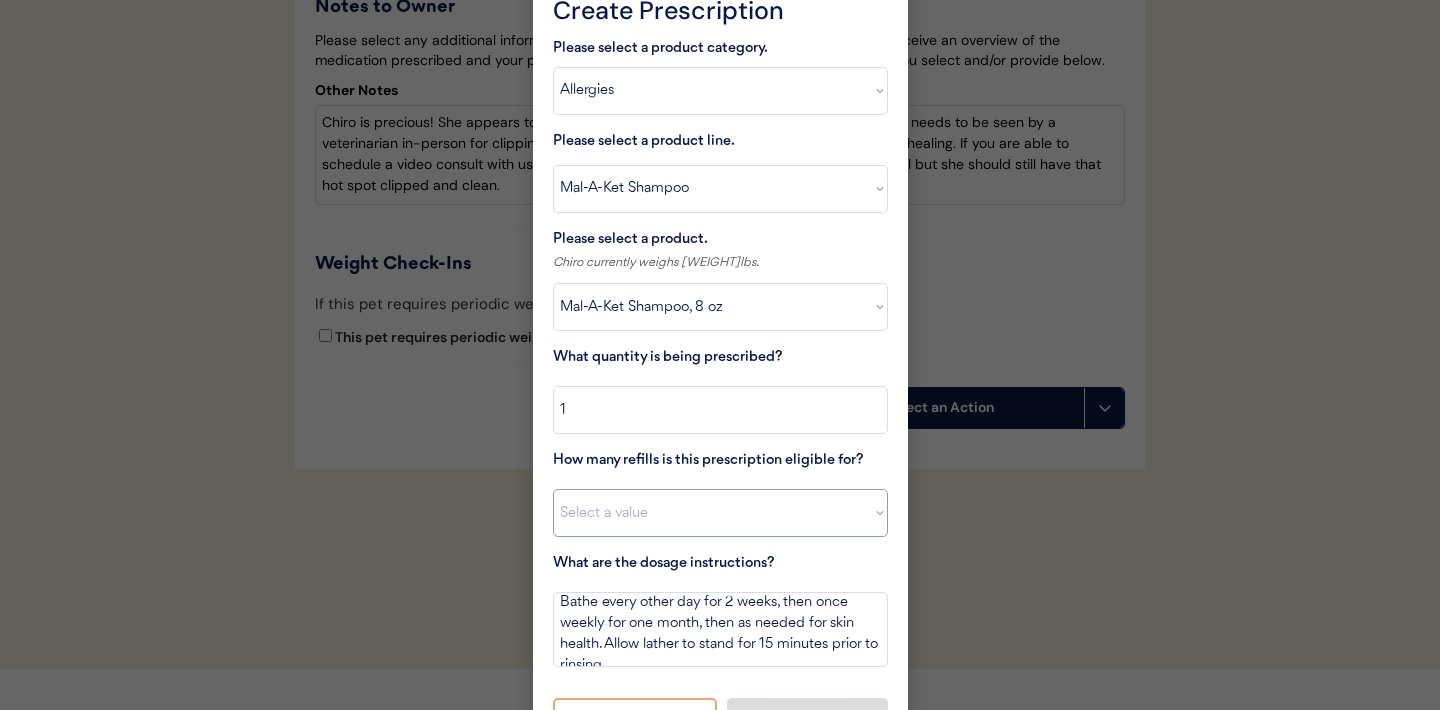 select on "2" 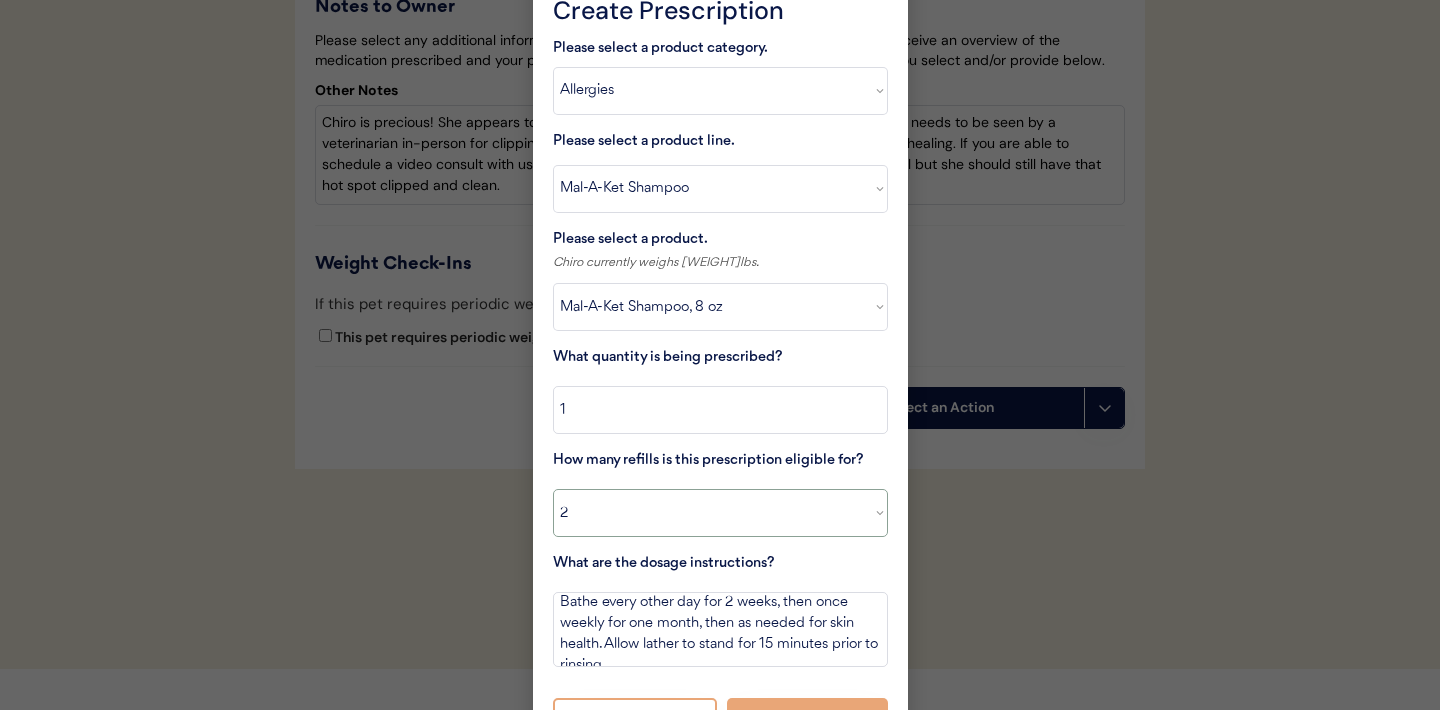 scroll, scrollTop: 4516, scrollLeft: 0, axis: vertical 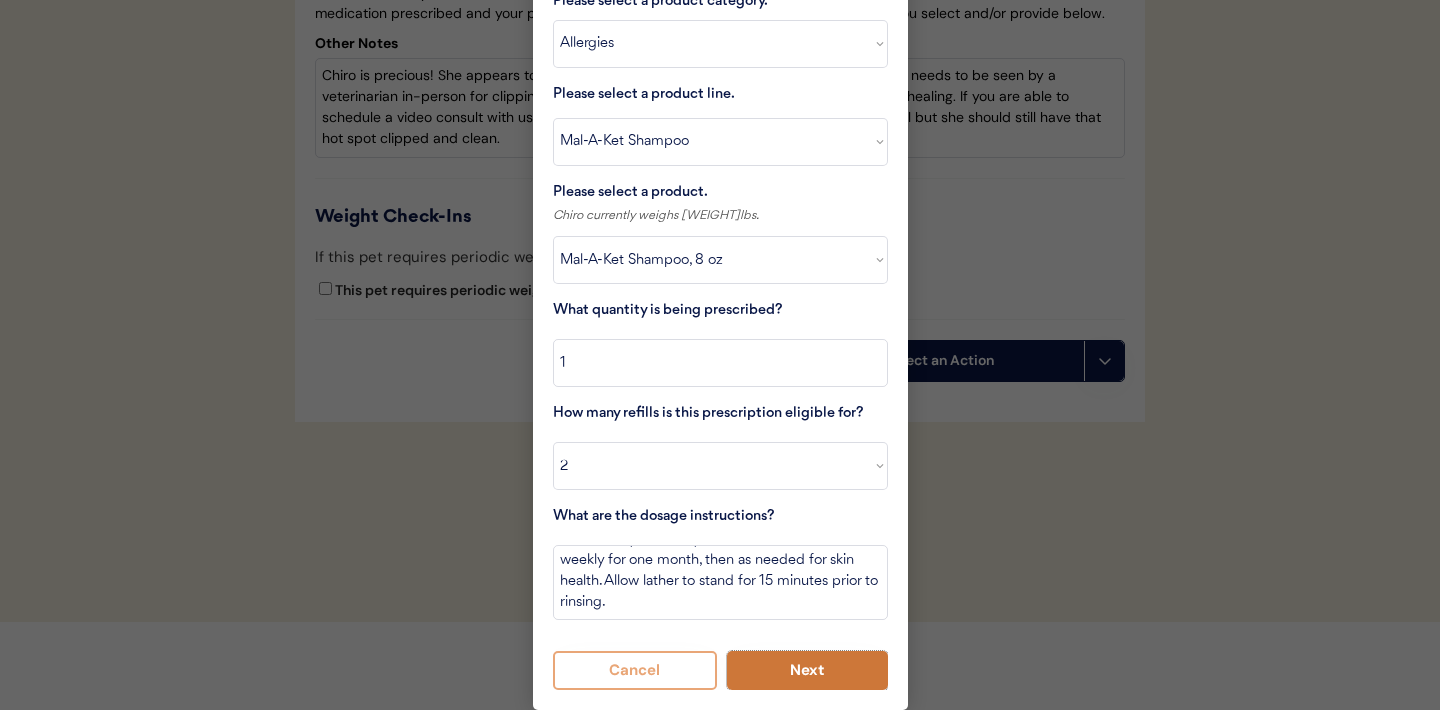 click on "Next" at bounding box center [807, 670] 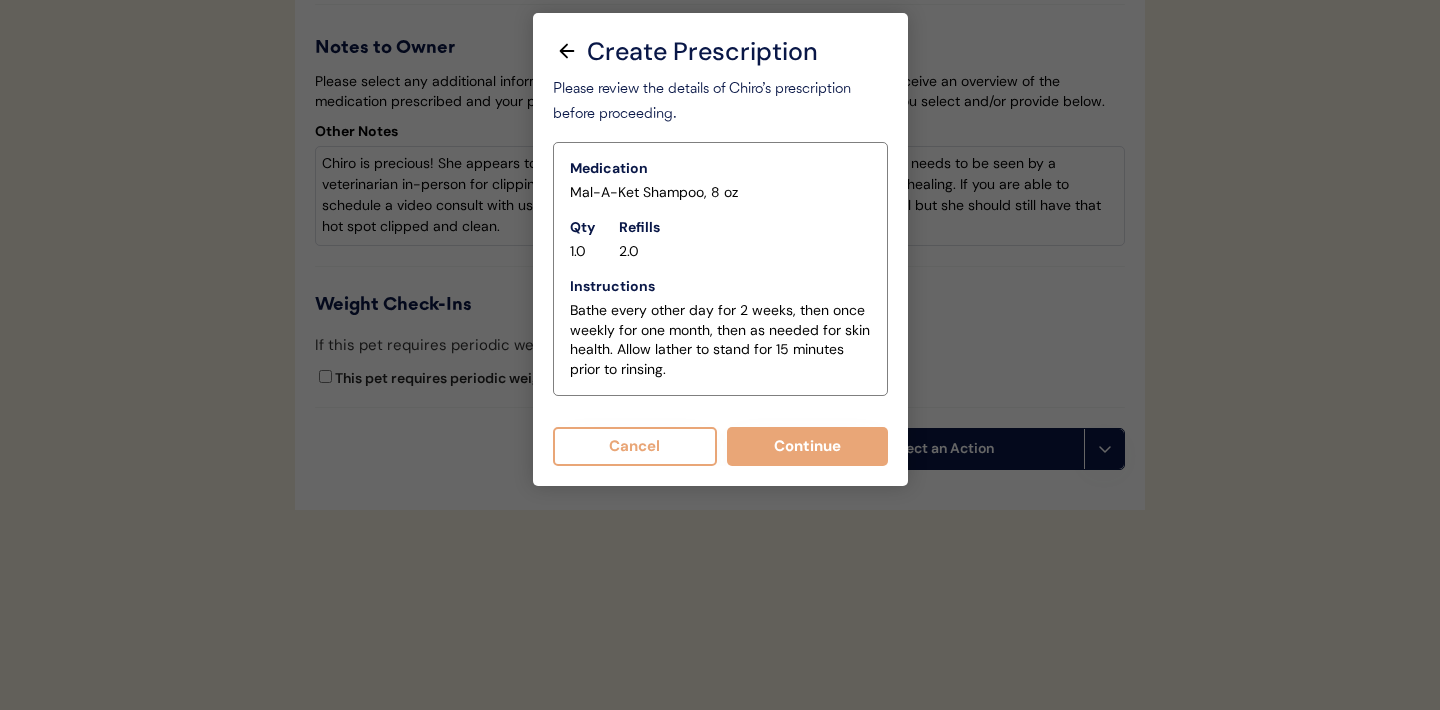 scroll, scrollTop: 4433, scrollLeft: 0, axis: vertical 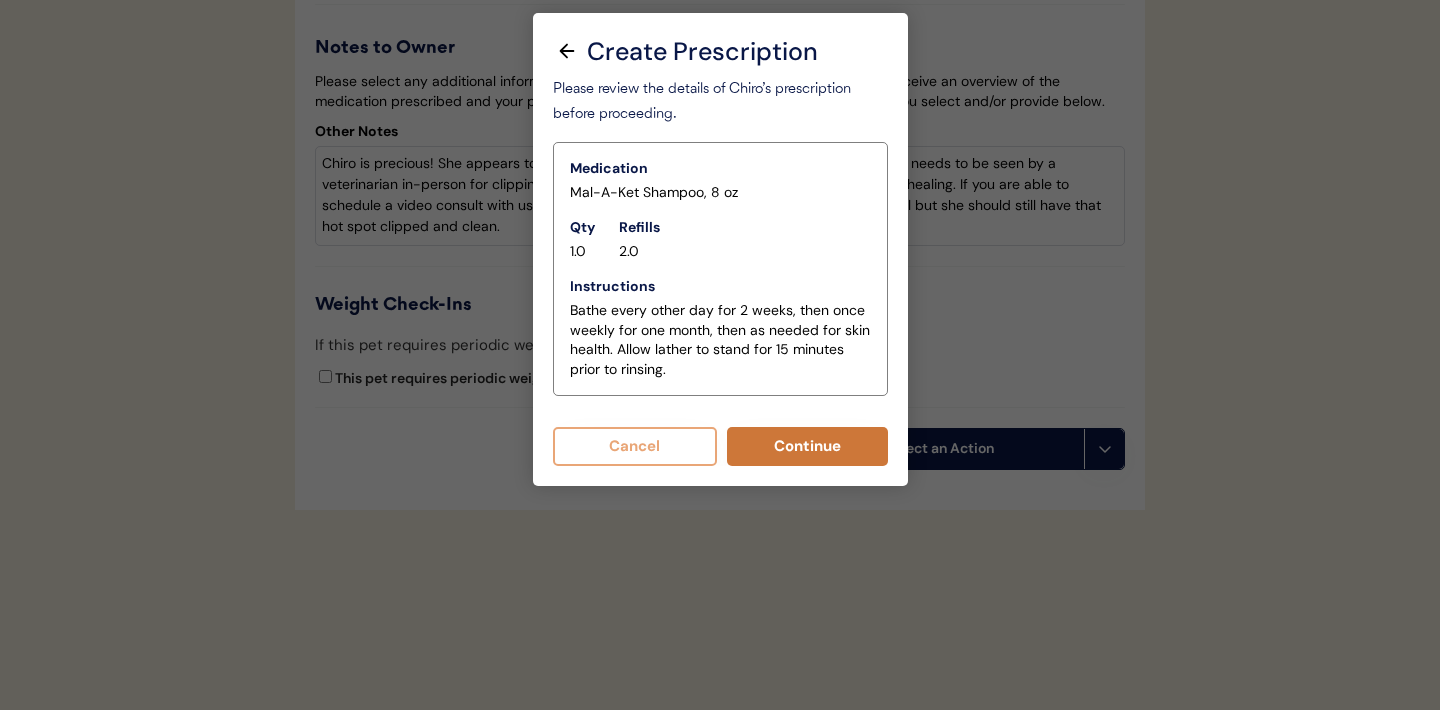 click on "Continue" at bounding box center (807, 446) 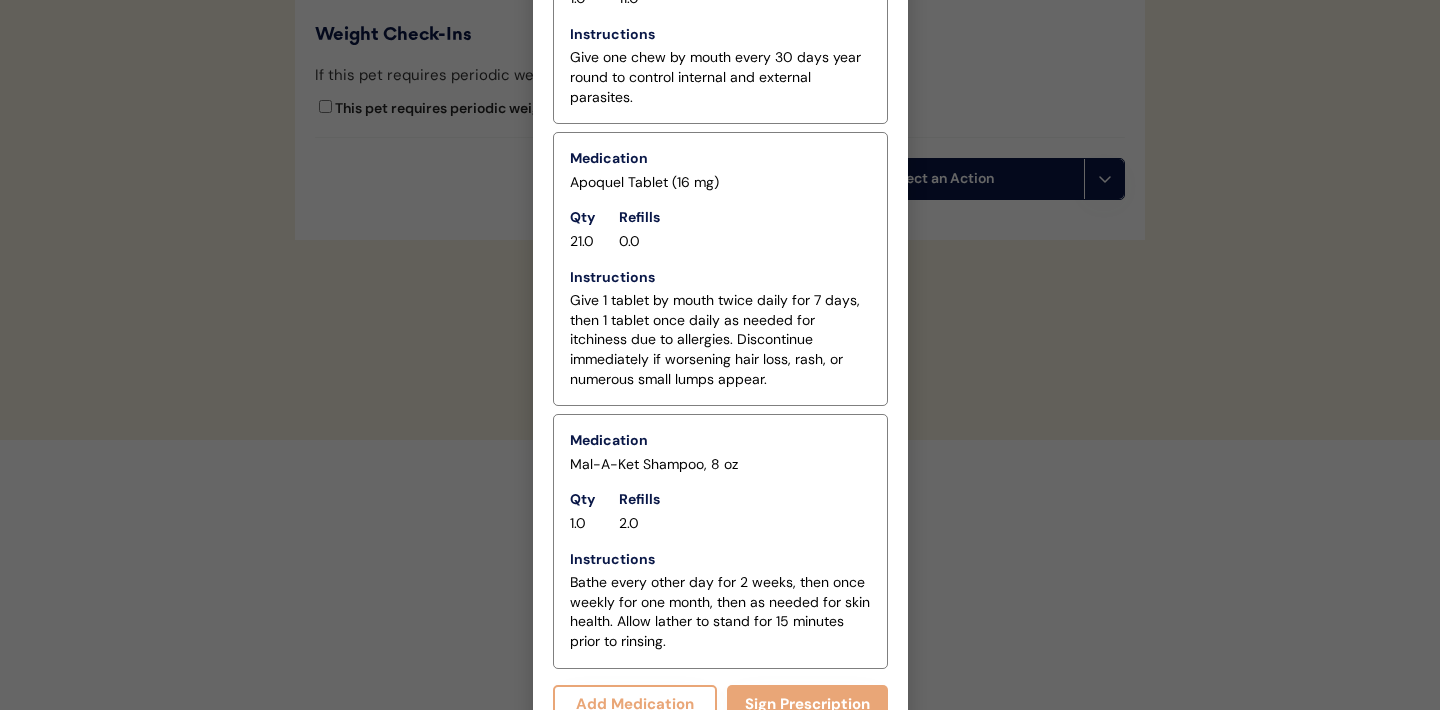 scroll, scrollTop: 4731, scrollLeft: 0, axis: vertical 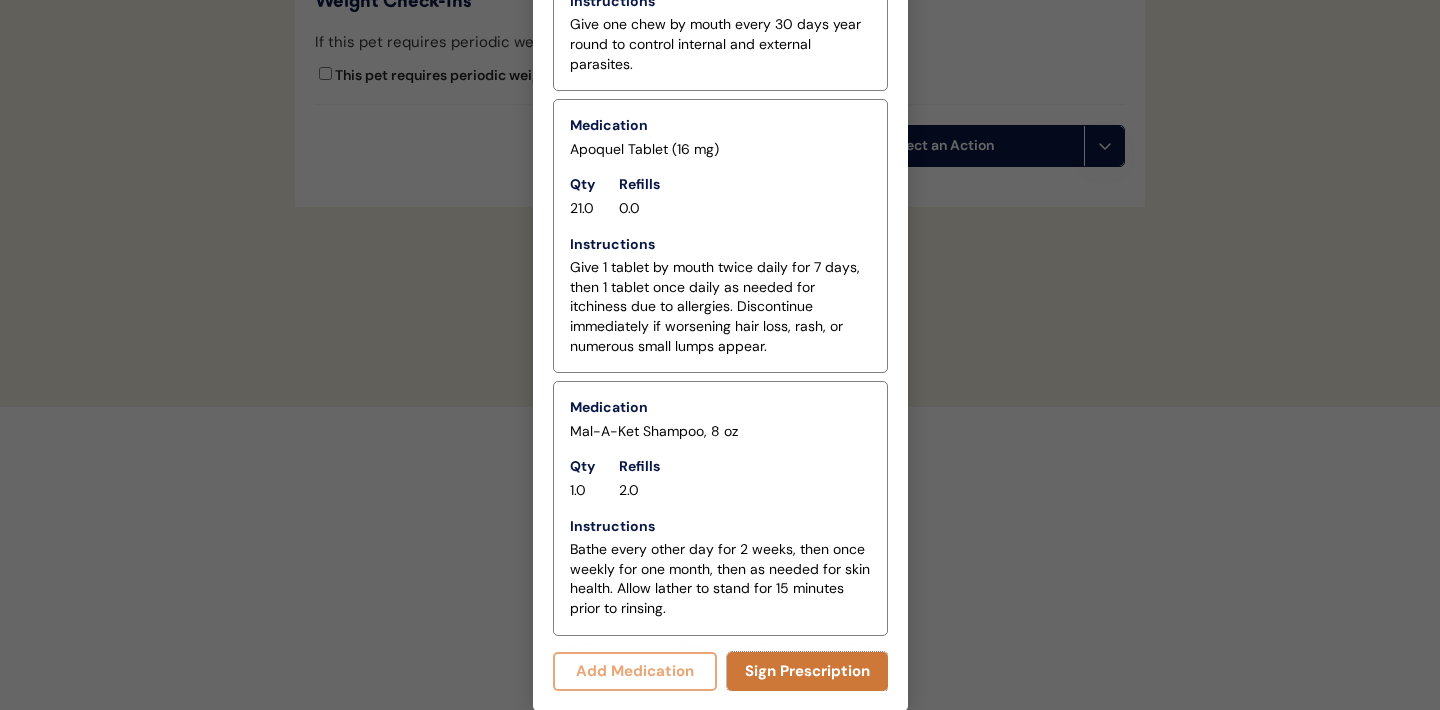 click on "Sign Prescription" at bounding box center [807, 671] 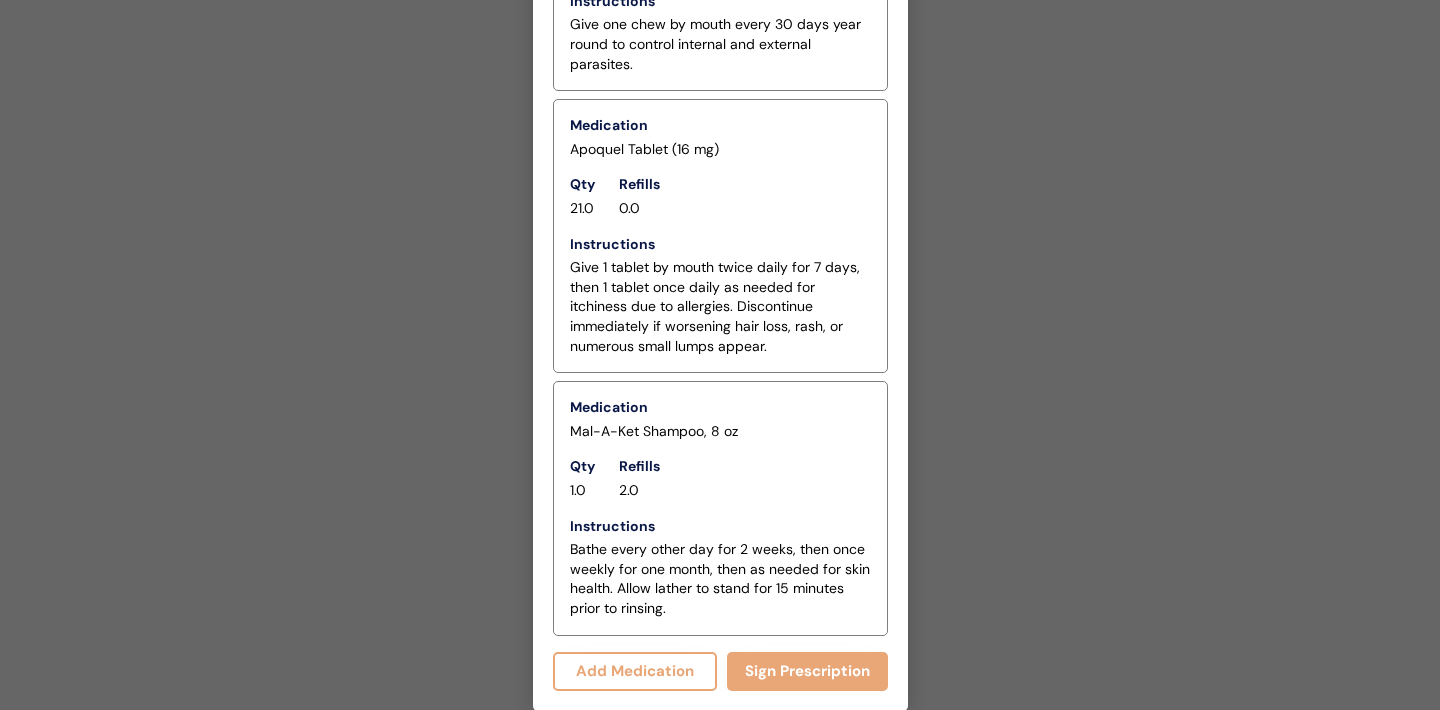 scroll, scrollTop: 4315, scrollLeft: 0, axis: vertical 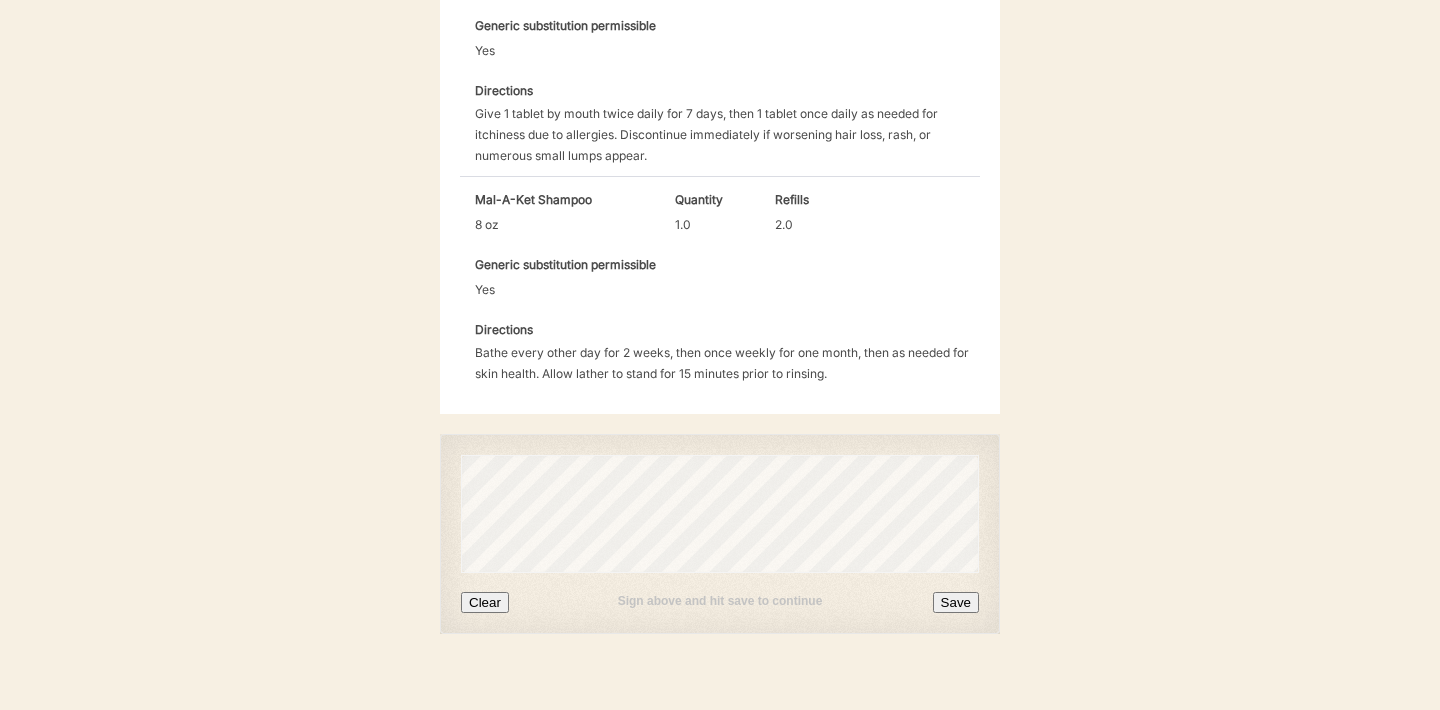 click on "Save" at bounding box center (956, 602) 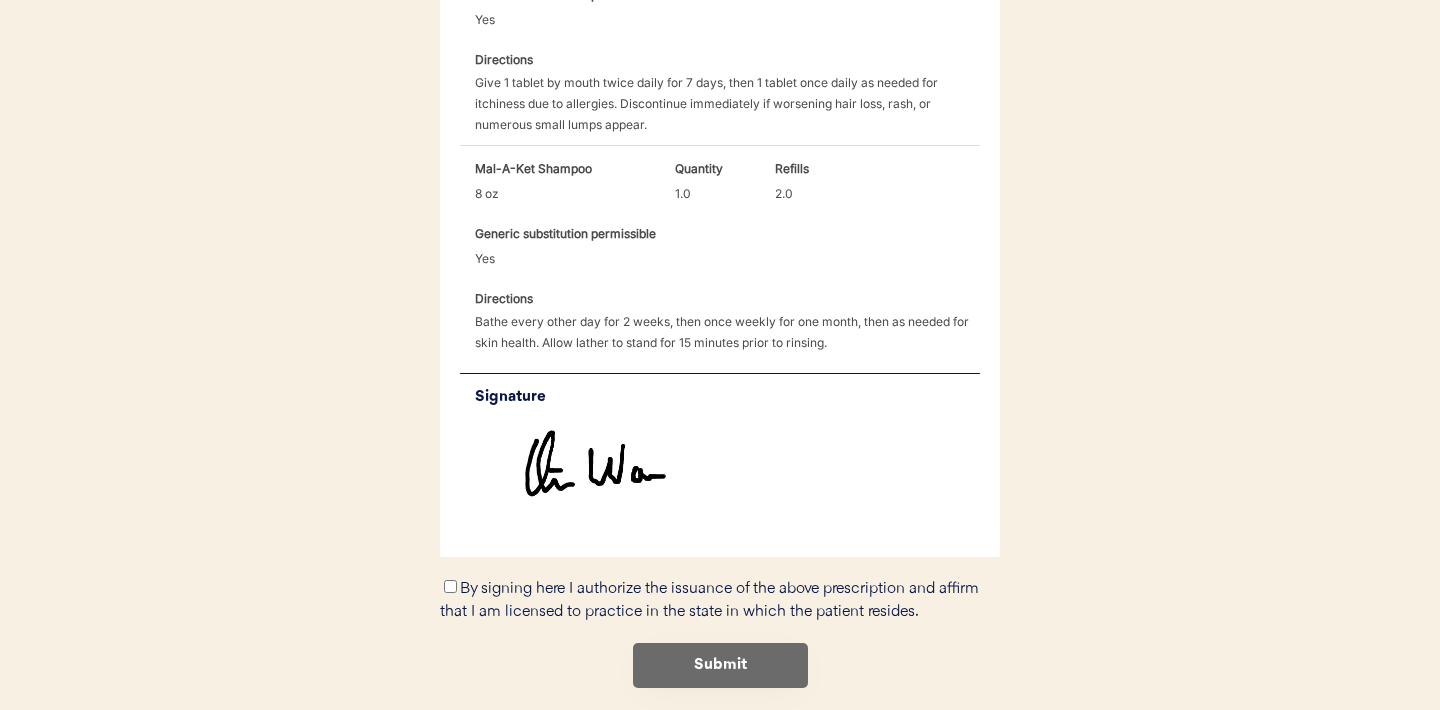 scroll, scrollTop: 987, scrollLeft: 0, axis: vertical 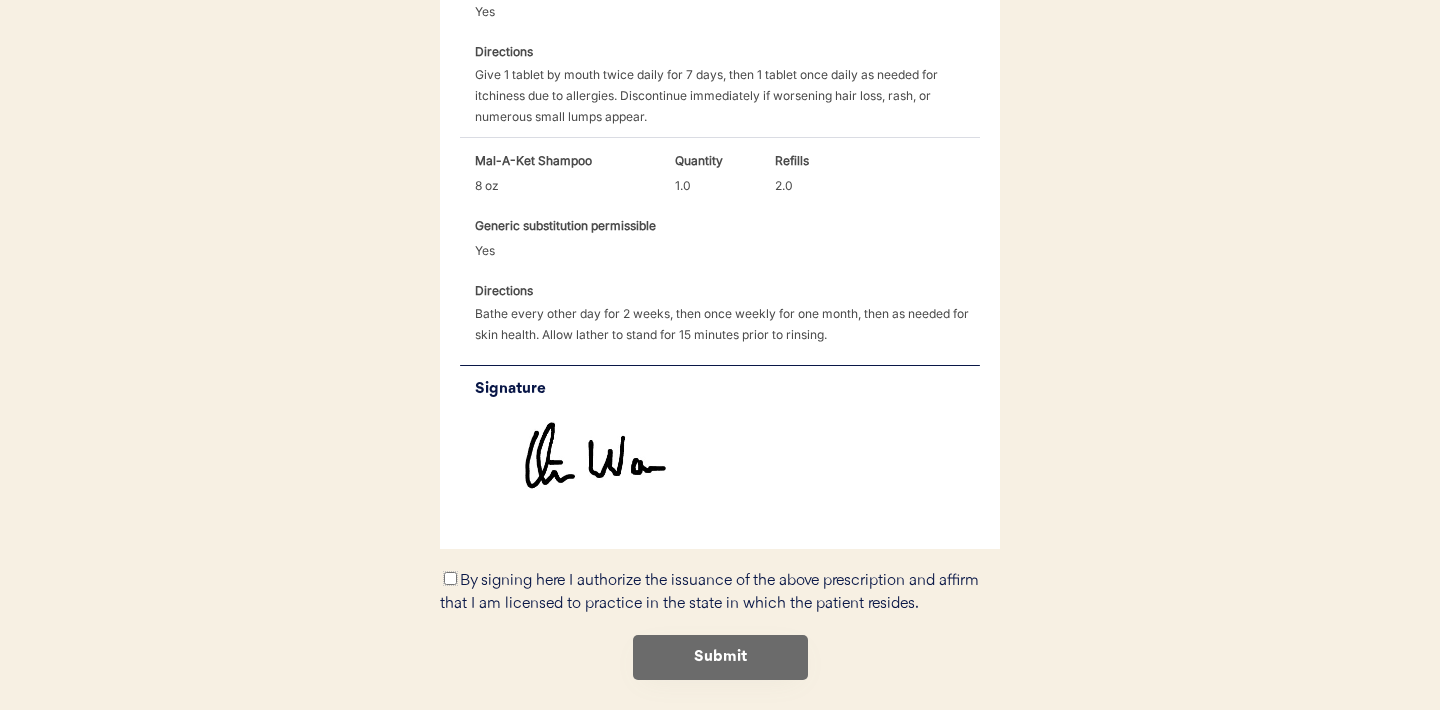 click on "By signing here I authorize the issuance of the above prescription and affirm that I am licensed to practice in the state in which the patient resides." at bounding box center (450, 578) 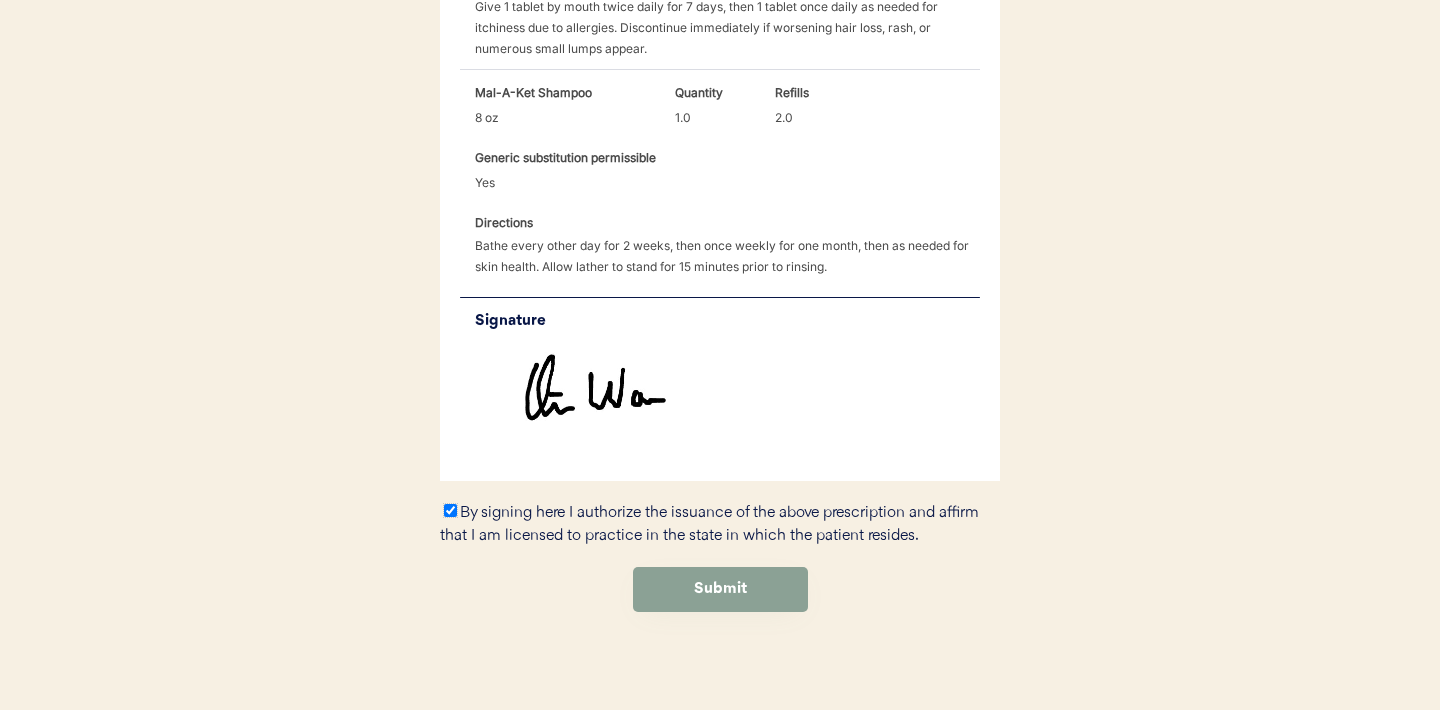 scroll, scrollTop: 1061, scrollLeft: 0, axis: vertical 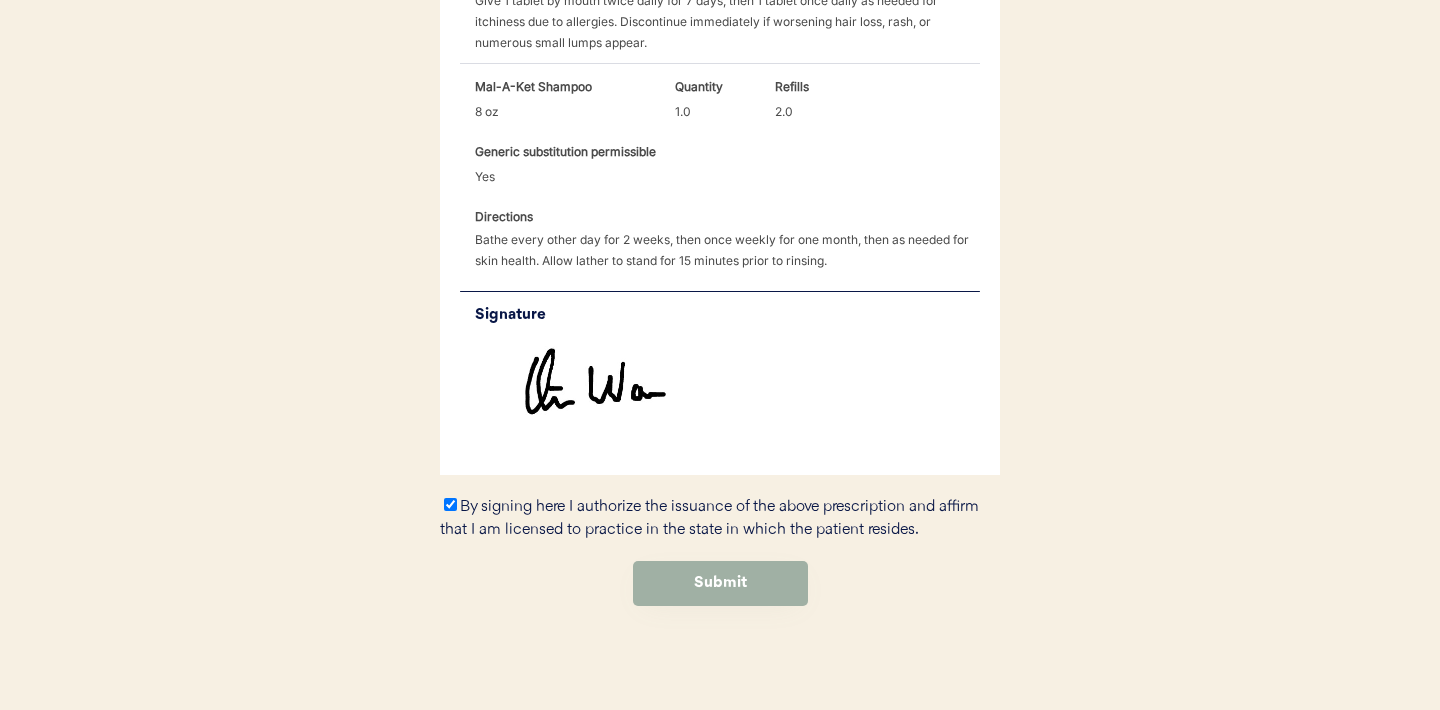 click on "Submit" at bounding box center (720, 583) 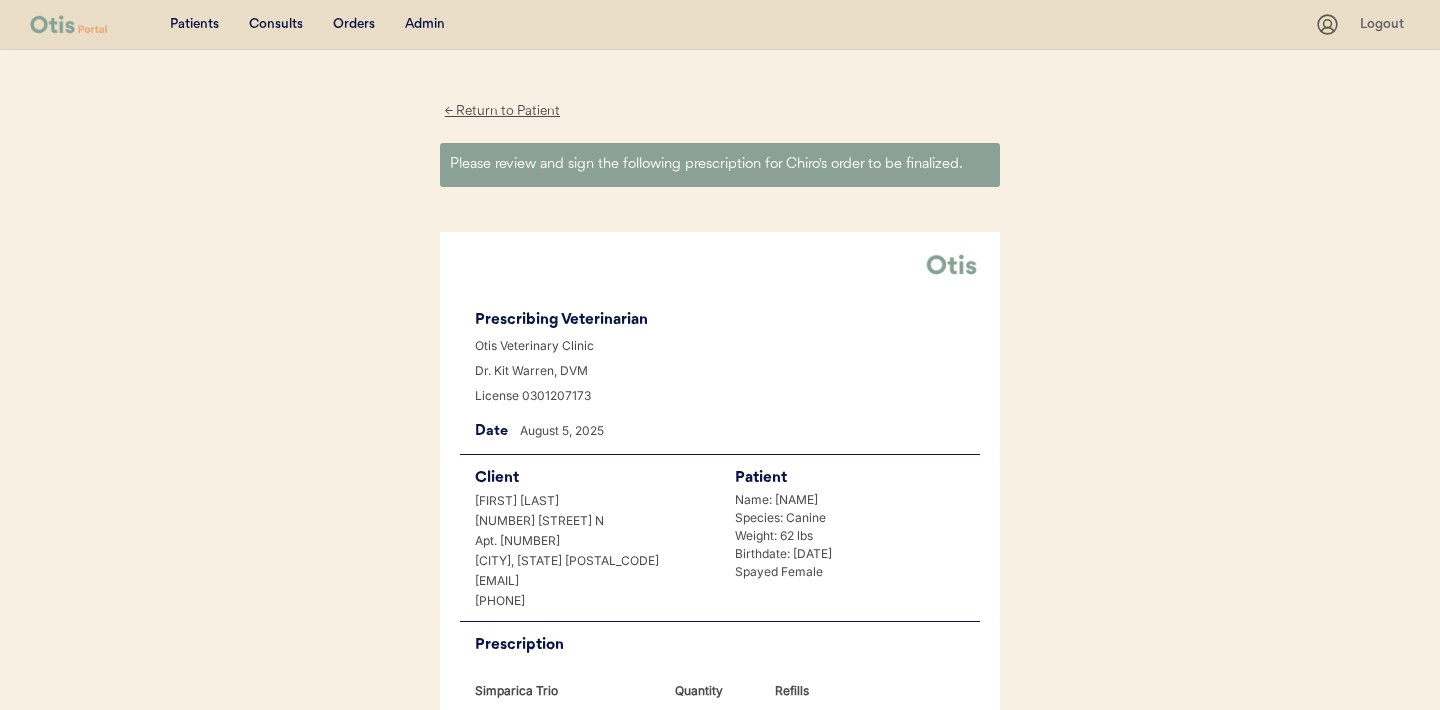 scroll, scrollTop: 0, scrollLeft: 0, axis: both 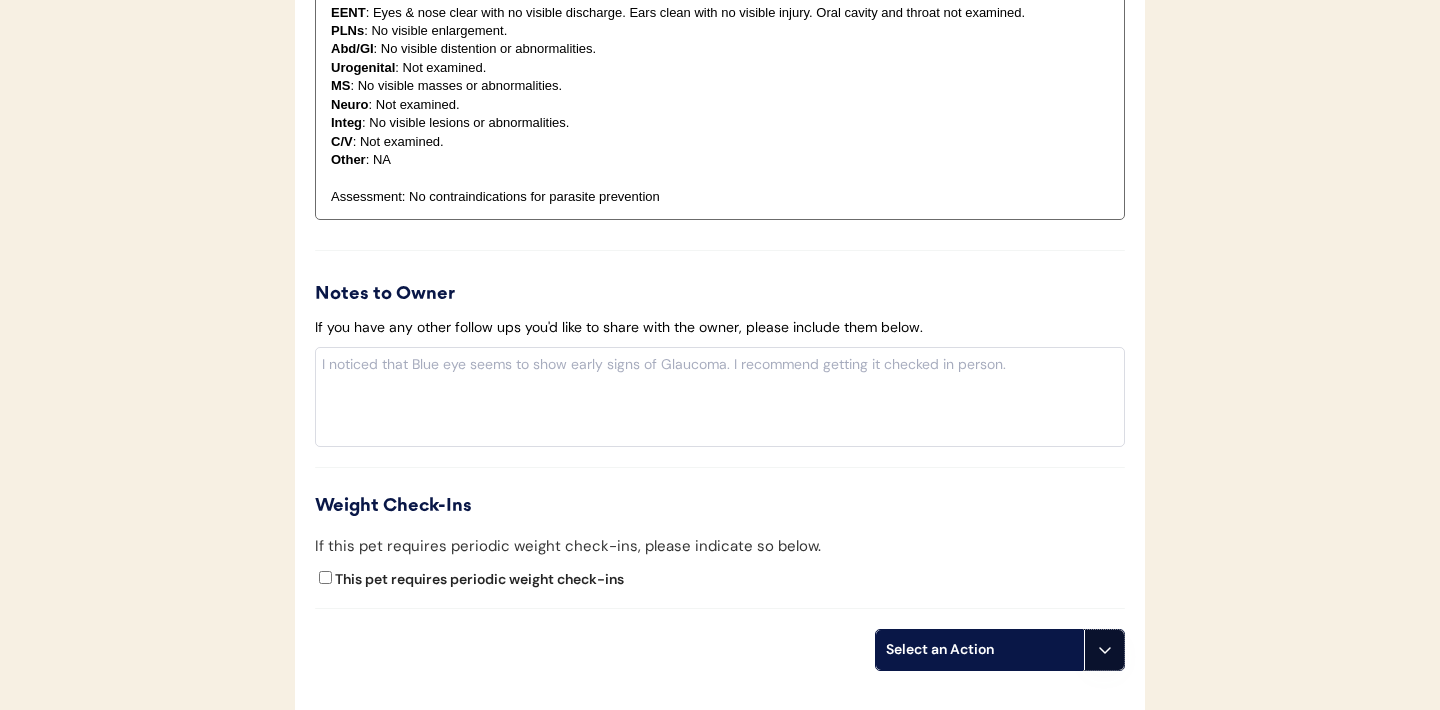 click 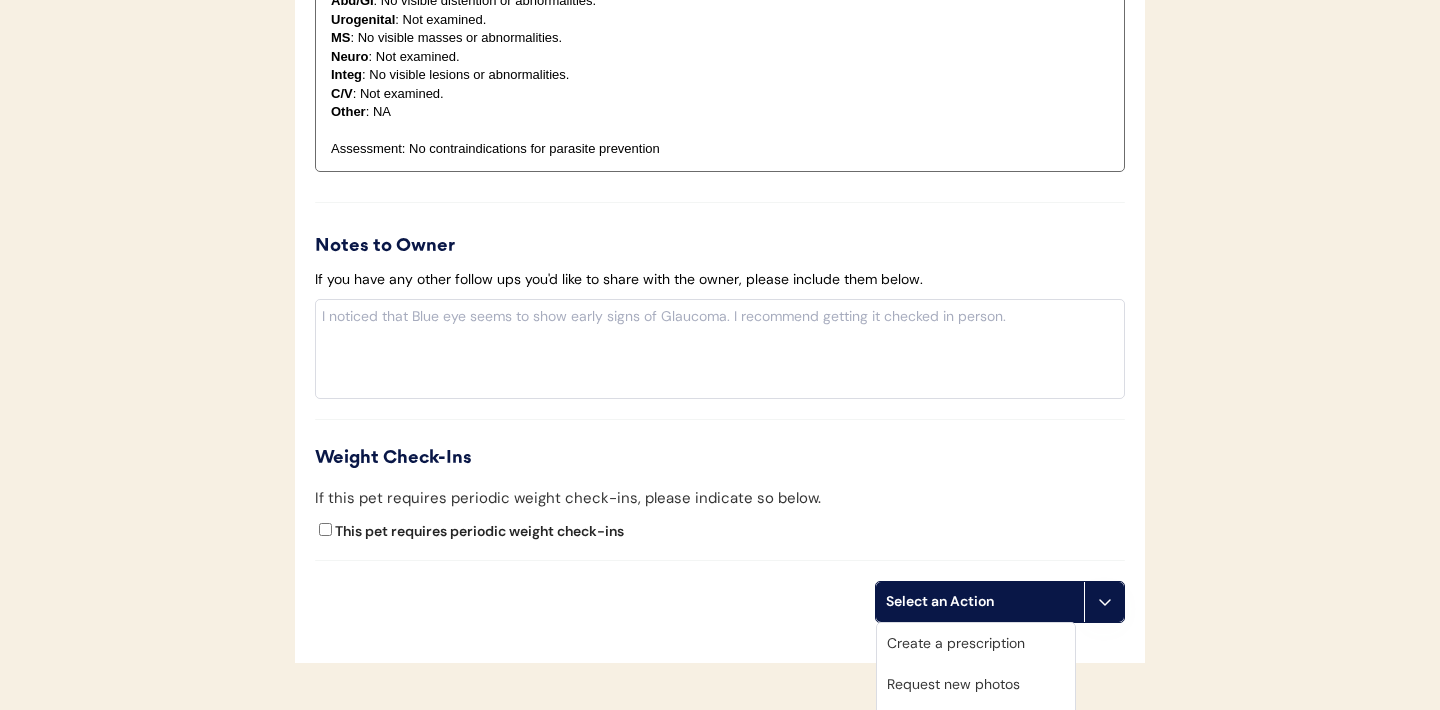 scroll, scrollTop: 2294, scrollLeft: 0, axis: vertical 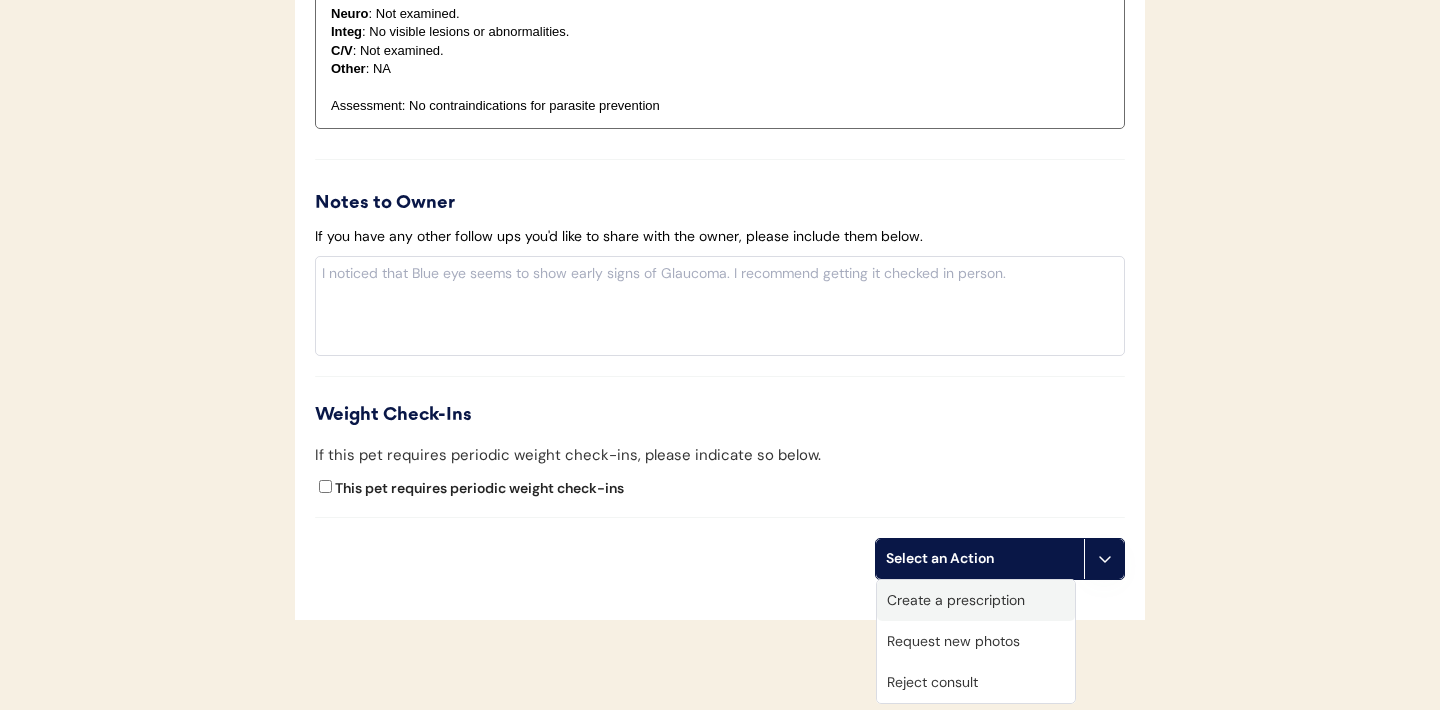 click on "Create a prescription" at bounding box center [976, 600] 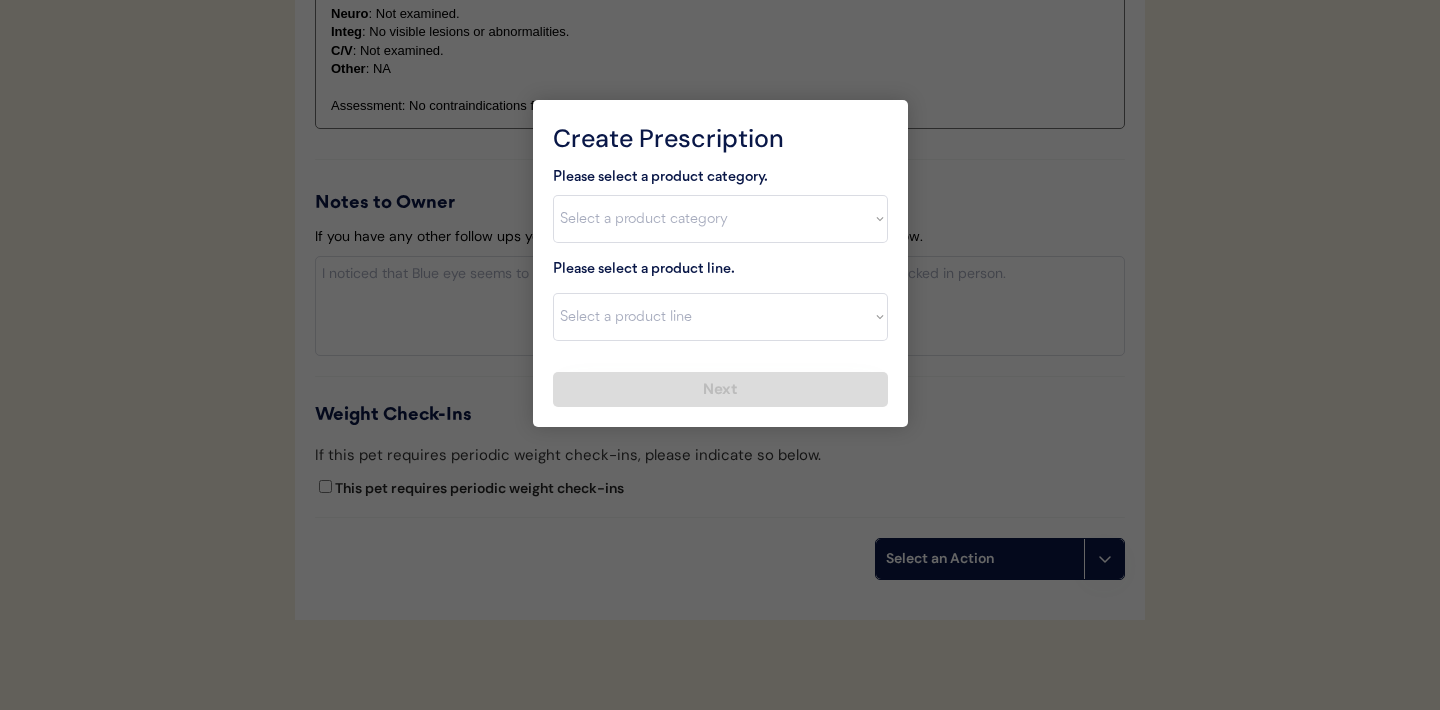 click on "Select a product category Allergies Antibiotics Anxiety Combo Parasite Prevention Flea & Tick Heartworm" at bounding box center (720, 219) 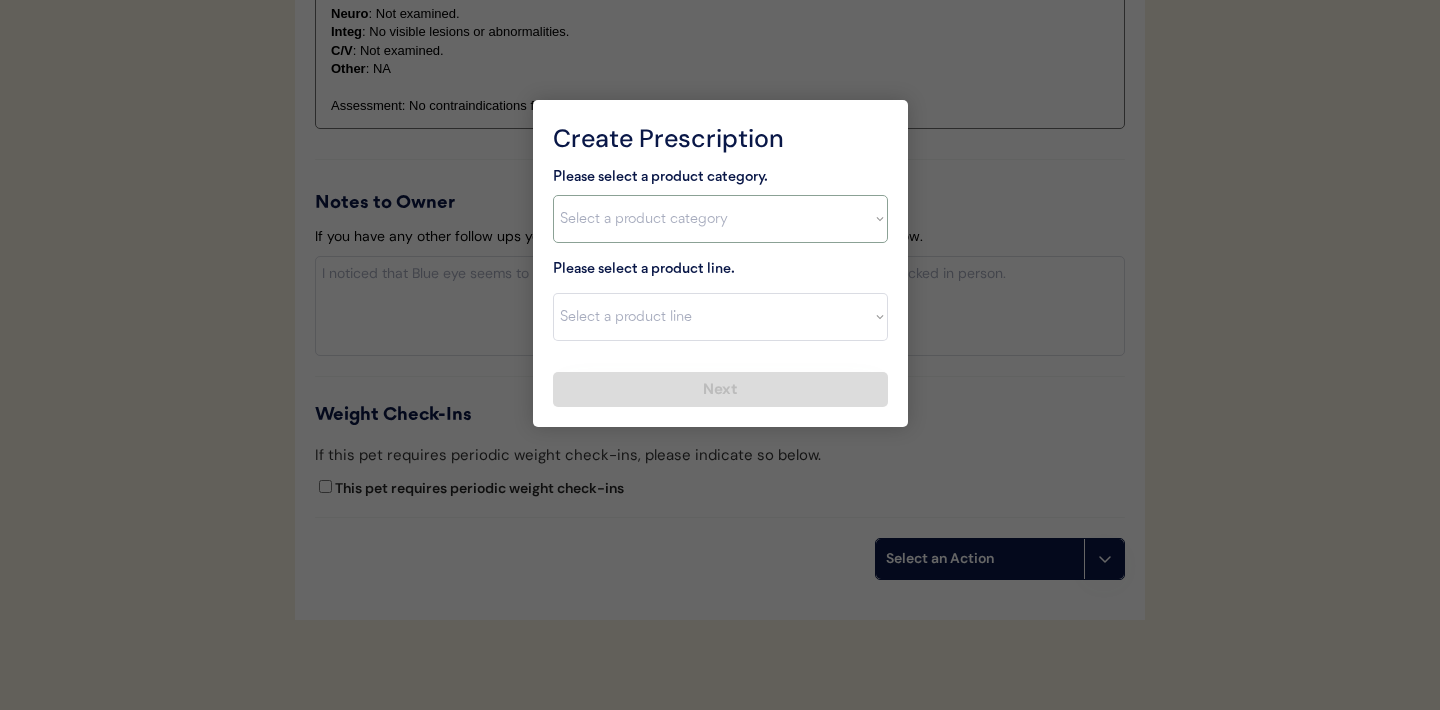 select on ""flea___tick"" 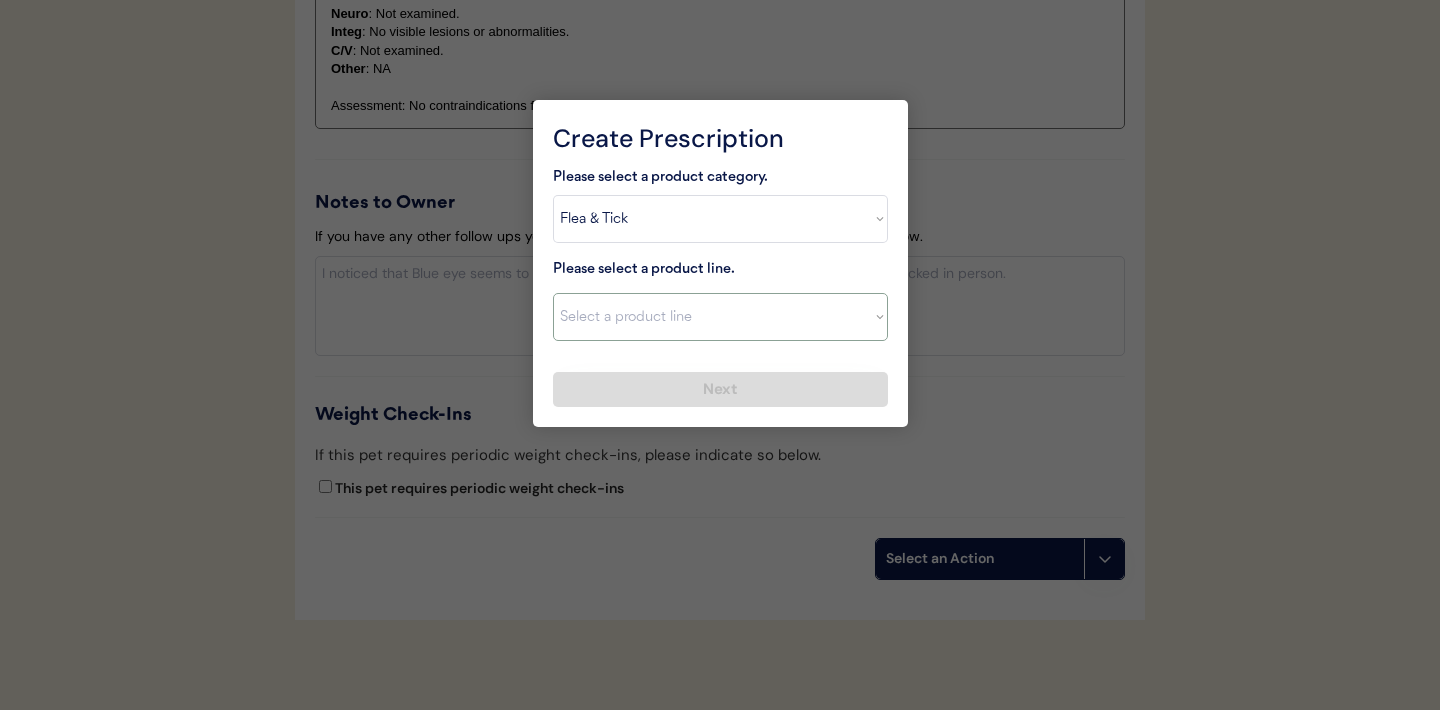 click on "Select a product line Bravecto Topical for Cats Credelio for Cats" at bounding box center [720, 317] 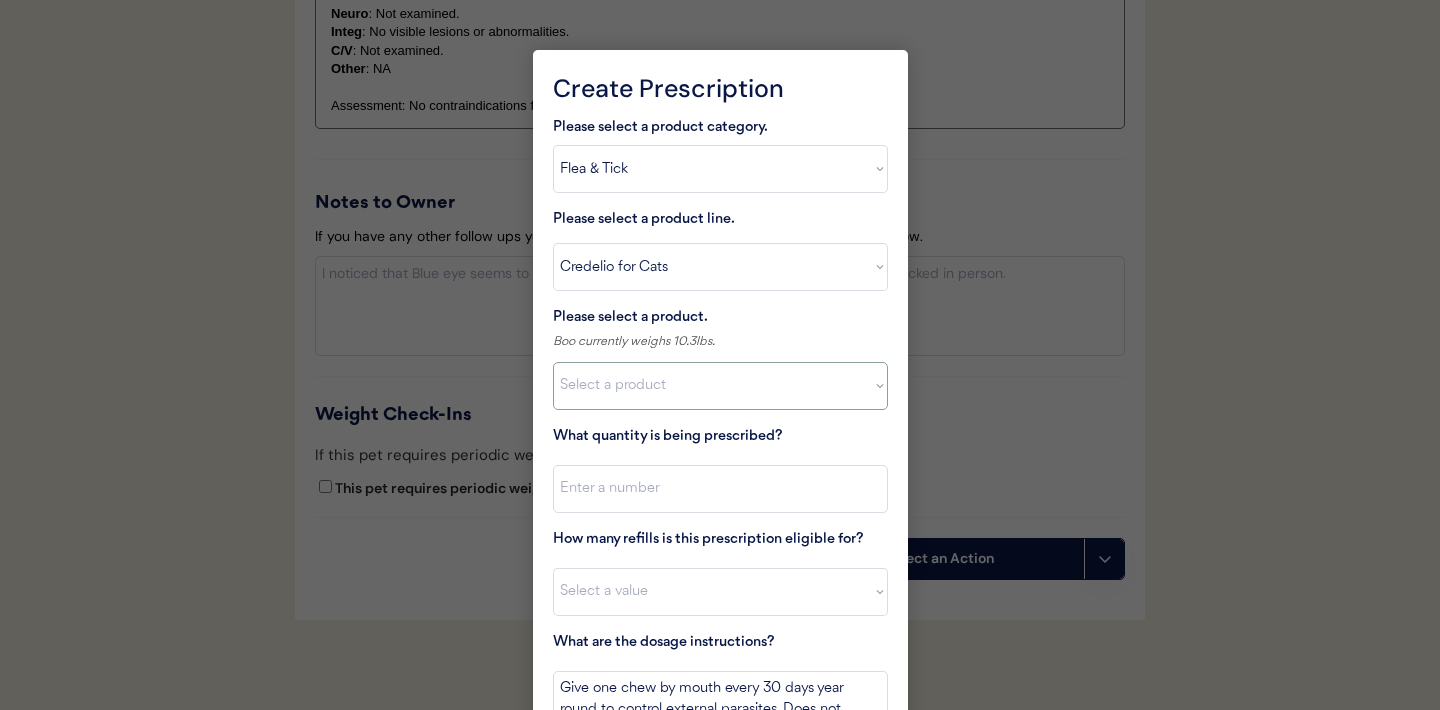 click on "Select a product Credelio for Cats, 2 - 4lbs Credelio for Cats, 4.1 - 17lbs" at bounding box center (720, 386) 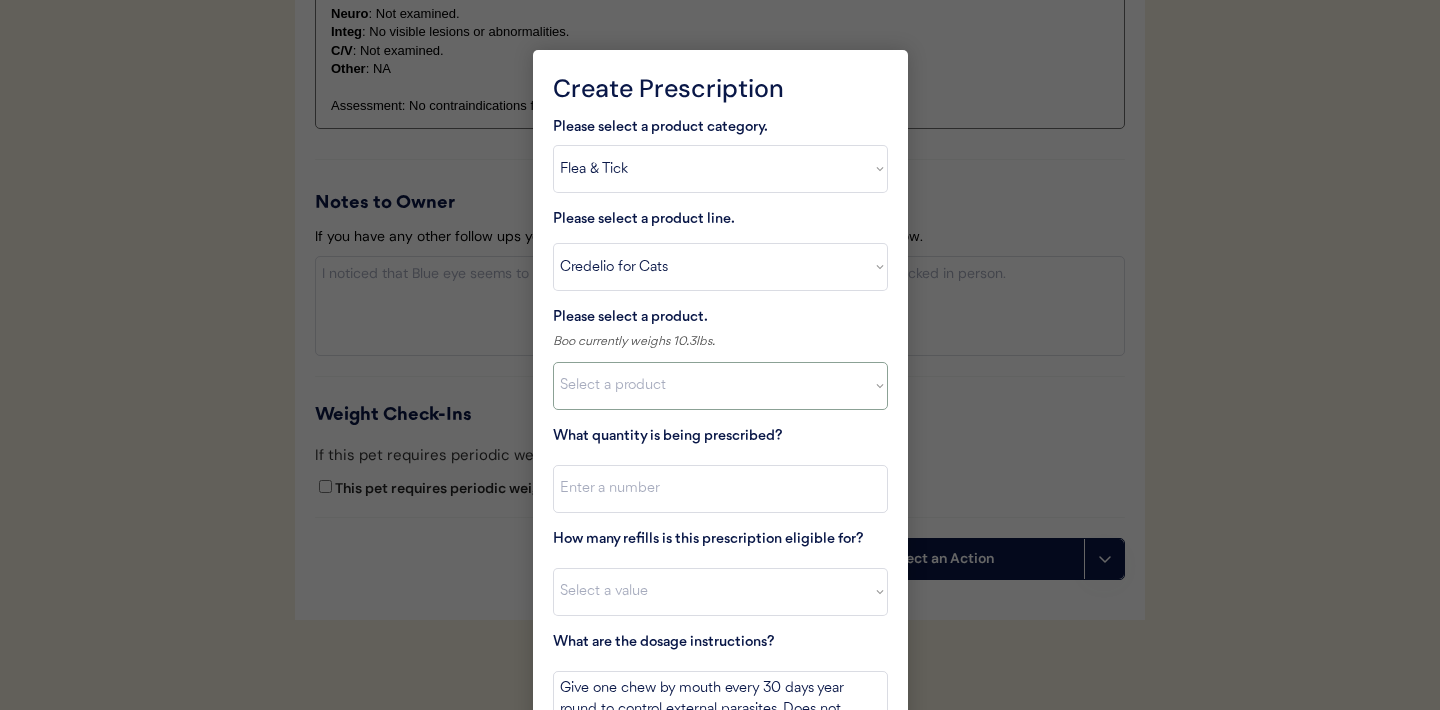 select on ""1348695171700984260__LOOKUP__1670802308248x841506022521419000"" 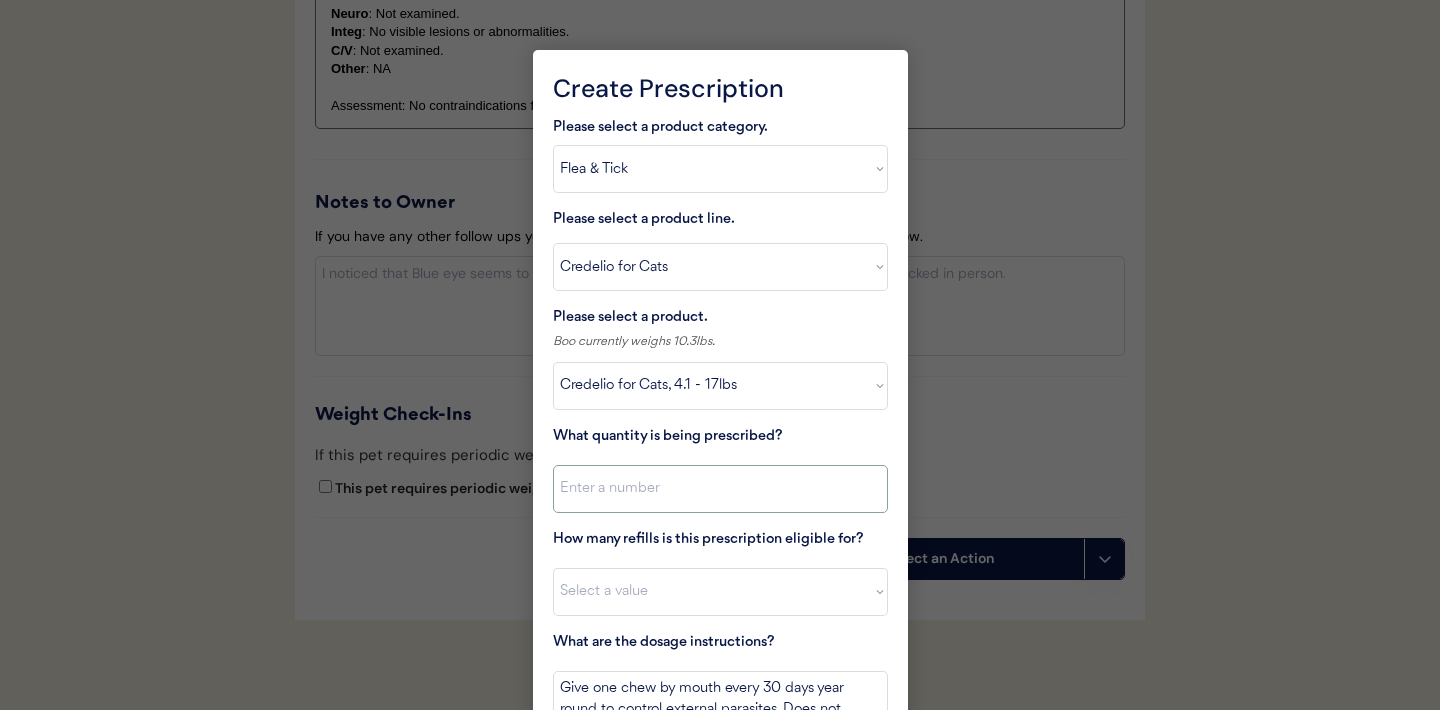 click at bounding box center [720, 489] 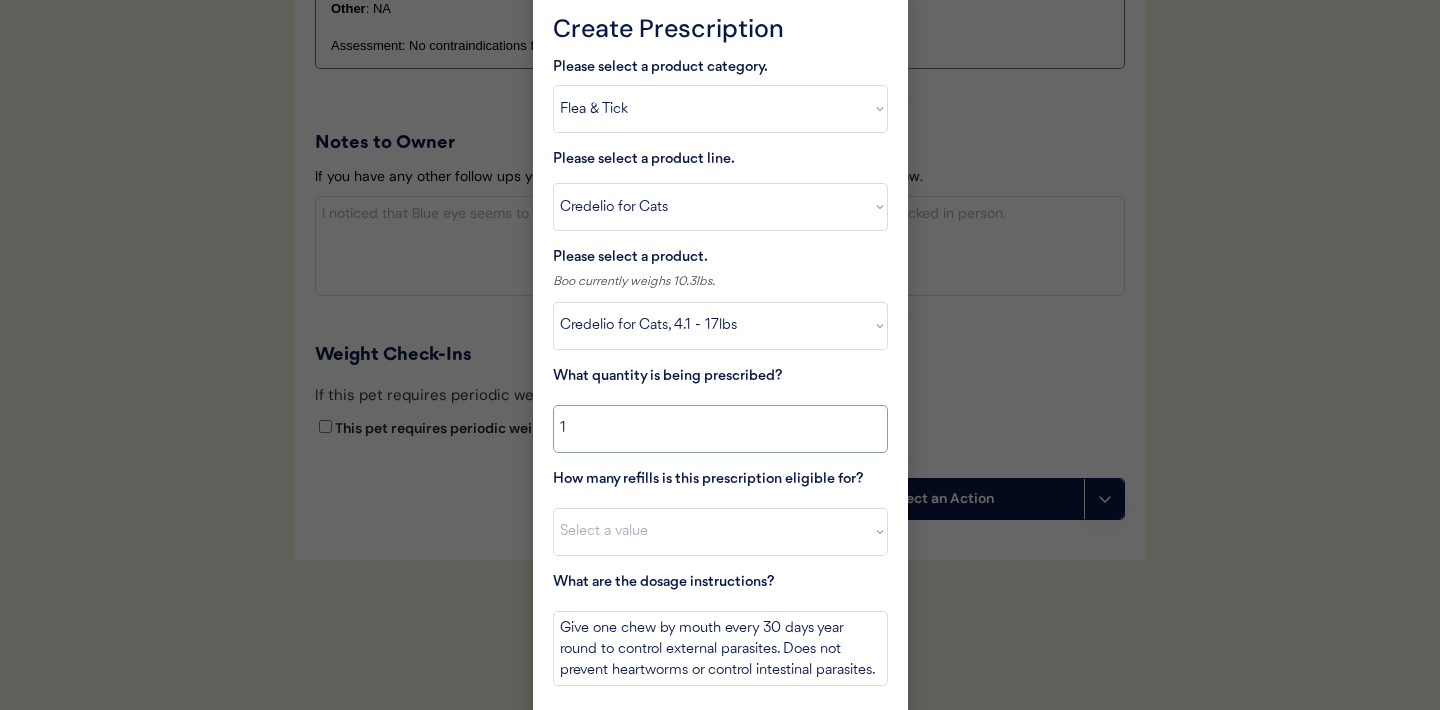 scroll, scrollTop: 2368, scrollLeft: 0, axis: vertical 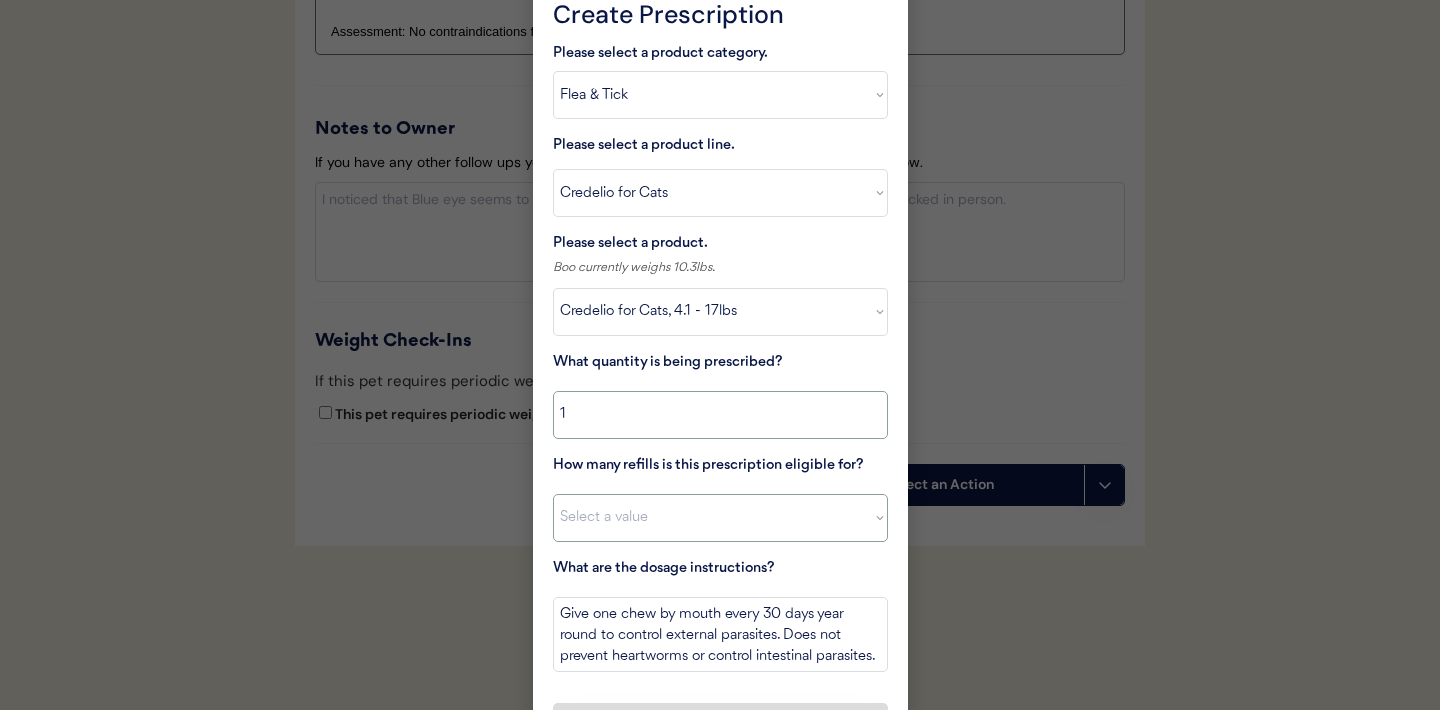type on "1" 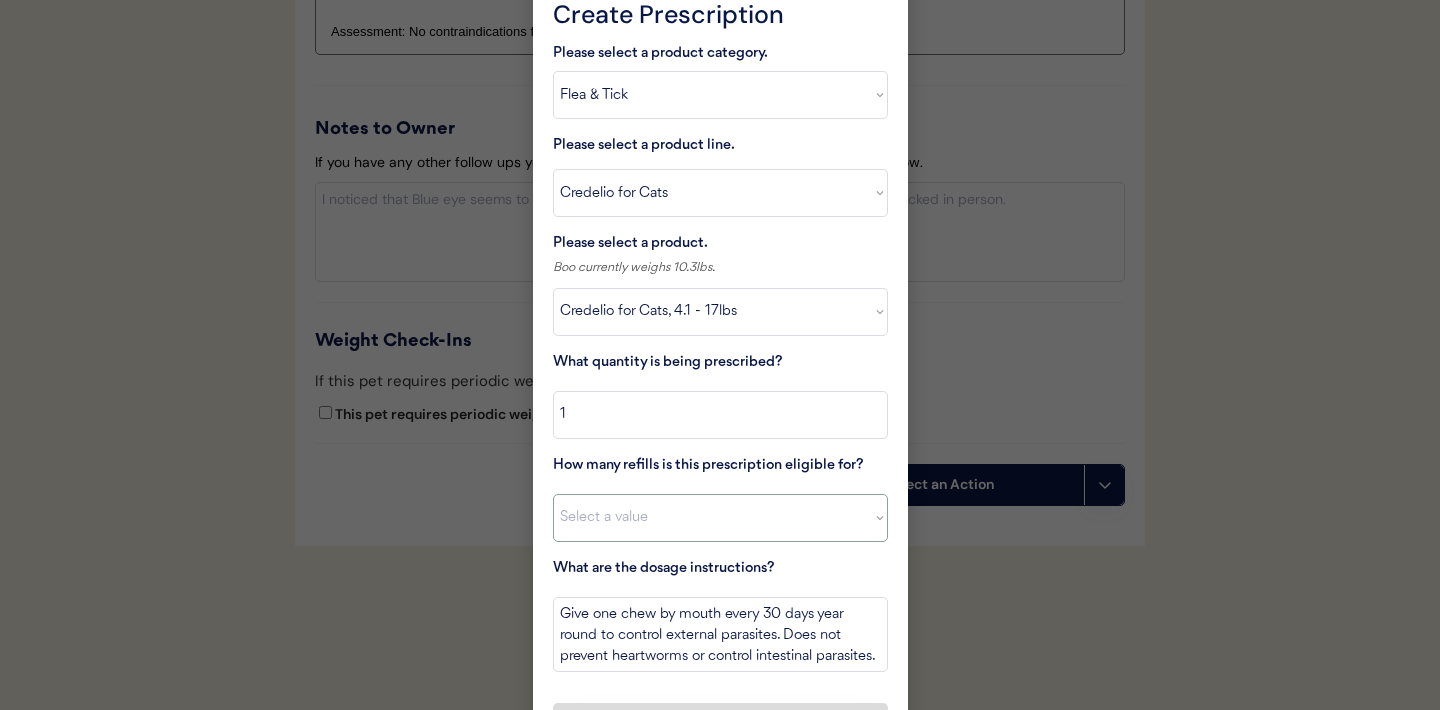 select on "11" 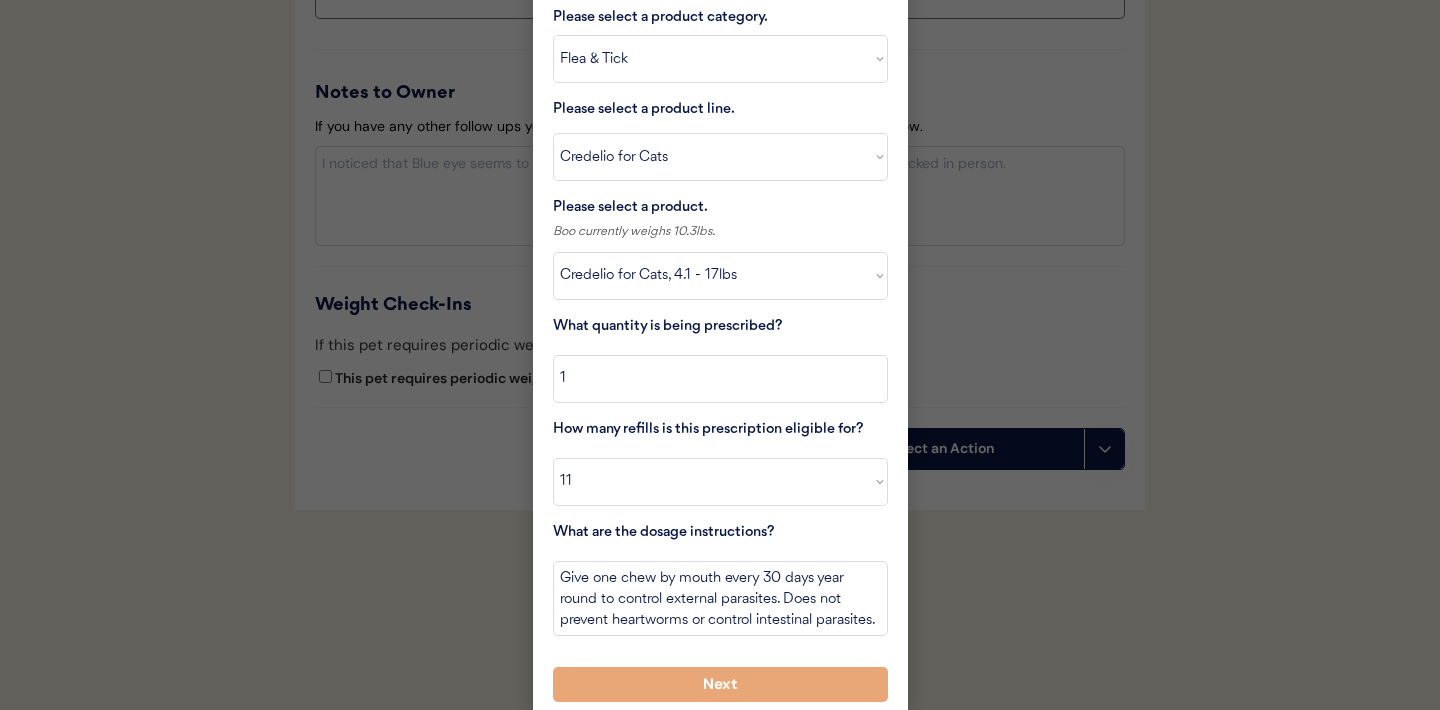 scroll, scrollTop: 2415, scrollLeft: 0, axis: vertical 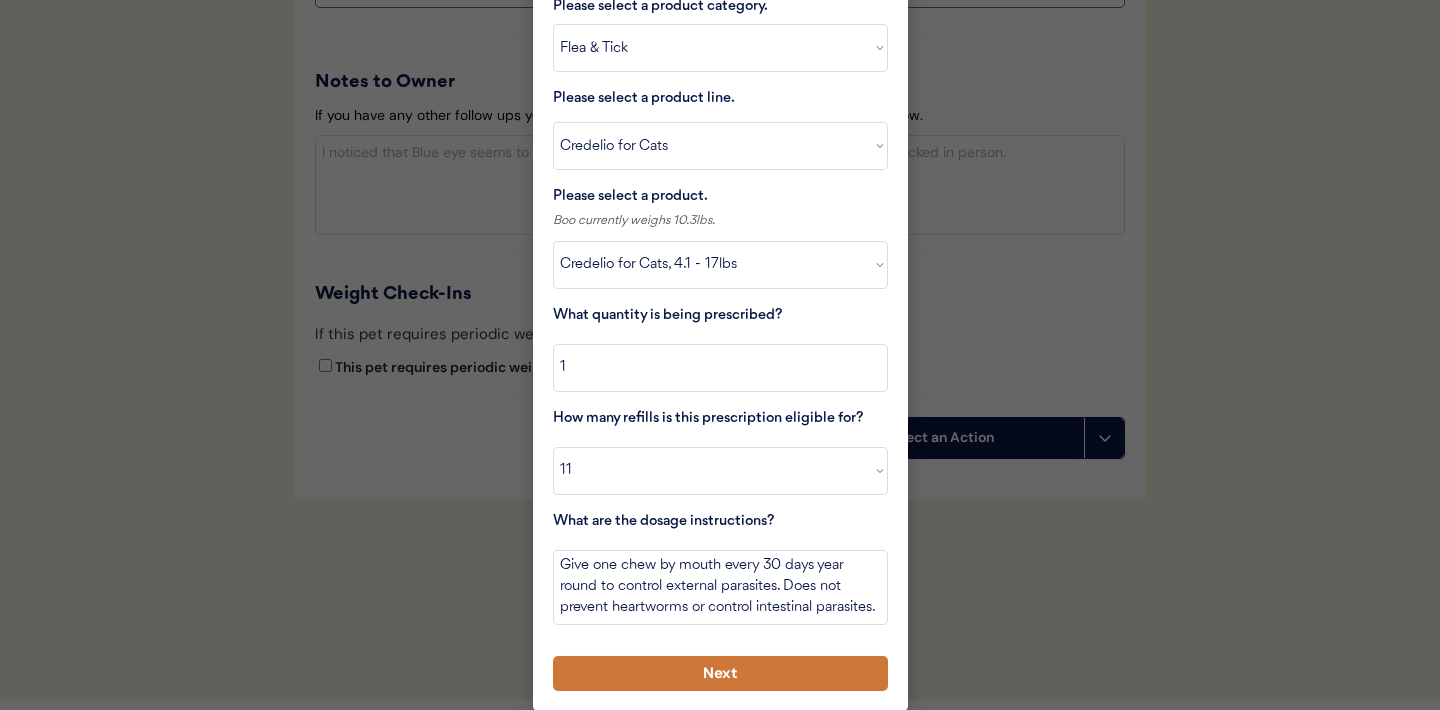 click on "Next" at bounding box center (720, 673) 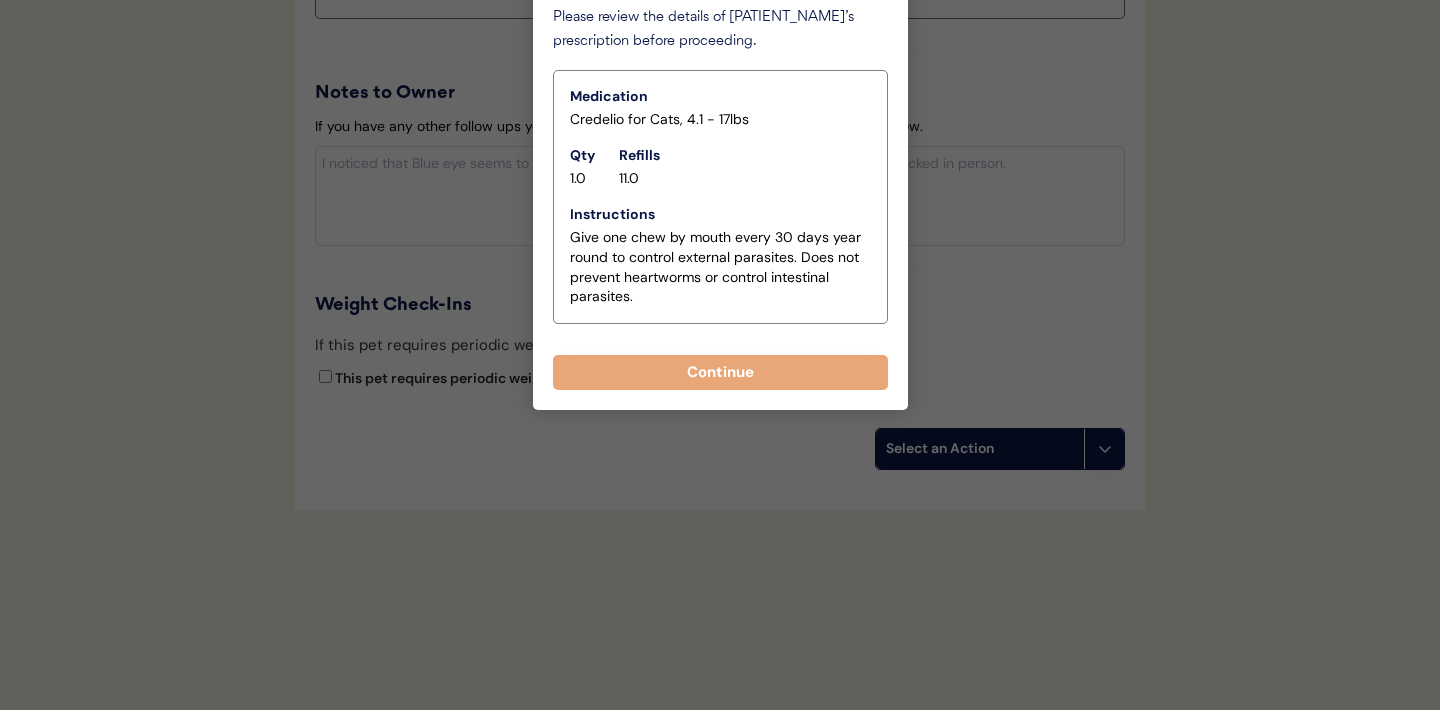 scroll, scrollTop: 2403, scrollLeft: 0, axis: vertical 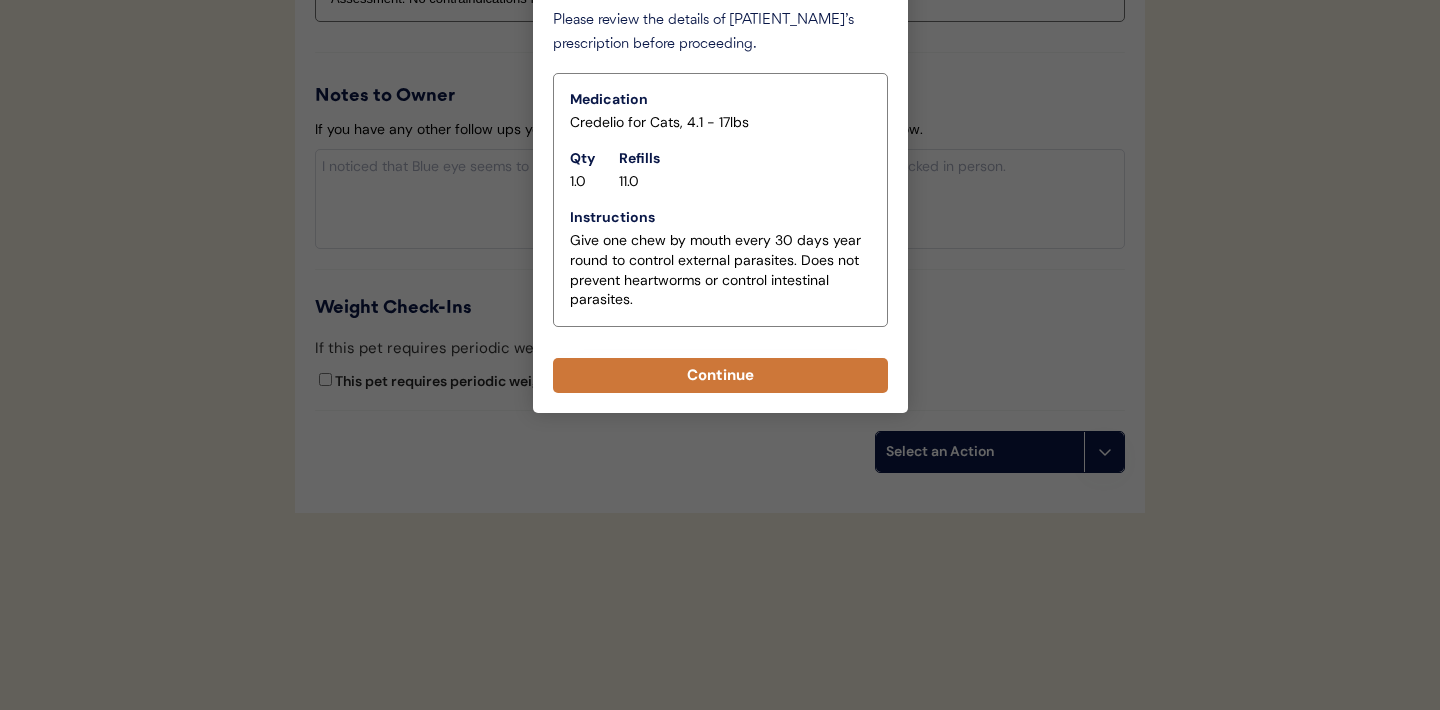 click on "Continue" at bounding box center [720, 375] 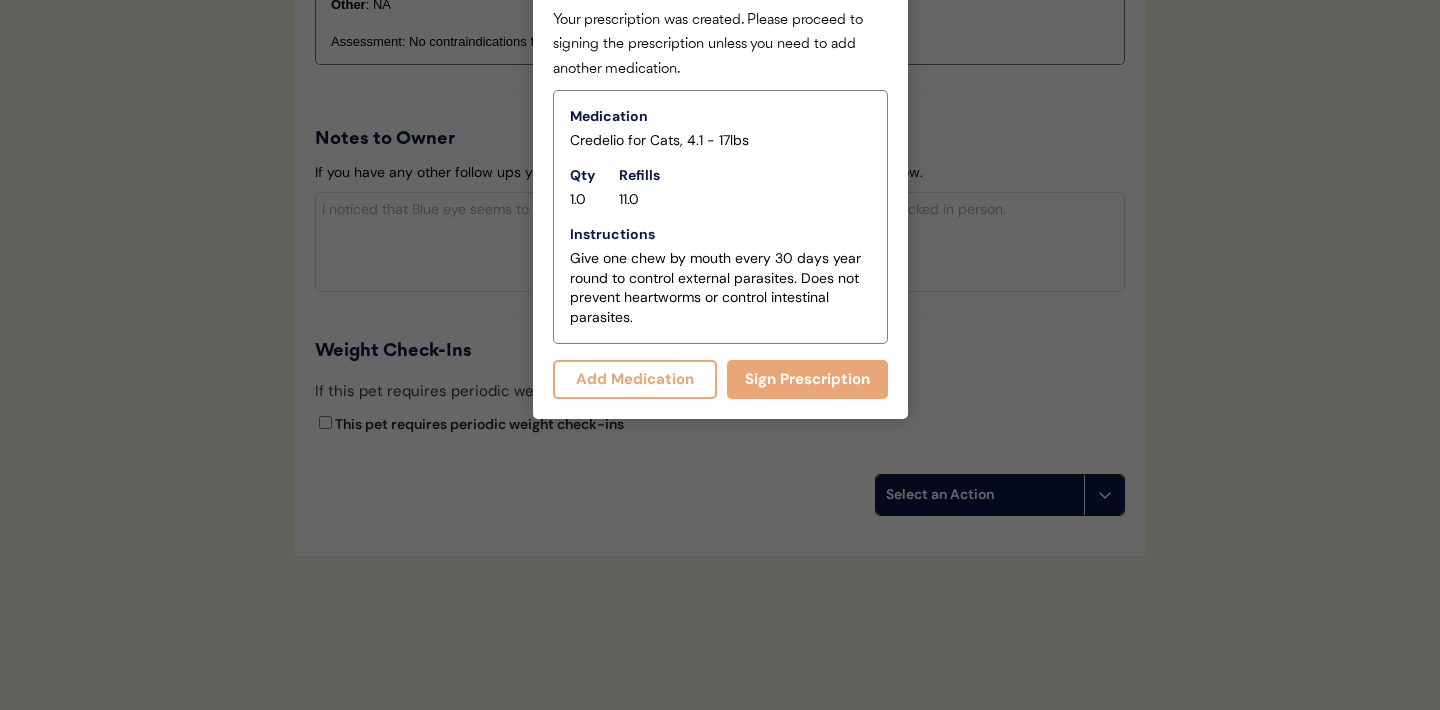 scroll, scrollTop: 2444, scrollLeft: 0, axis: vertical 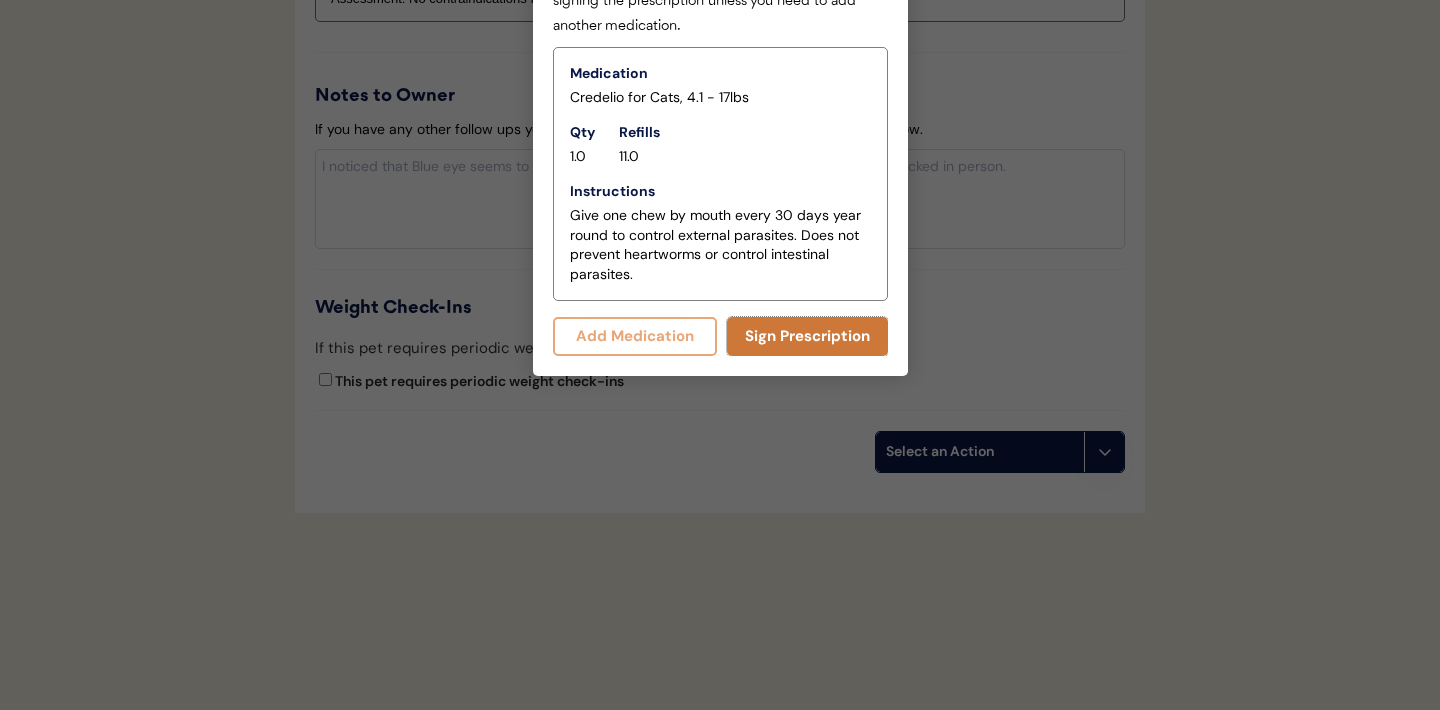 click on "Sign Prescription" at bounding box center (807, 336) 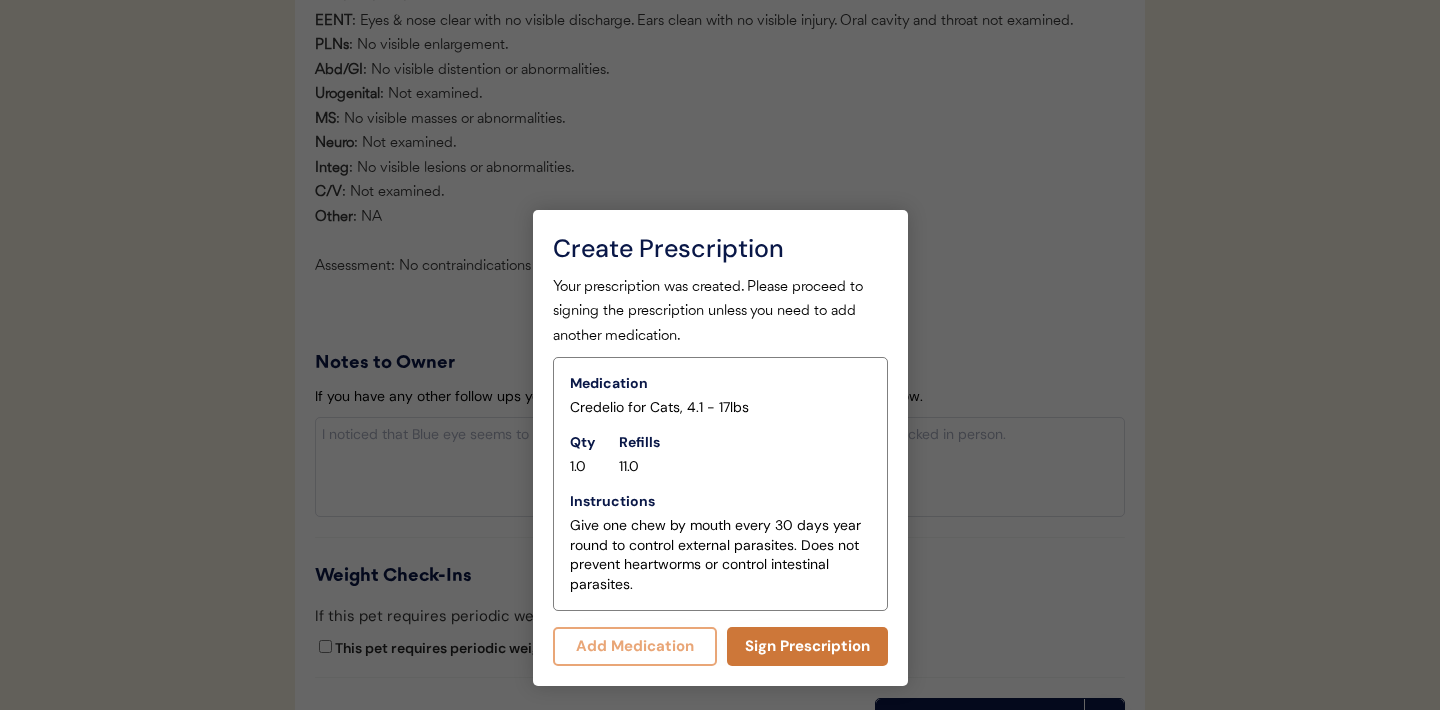 scroll, scrollTop: 2428, scrollLeft: 0, axis: vertical 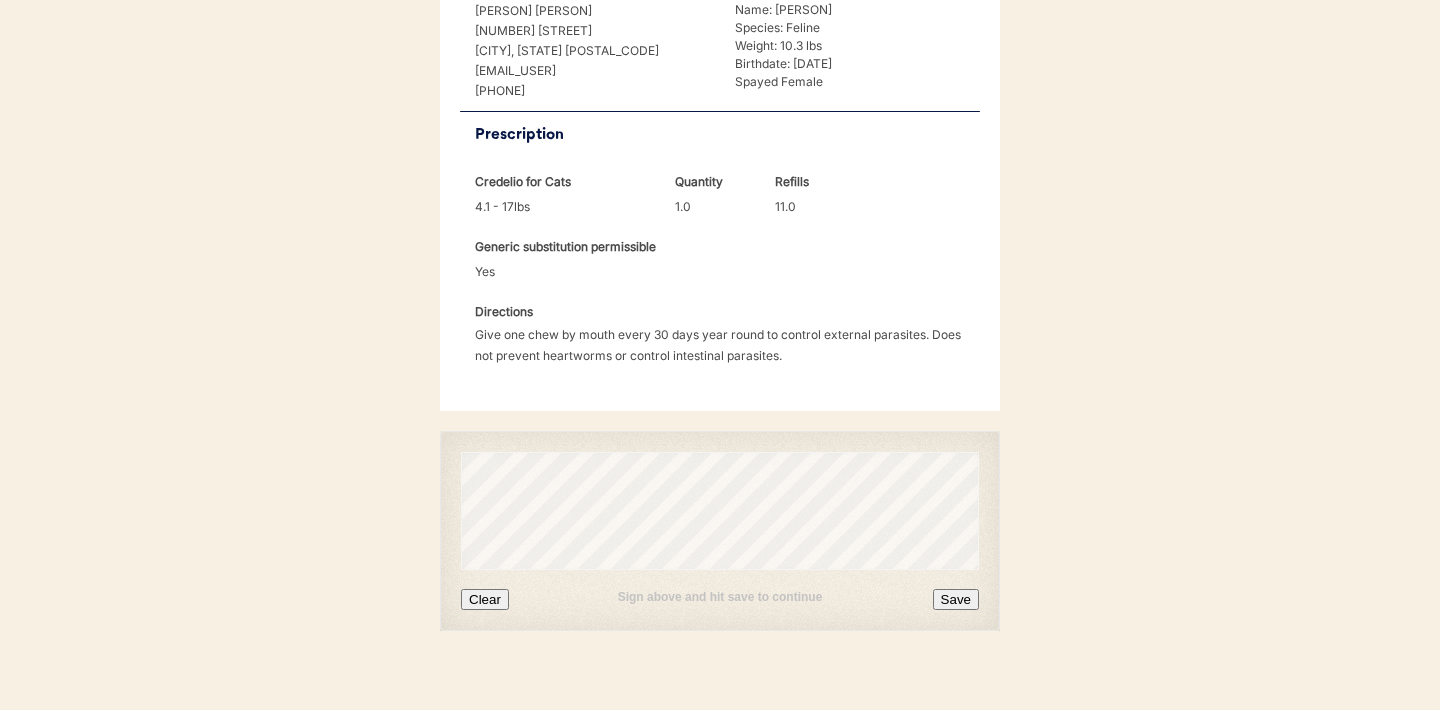 click on "Save" at bounding box center [956, 599] 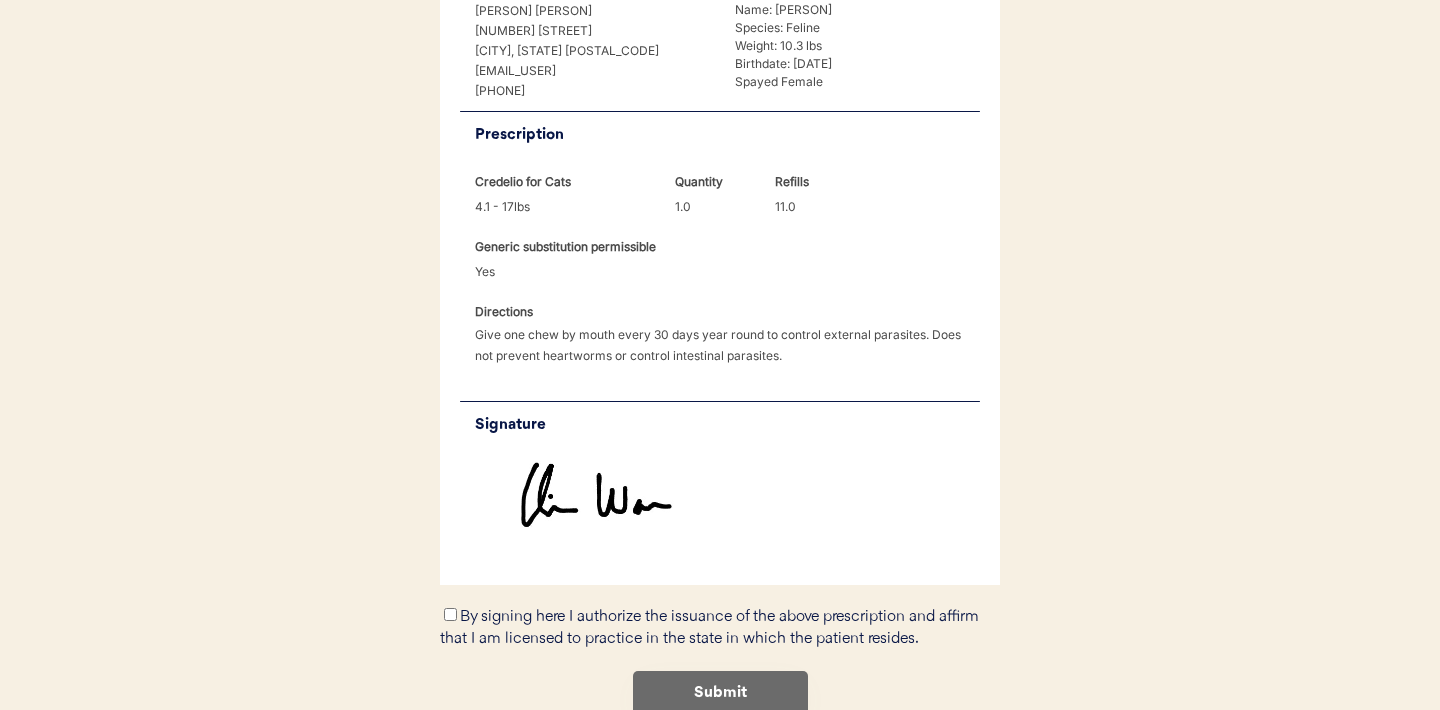 scroll, scrollTop: 551, scrollLeft: 0, axis: vertical 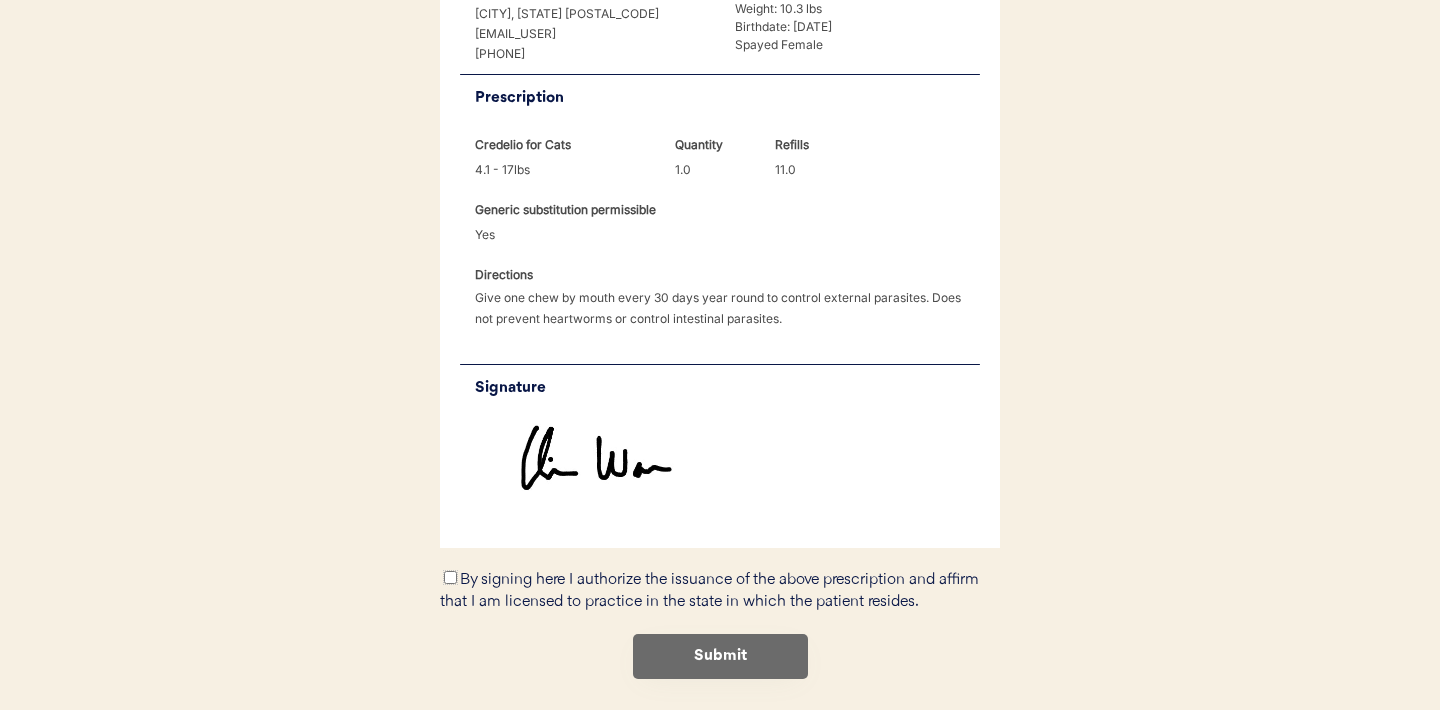 click on "By signing here I authorize the issuance of the above prescription and affirm that I am licensed to practice in the state in which the patient resides." at bounding box center (450, 577) 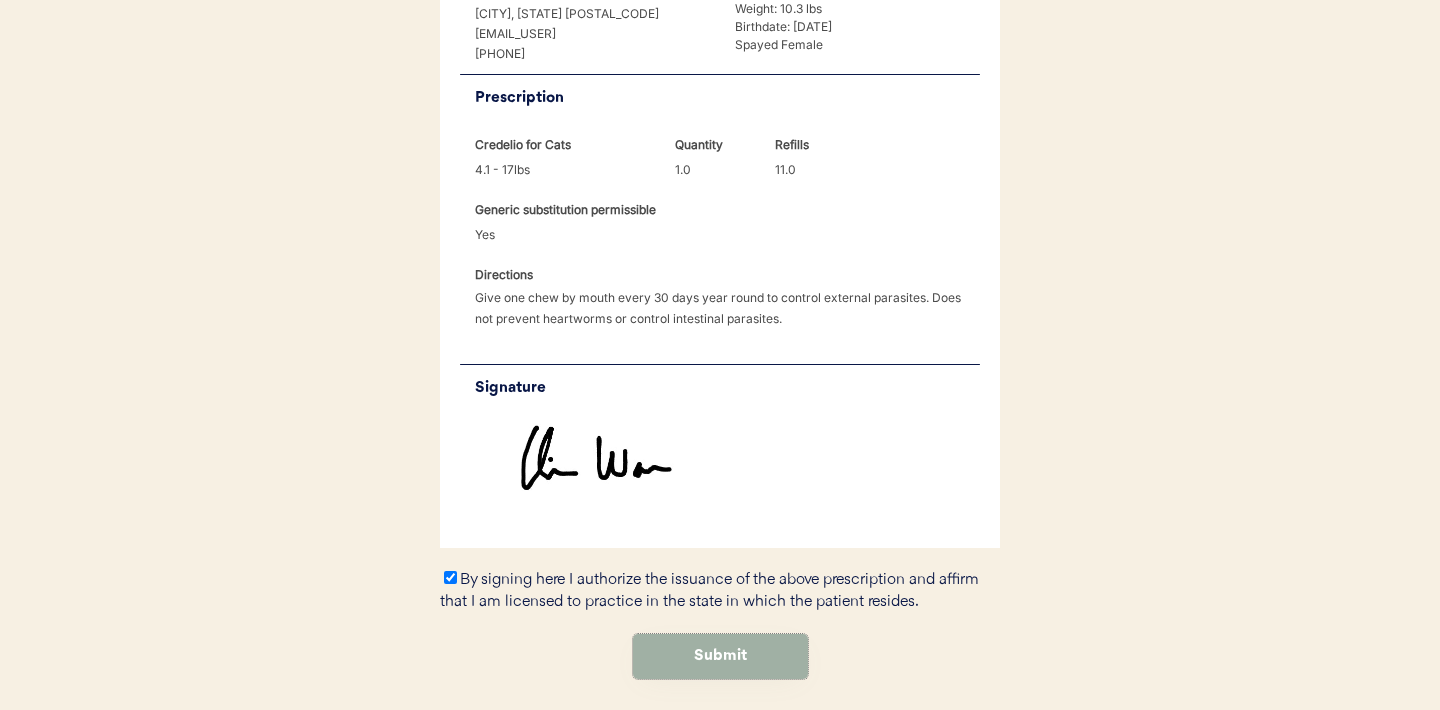 click on "Submit" at bounding box center [720, 656] 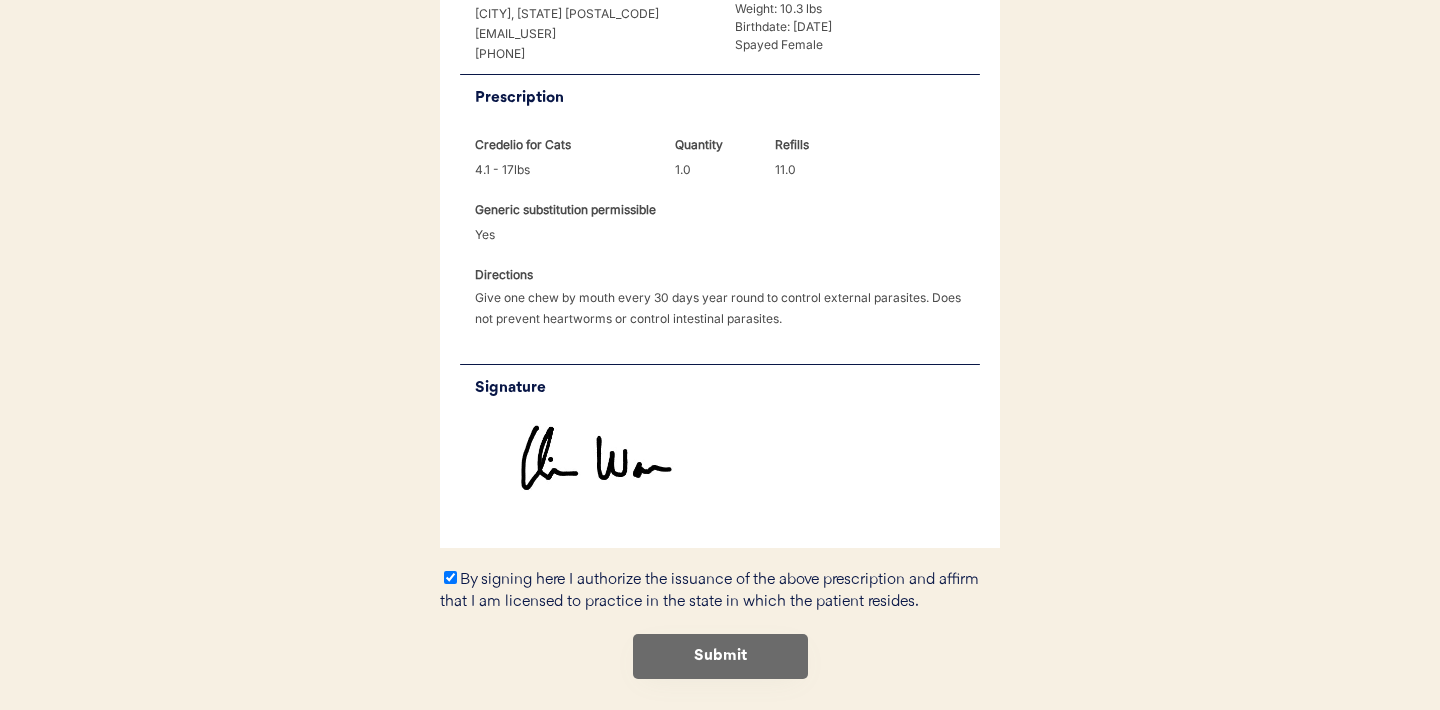 scroll, scrollTop: 0, scrollLeft: 0, axis: both 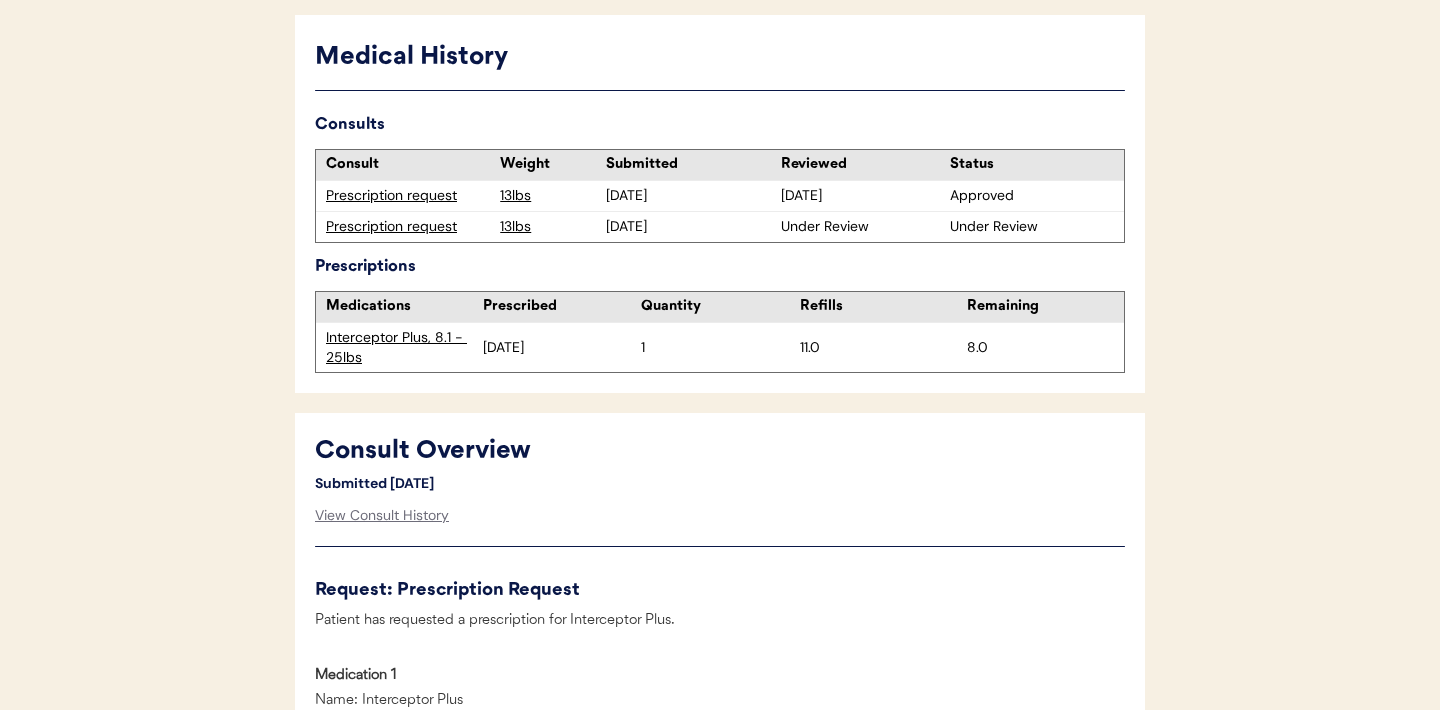 click on "Prescription request" at bounding box center (408, 196) 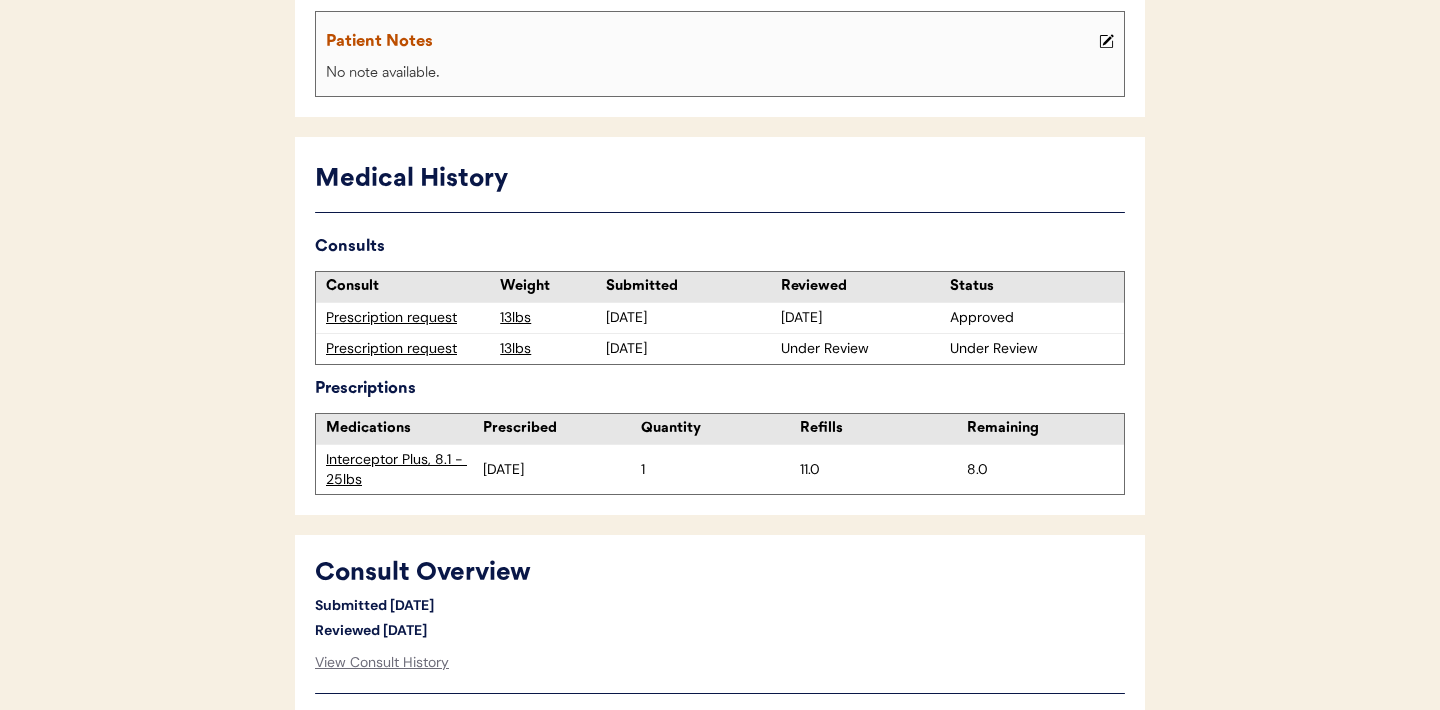 scroll, scrollTop: 517, scrollLeft: 0, axis: vertical 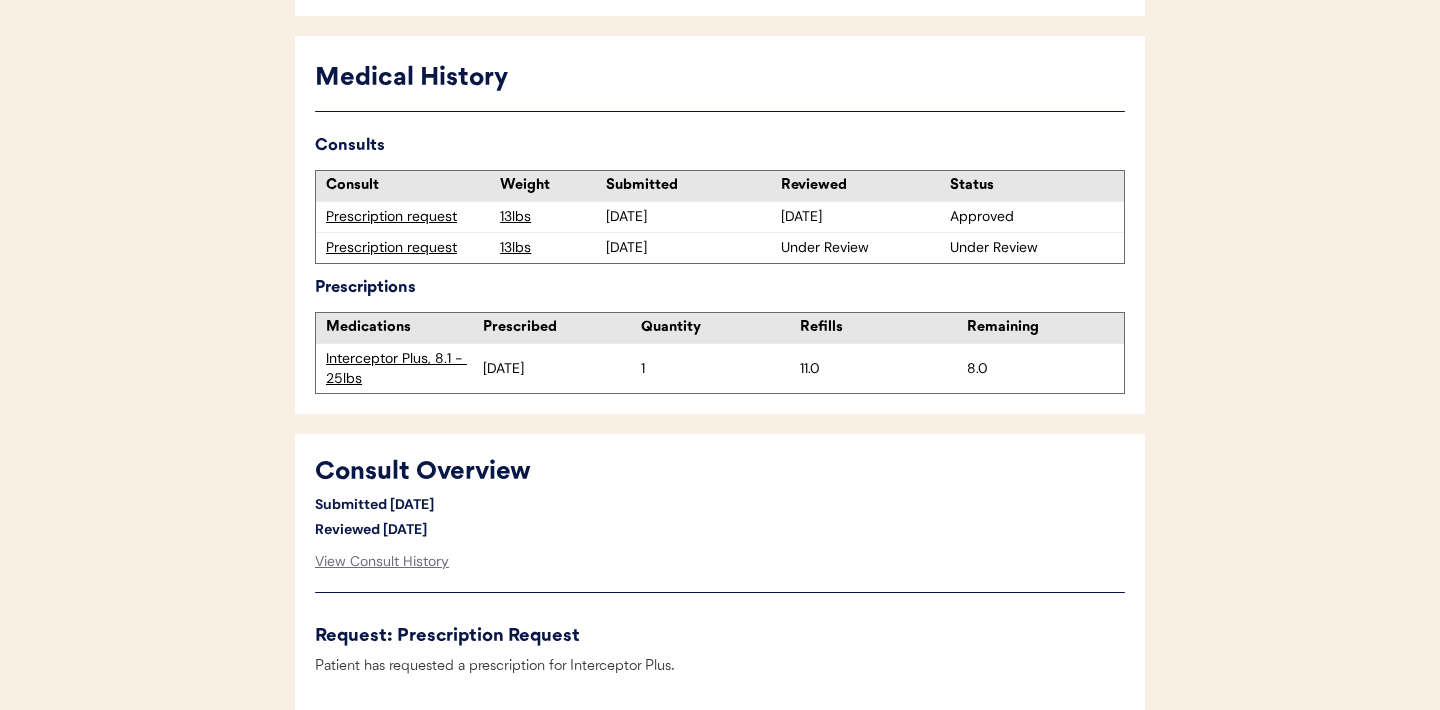 click on "Prescription request" at bounding box center (408, 248) 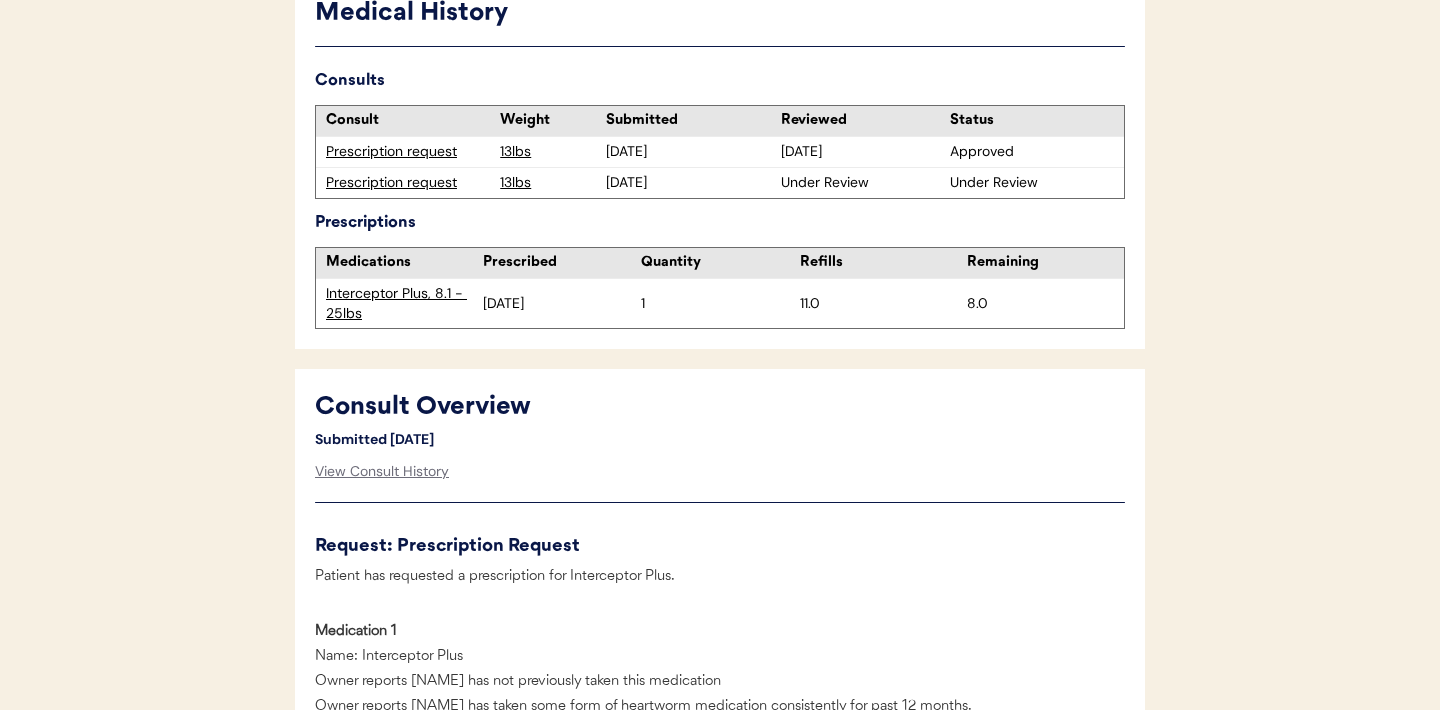 scroll, scrollTop: 580, scrollLeft: 0, axis: vertical 